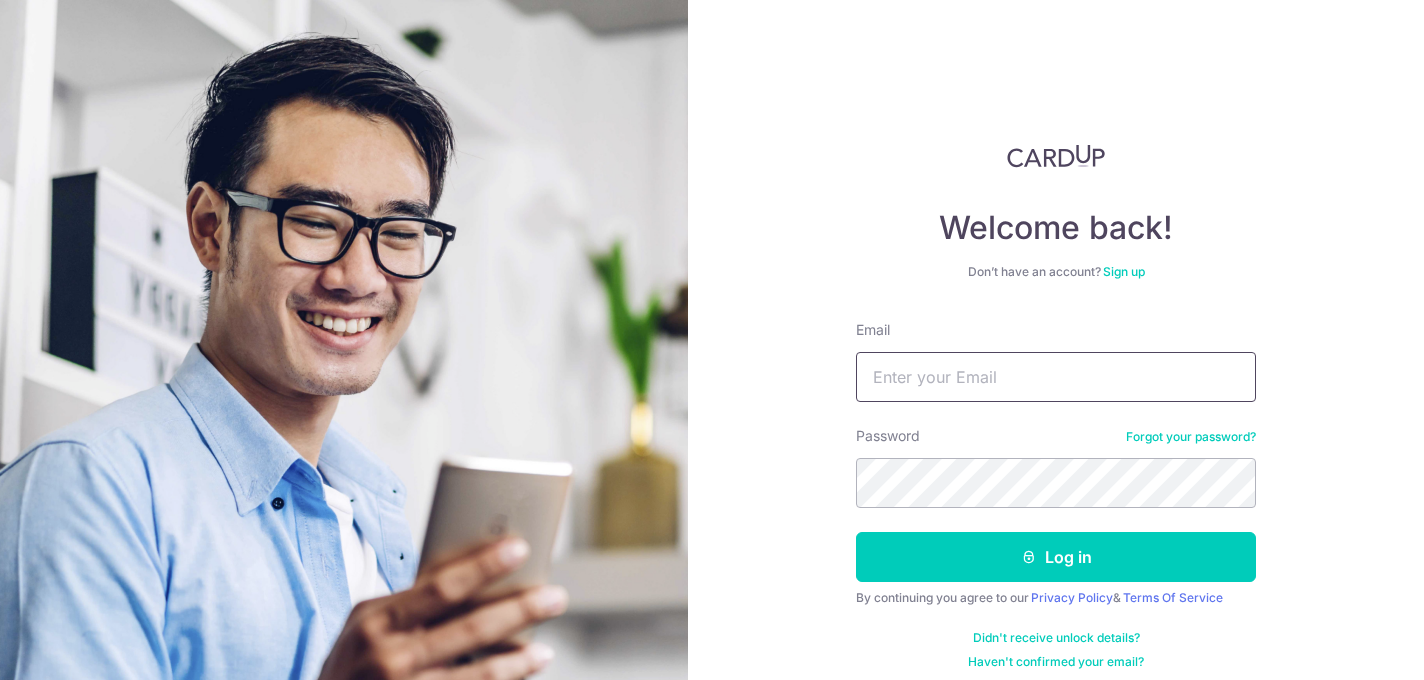 scroll, scrollTop: 0, scrollLeft: 0, axis: both 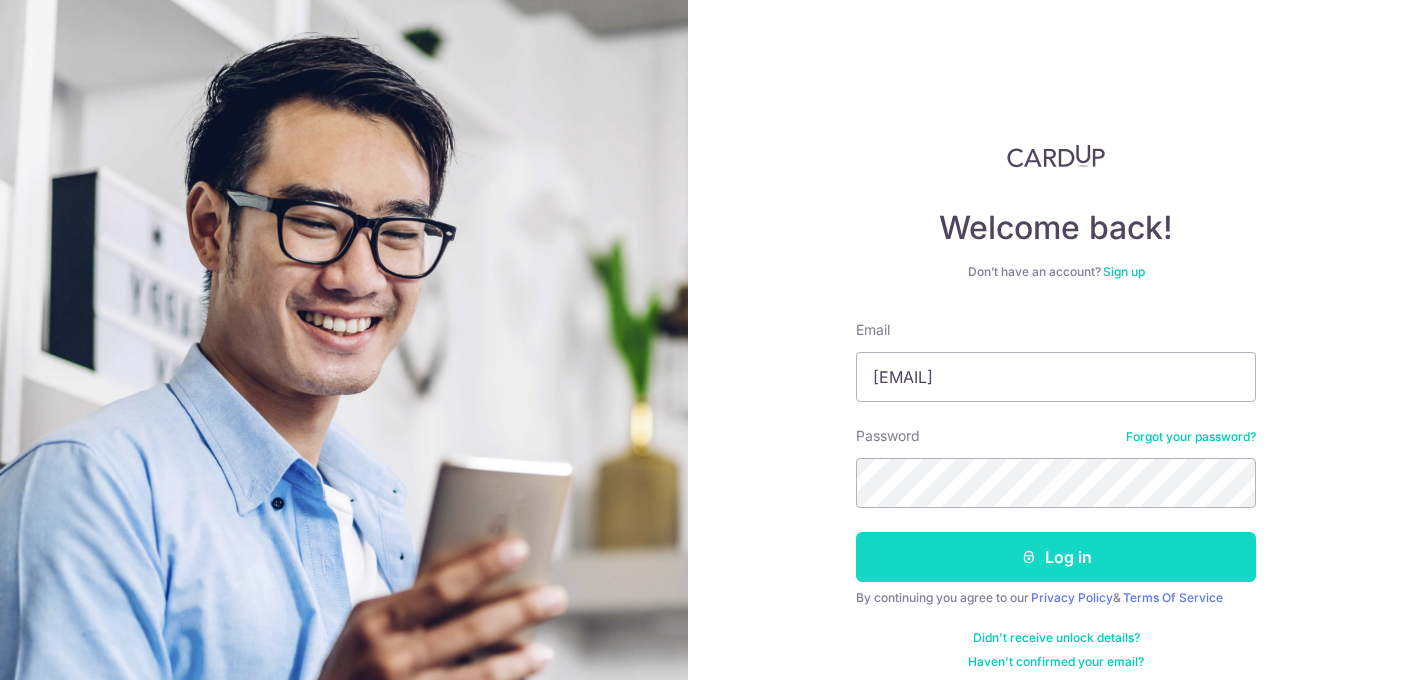 click on "Log in" at bounding box center [1056, 557] 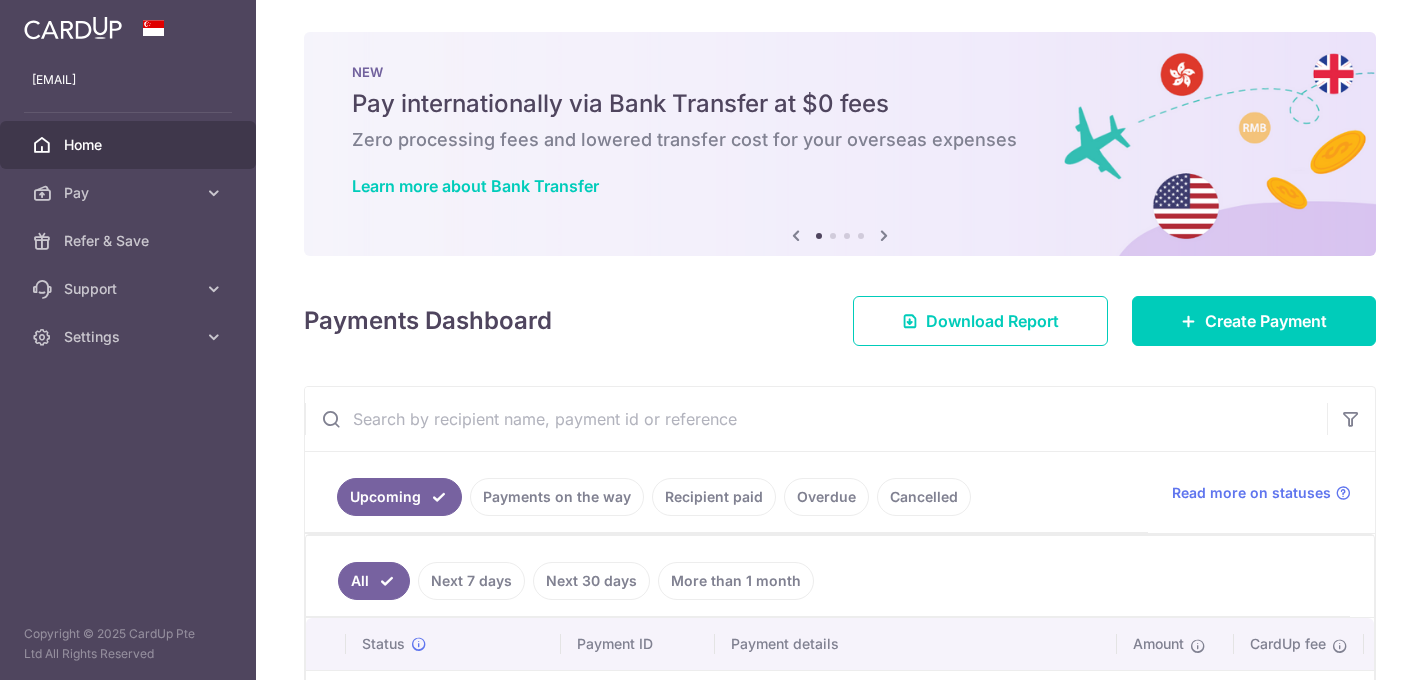 scroll, scrollTop: 0, scrollLeft: 0, axis: both 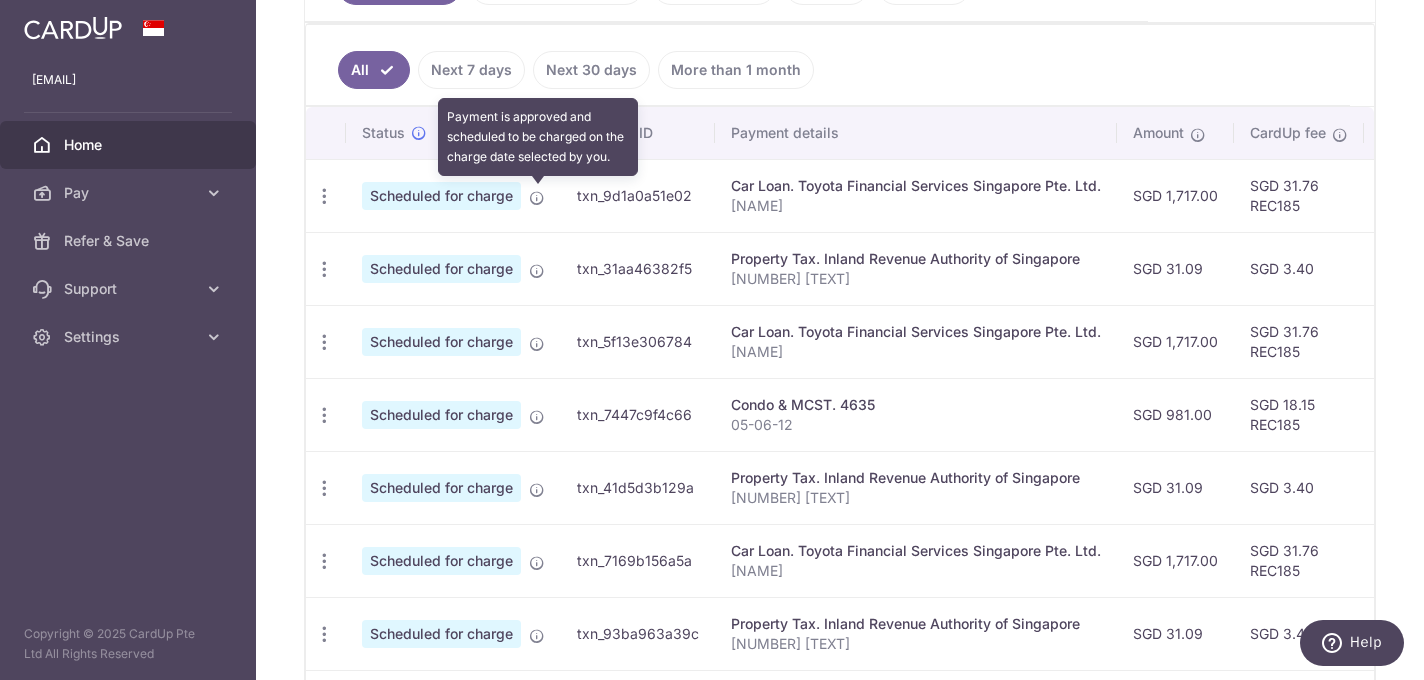 click at bounding box center (537, 198) 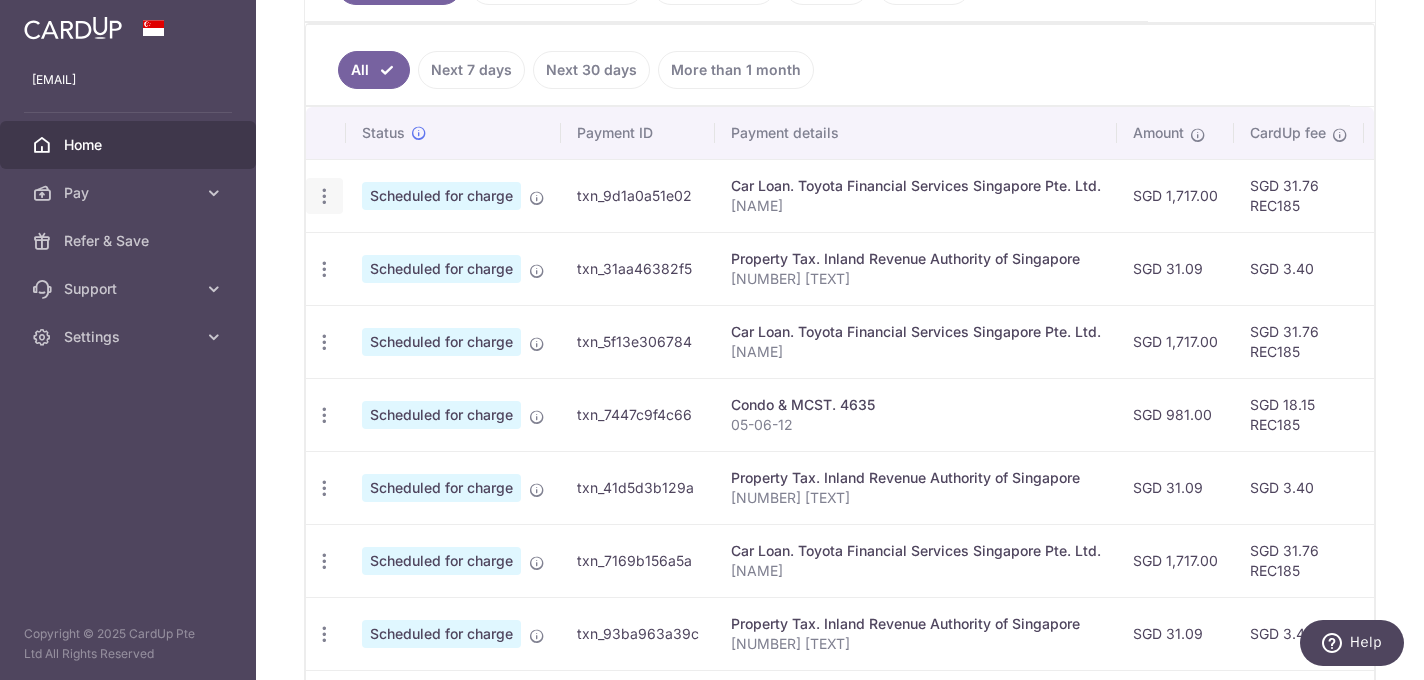 click at bounding box center (324, 196) 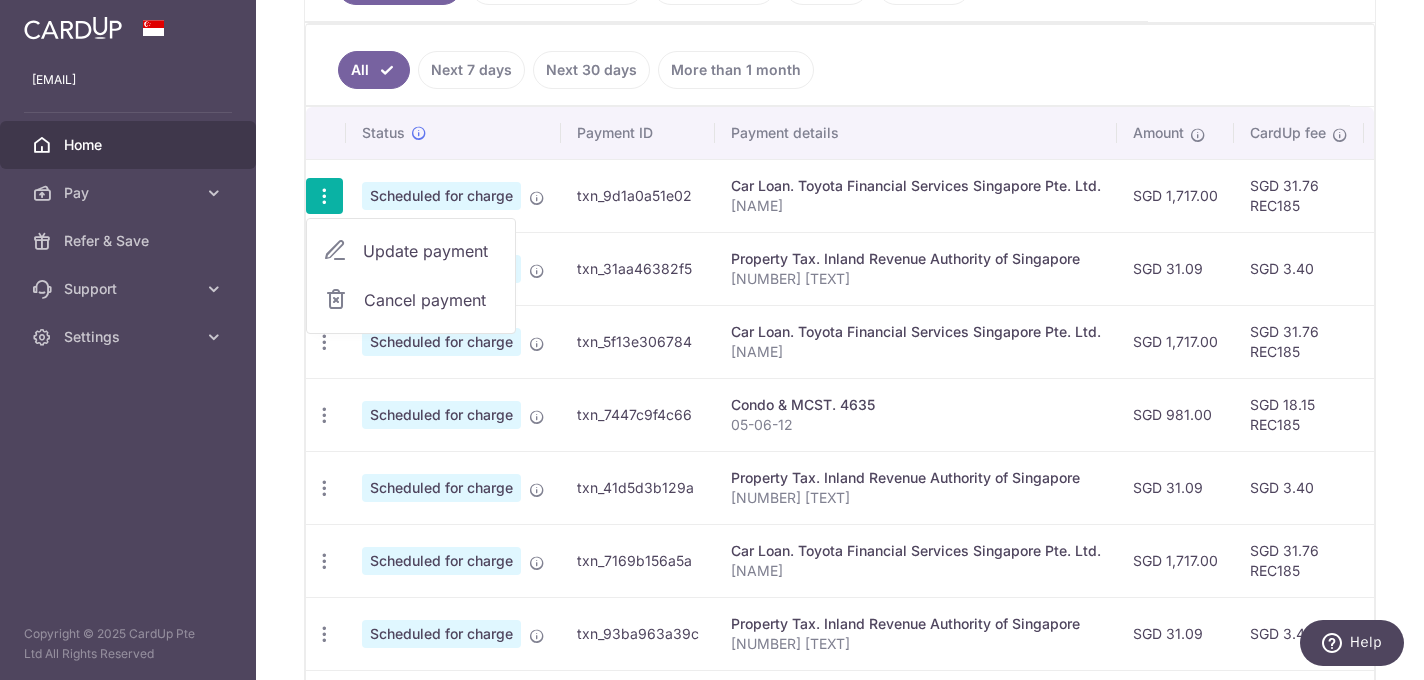 click on "Update payment" at bounding box center (411, 251) 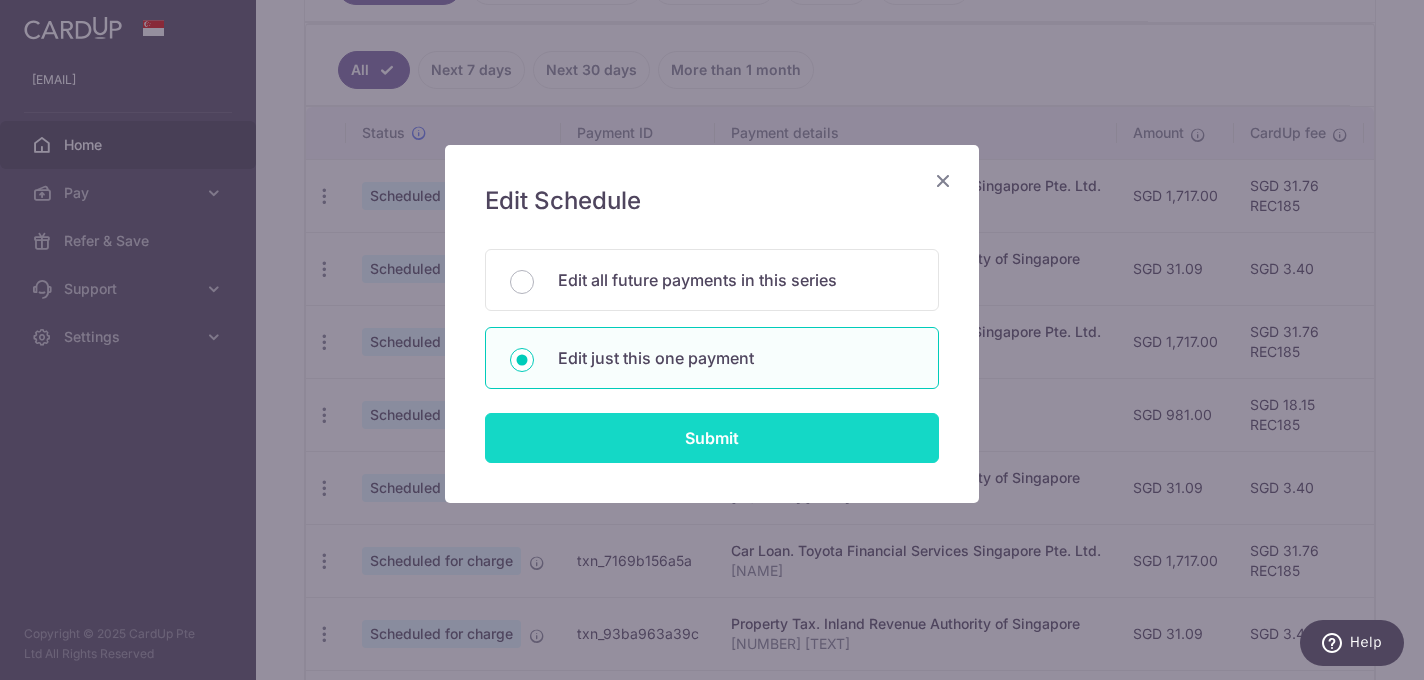 click on "Submit" at bounding box center [712, 438] 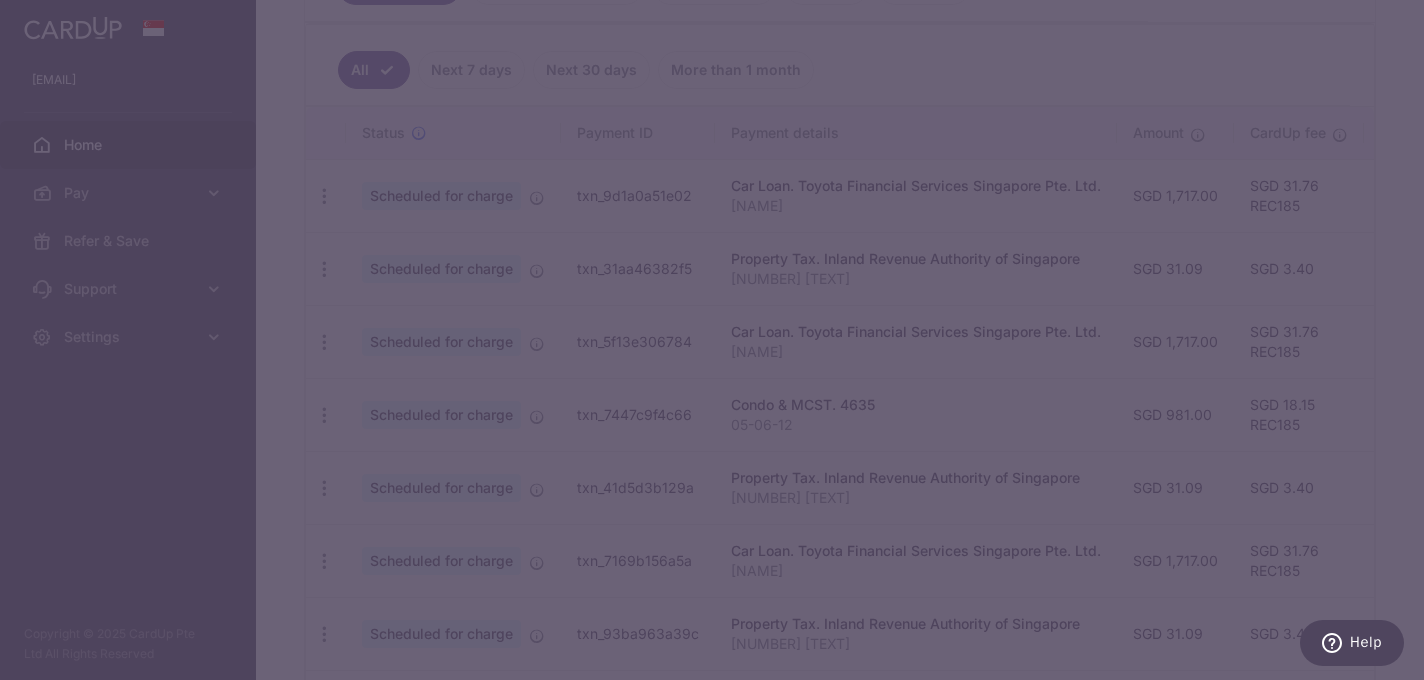 type on "REC185" 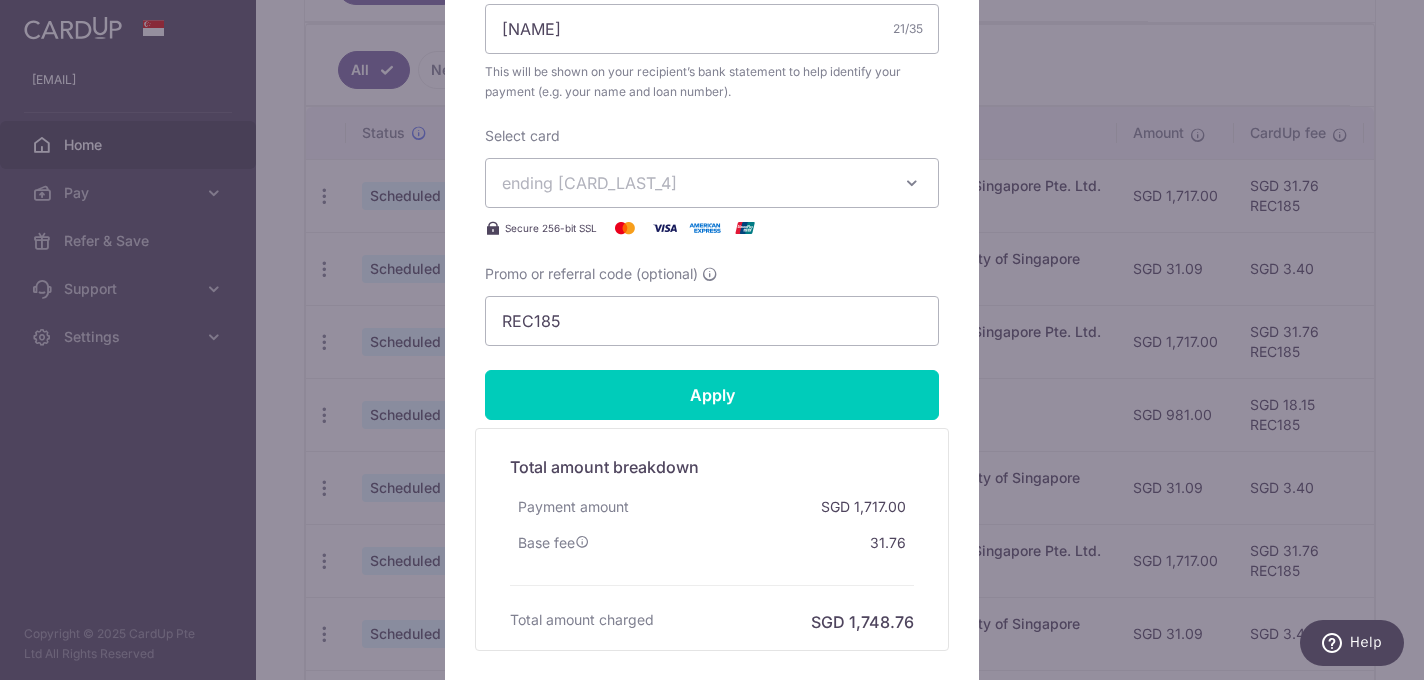 scroll, scrollTop: 788, scrollLeft: 0, axis: vertical 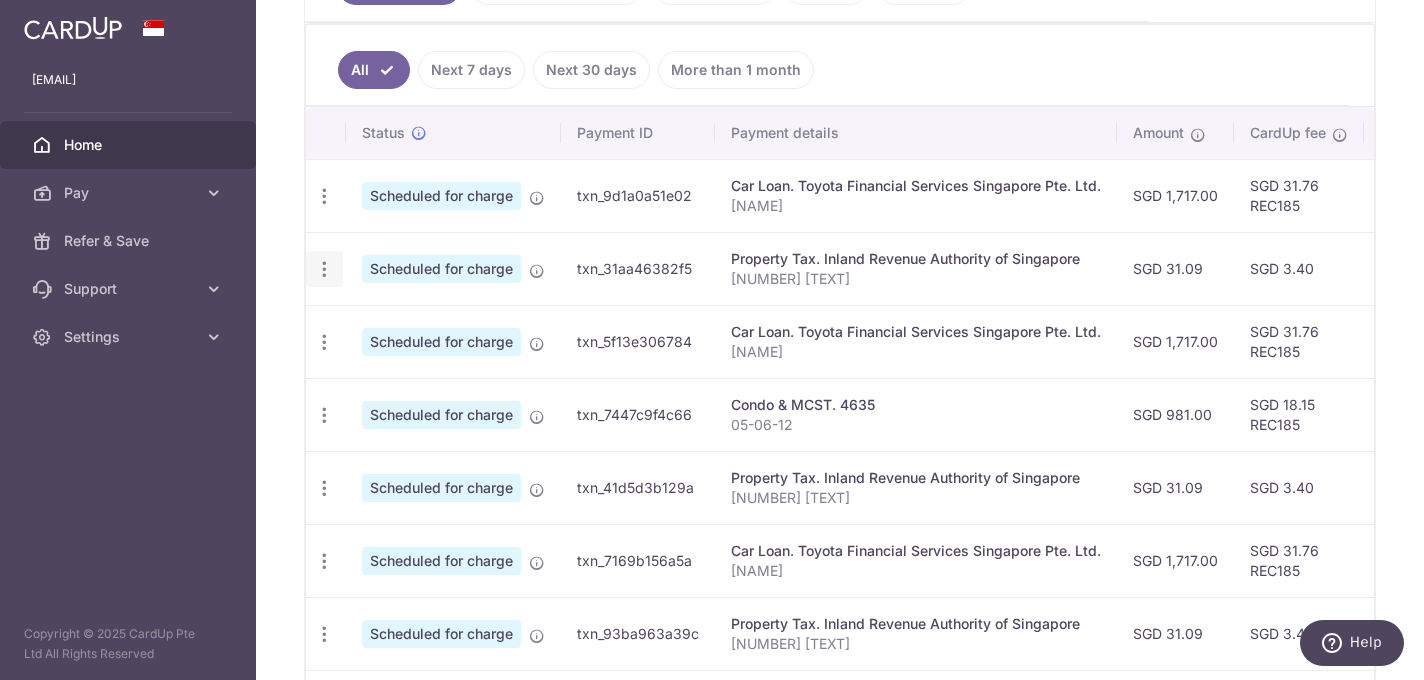 click at bounding box center (324, 196) 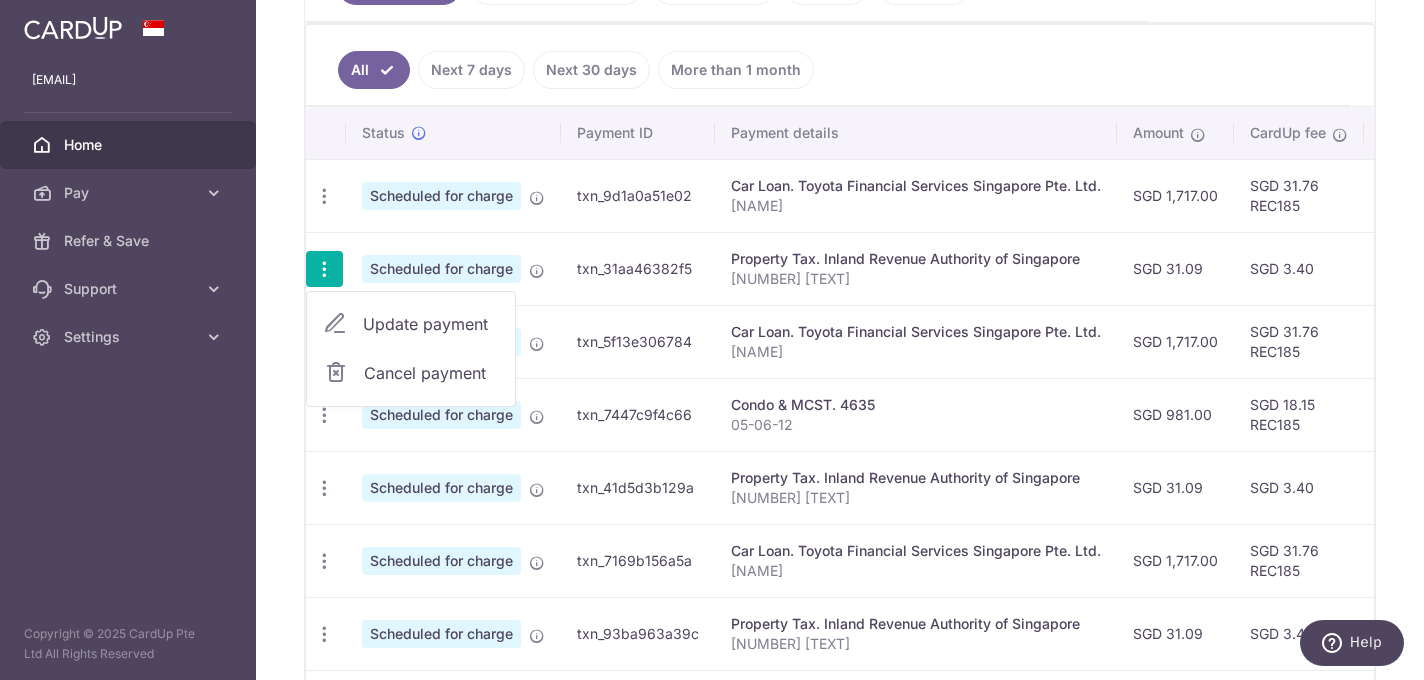 click on "Update payment" at bounding box center (431, 324) 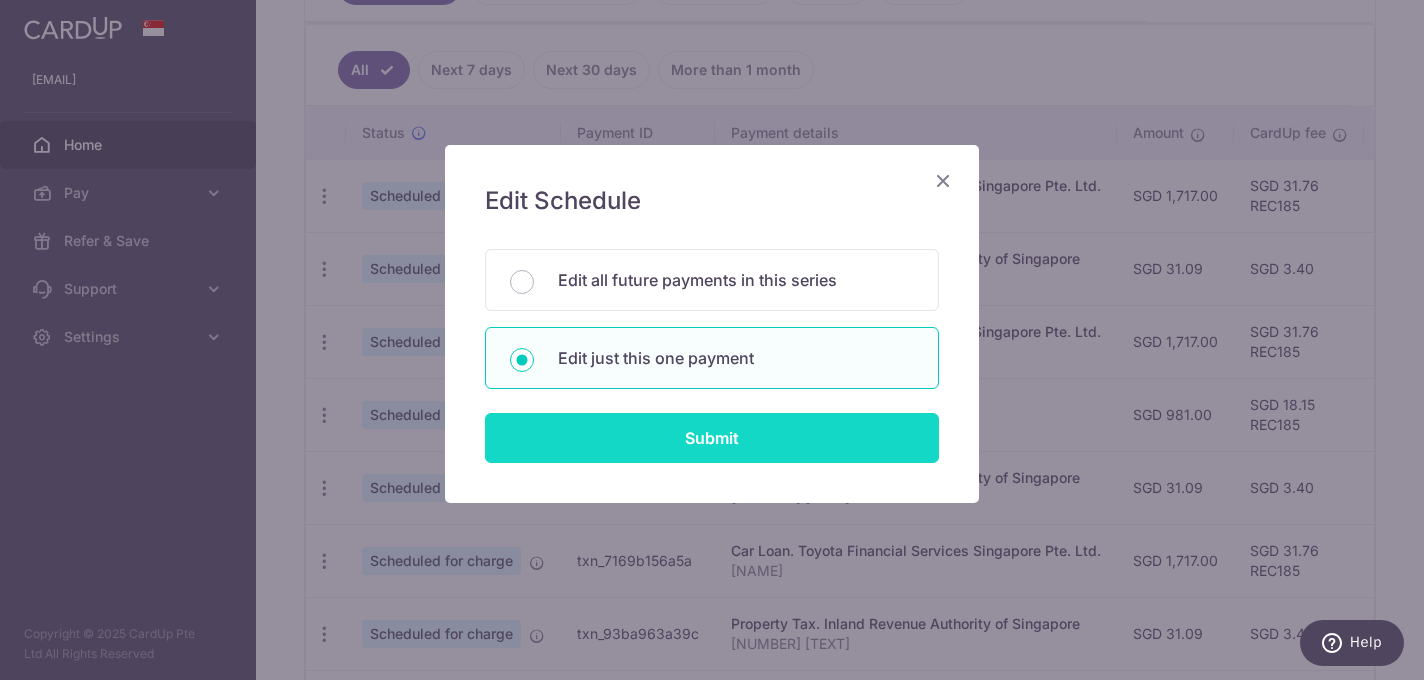 click on "Submit" at bounding box center (712, 438) 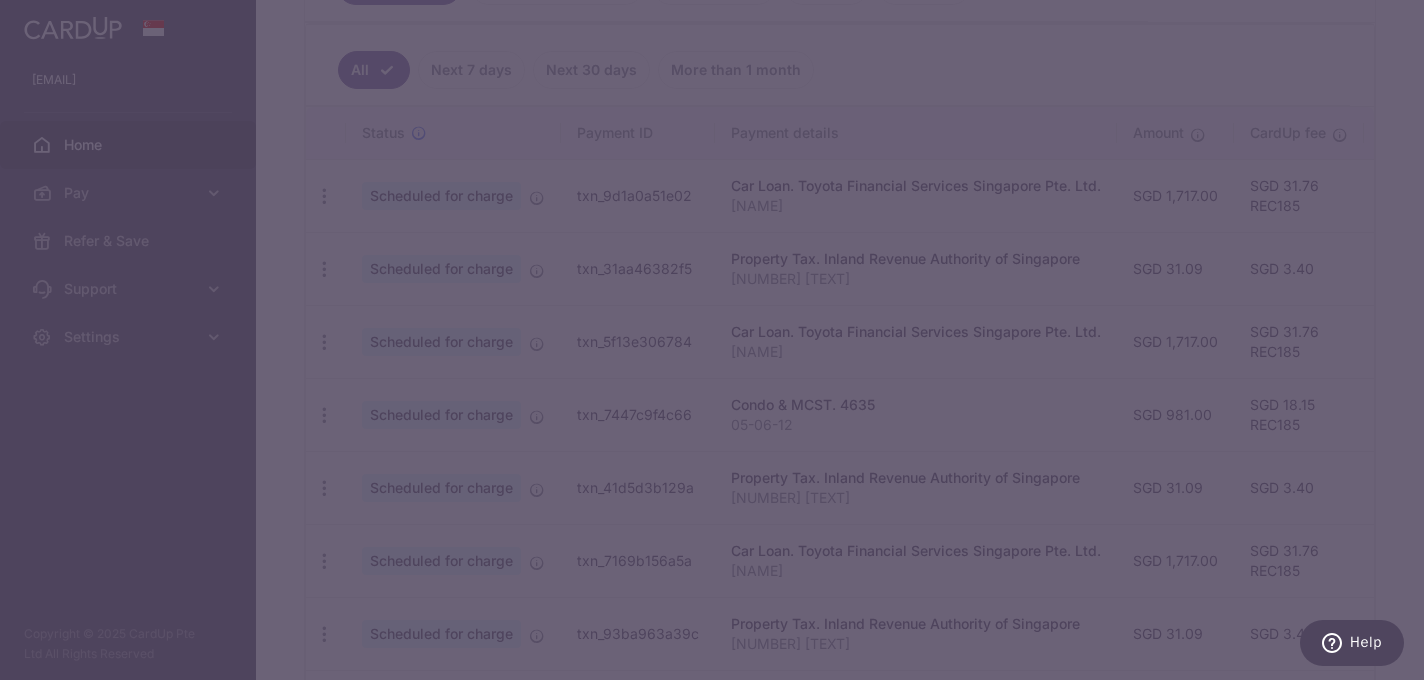 scroll, scrollTop: 0, scrollLeft: 0, axis: both 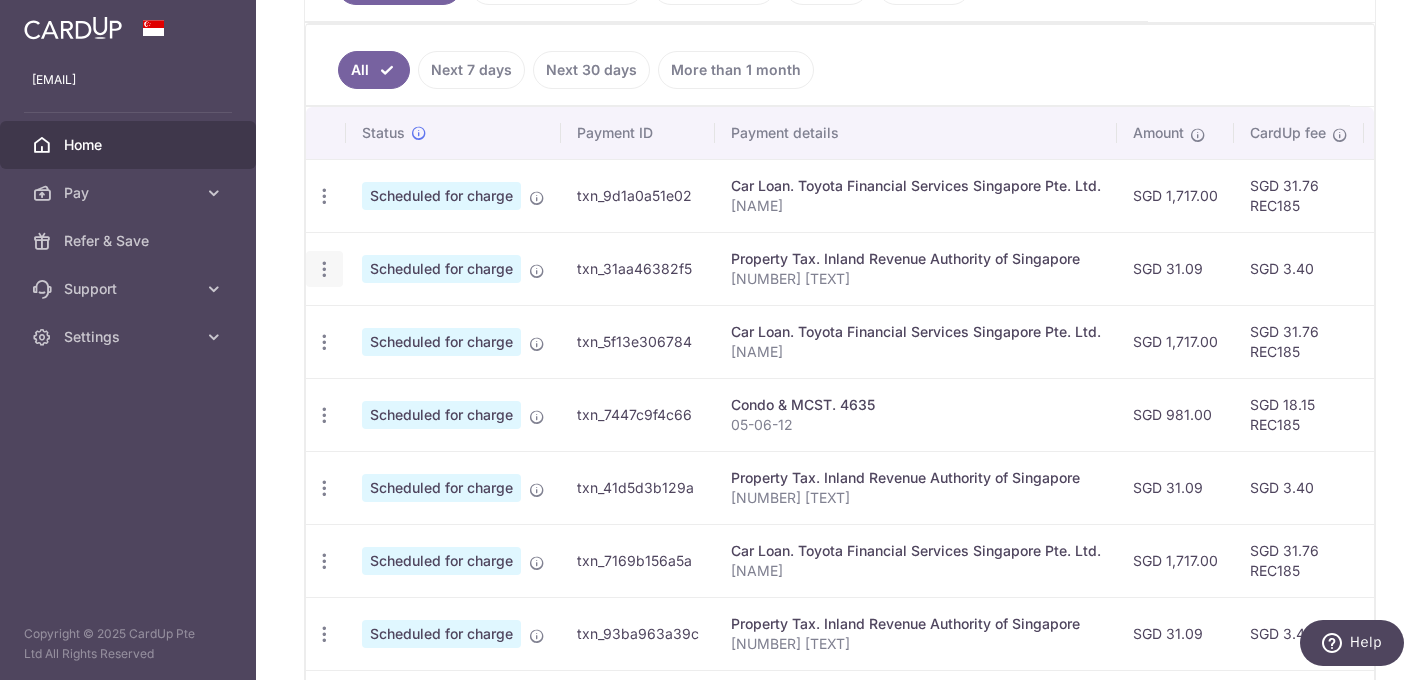click at bounding box center (324, 196) 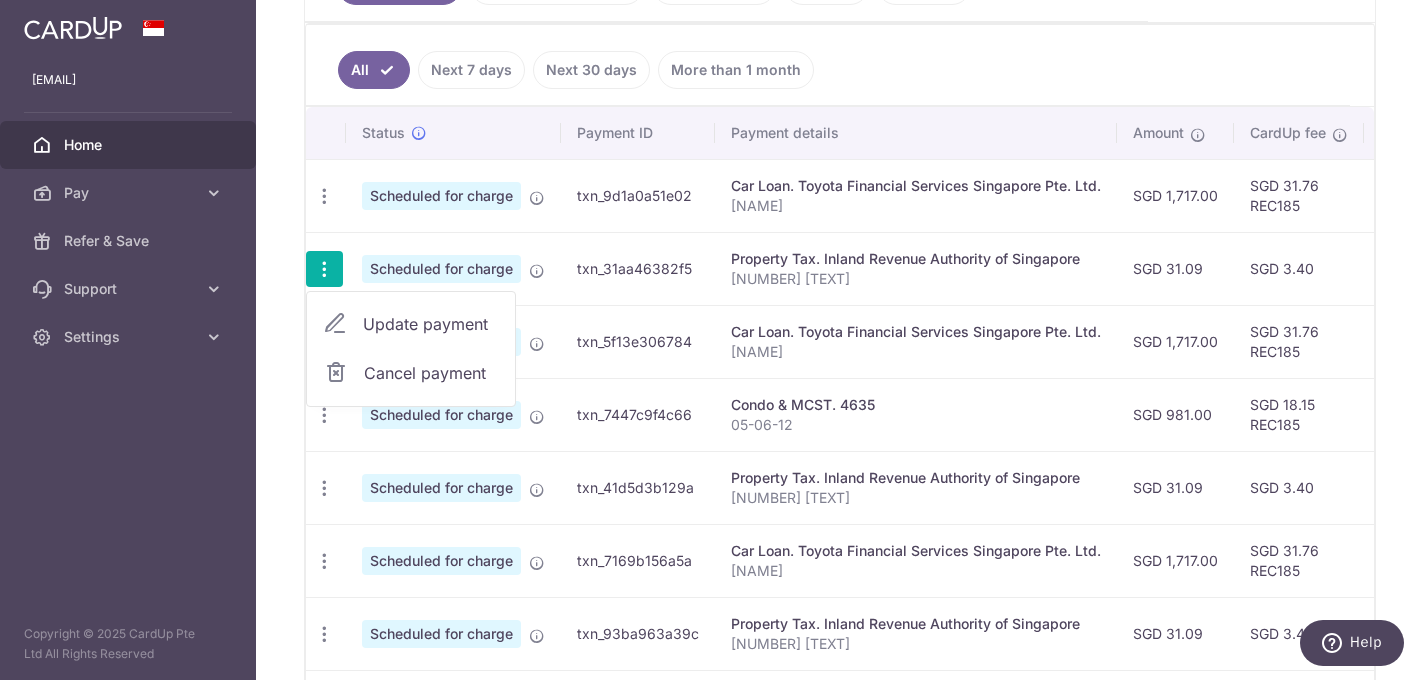 click on "Update payment" at bounding box center [431, 324] 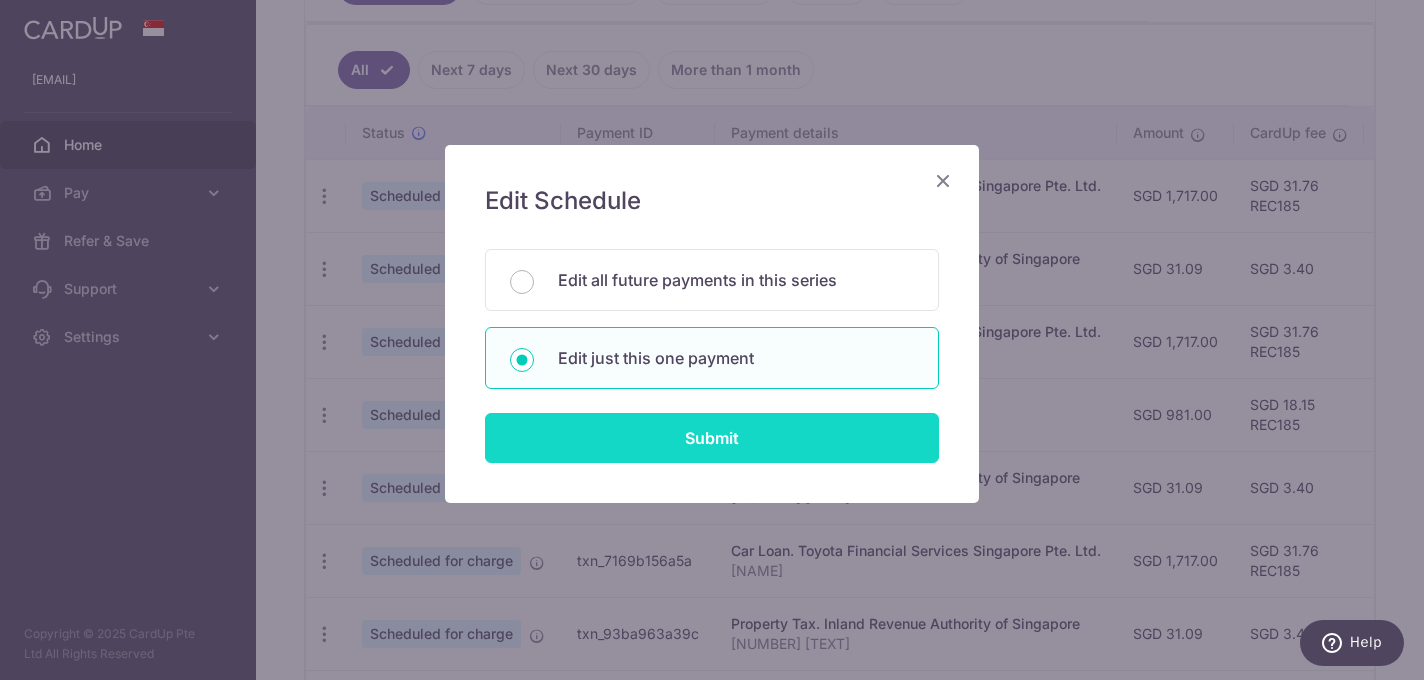 click on "Submit" at bounding box center (712, 438) 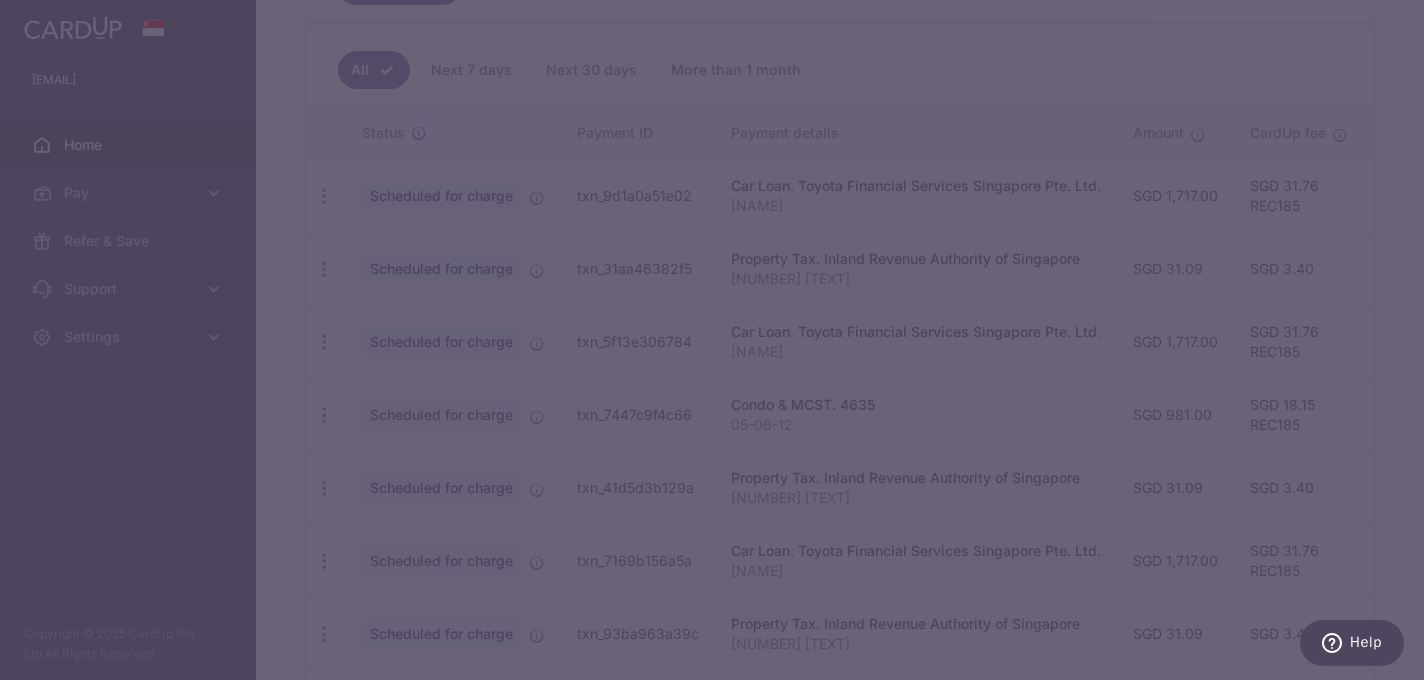 scroll, scrollTop: 0, scrollLeft: 0, axis: both 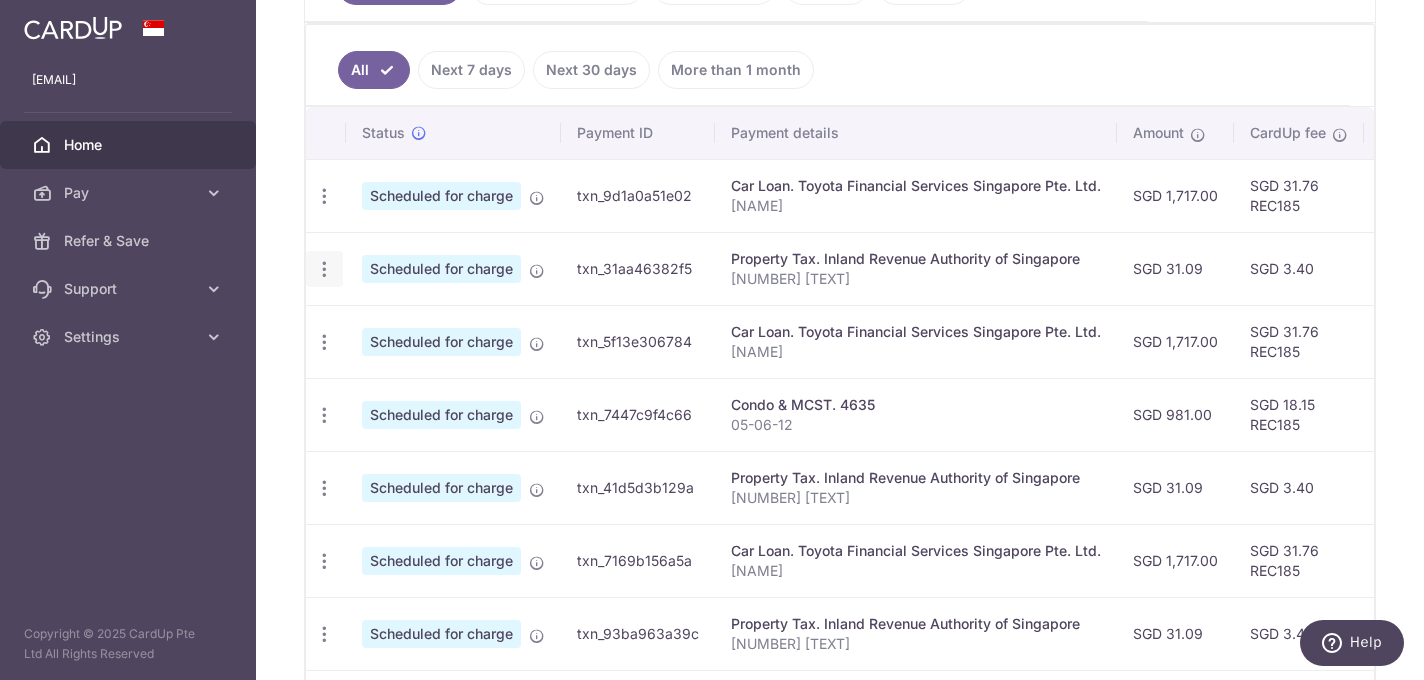 click at bounding box center (324, 196) 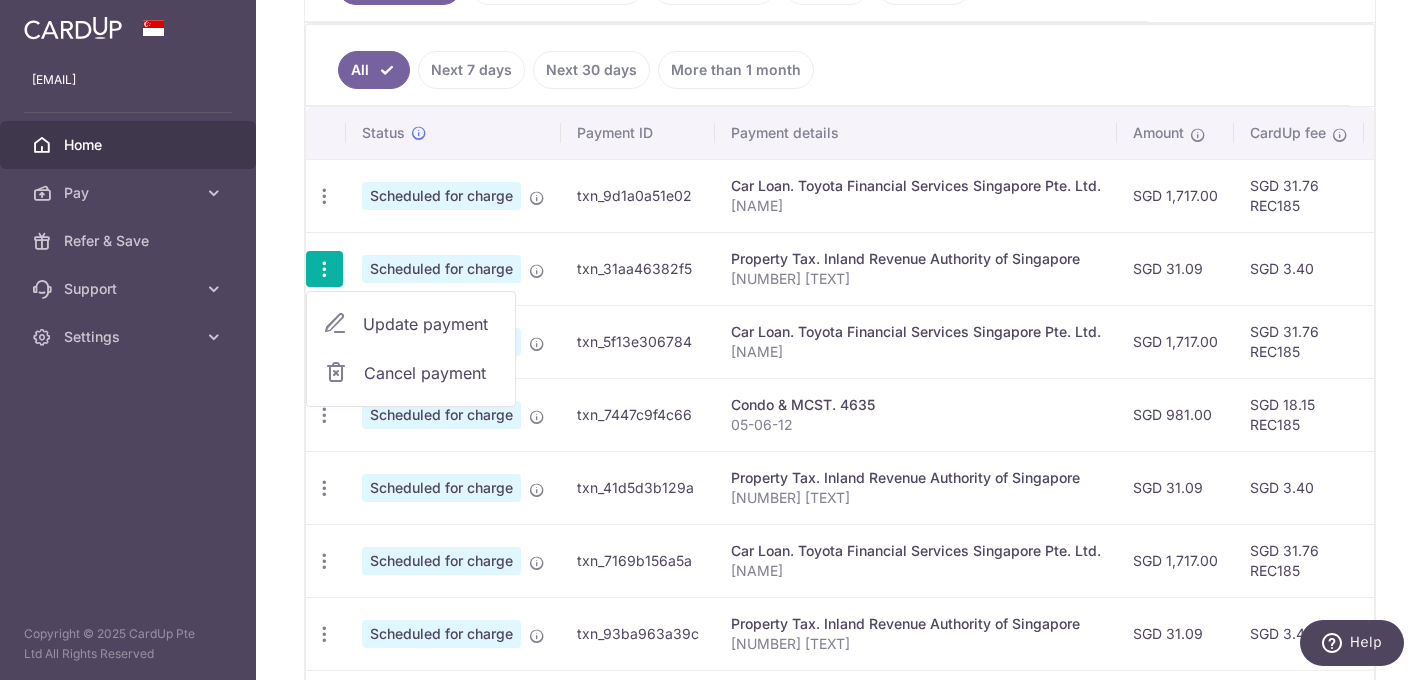 click on "Update payment" at bounding box center (431, 324) 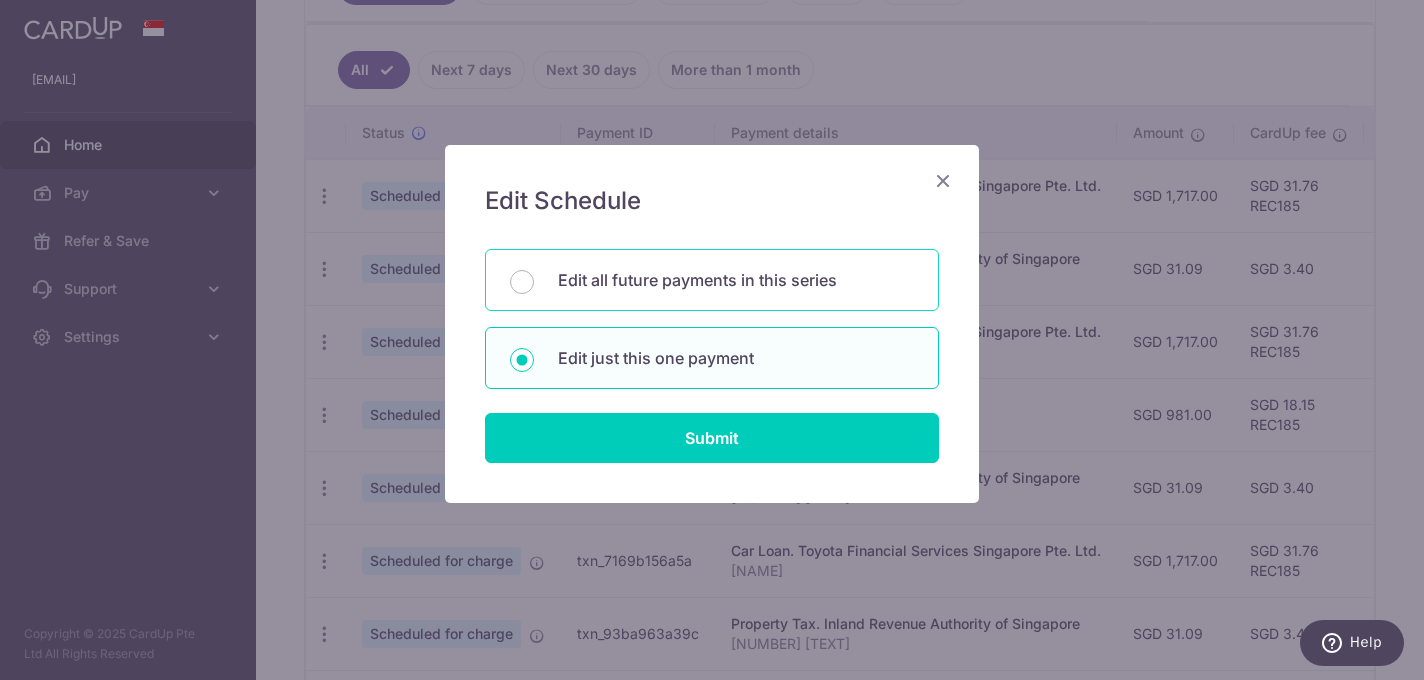 click on "Edit all future payments in this series" at bounding box center (736, 280) 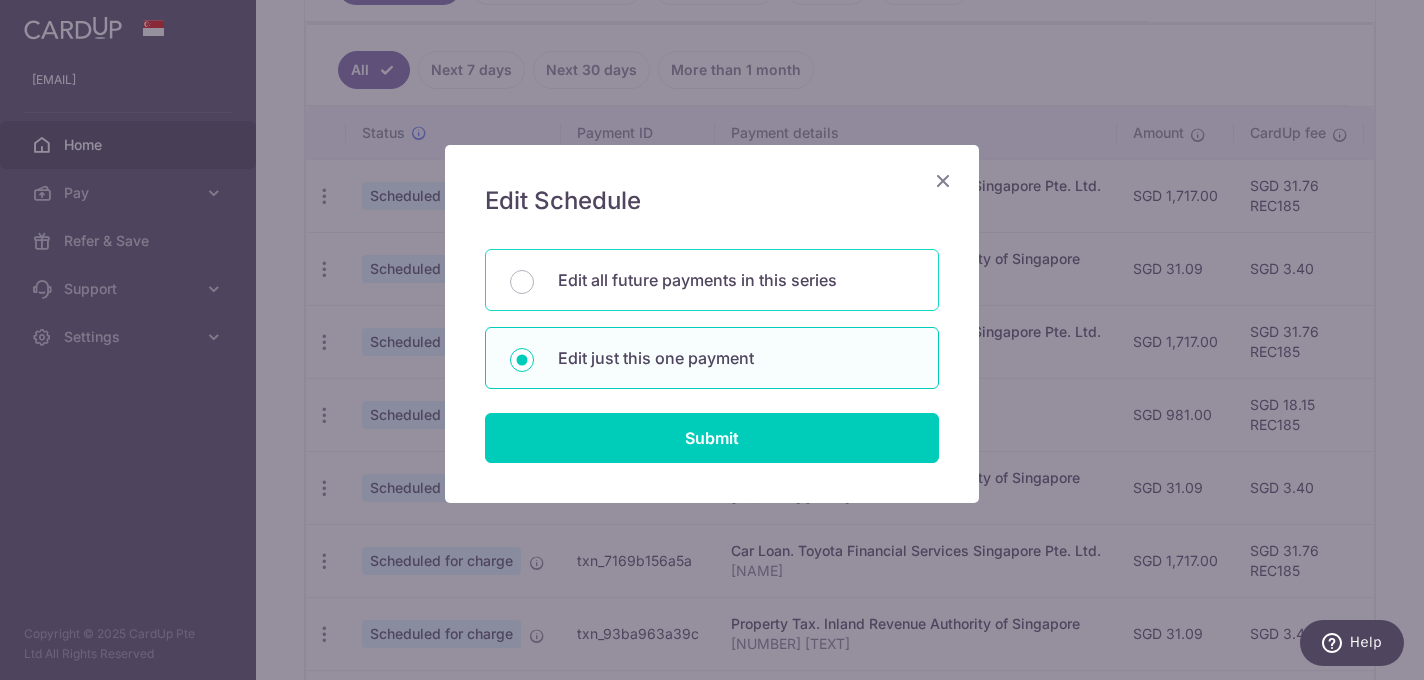 click on "Edit all future payments in this series" at bounding box center (522, 282) 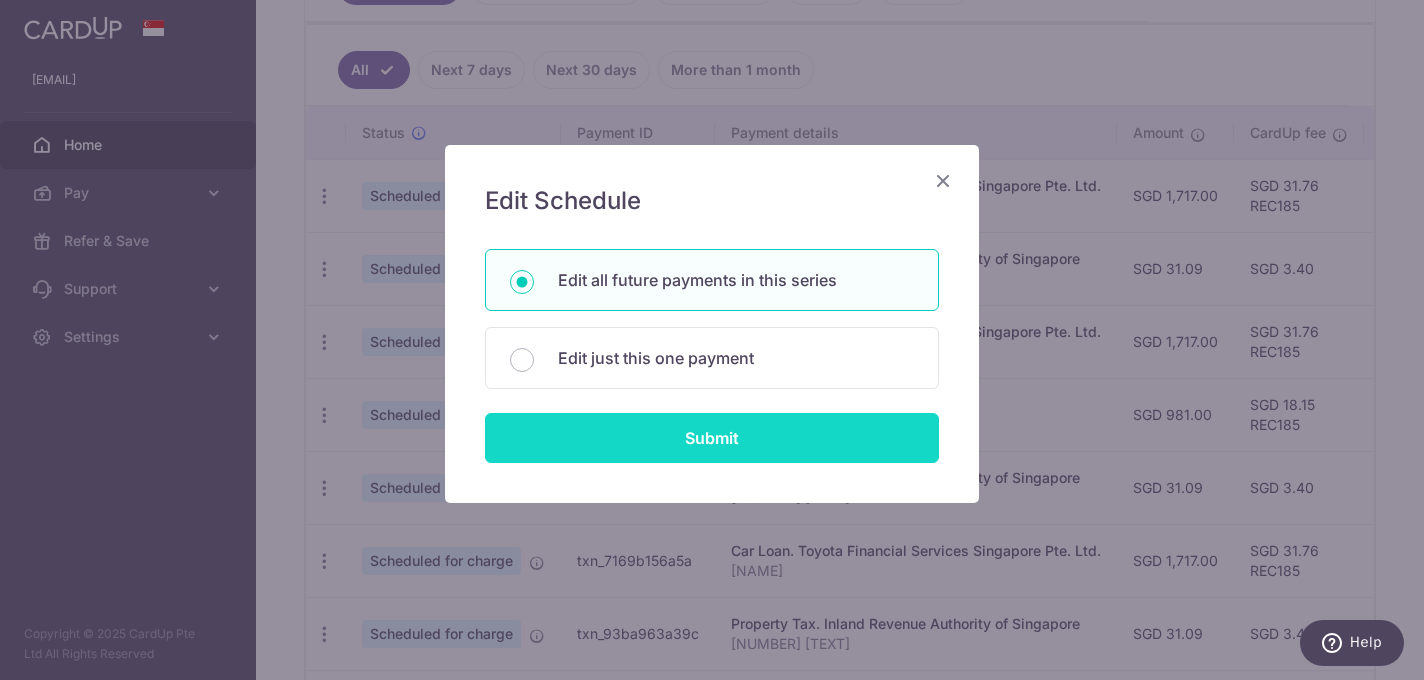 click on "Submit" at bounding box center (712, 438) 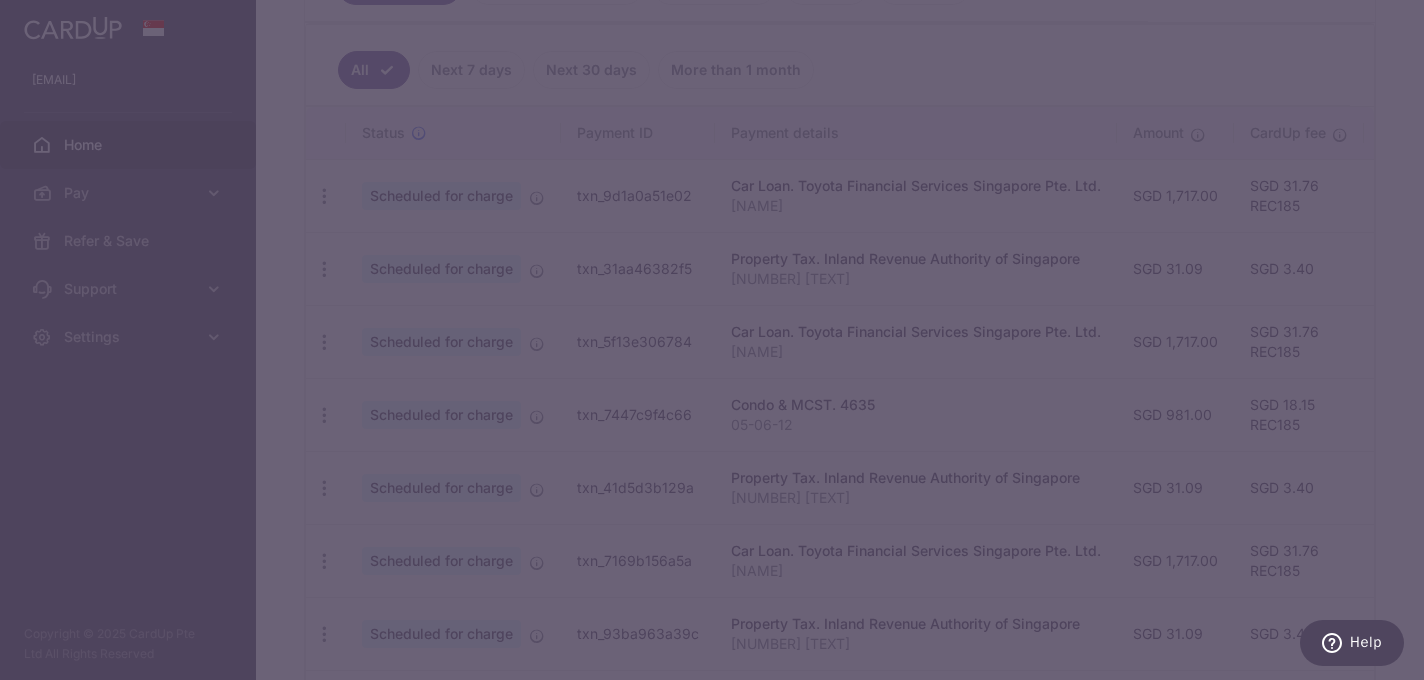 scroll, scrollTop: 0, scrollLeft: 0, axis: both 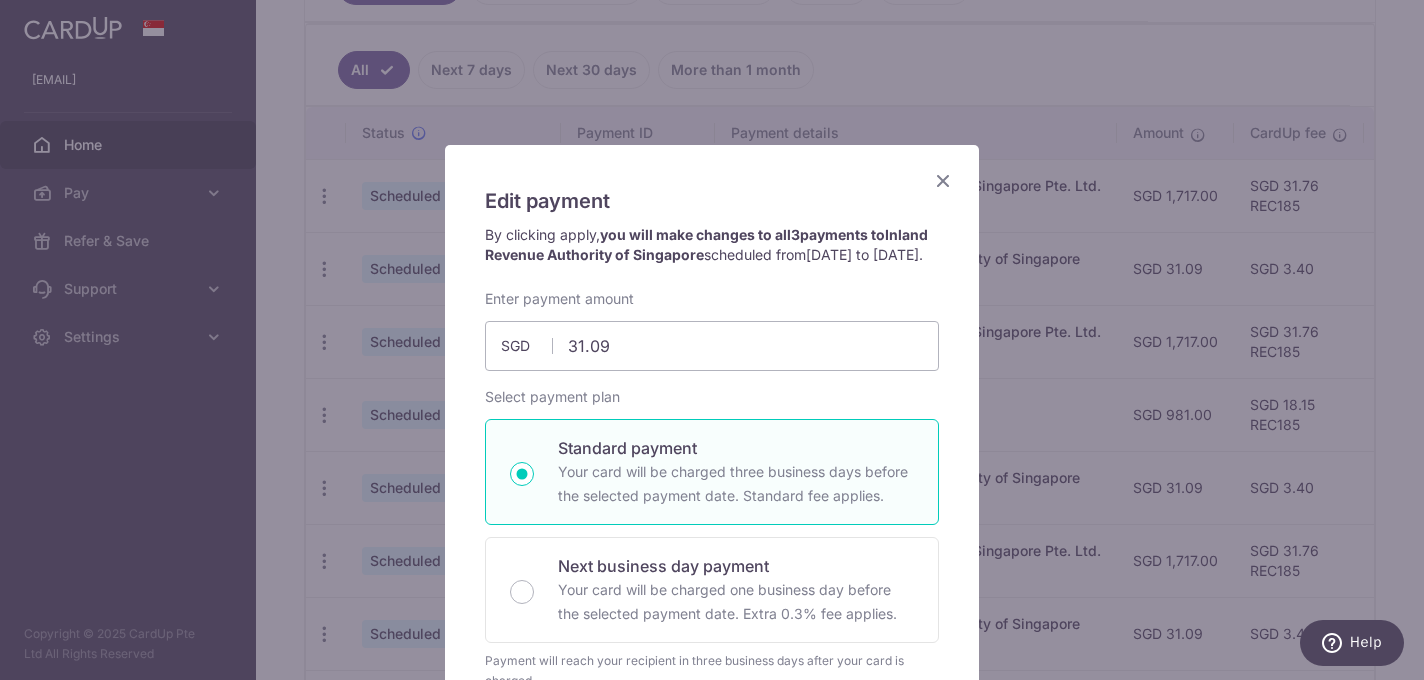 click at bounding box center (943, 180) 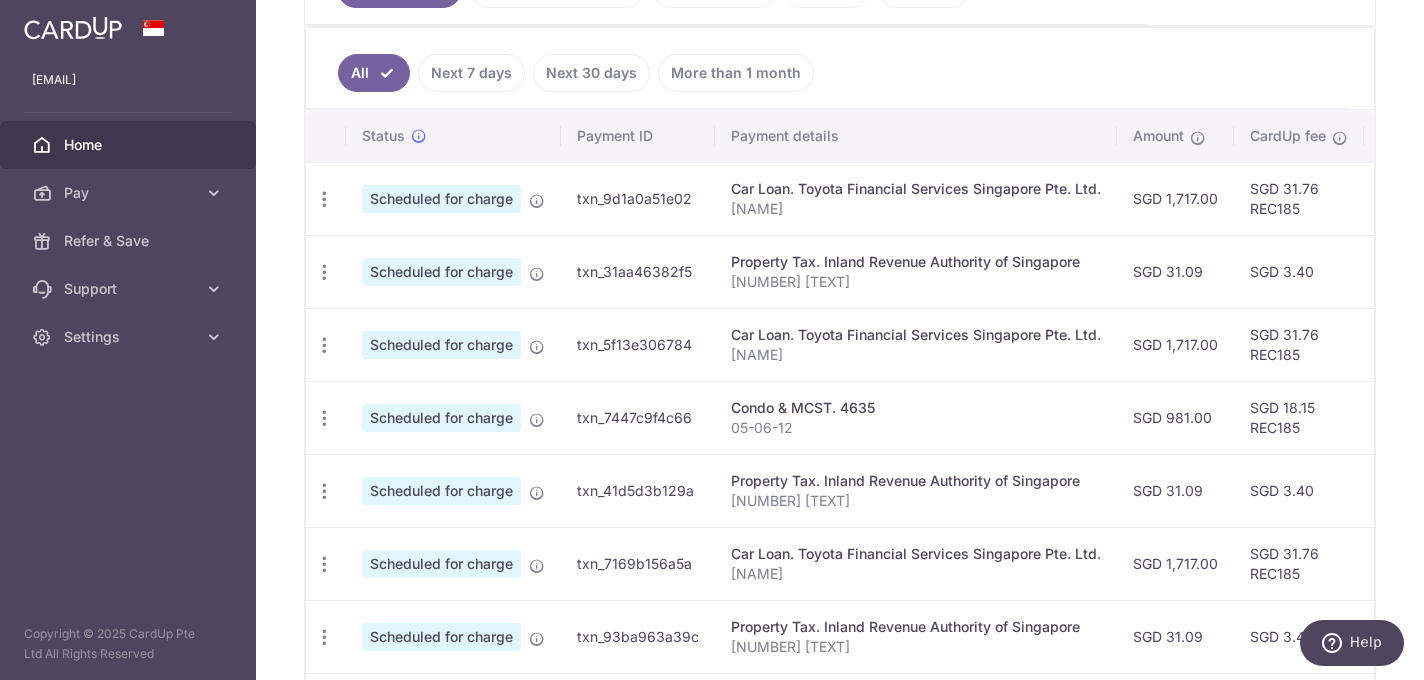 scroll, scrollTop: 530, scrollLeft: 0, axis: vertical 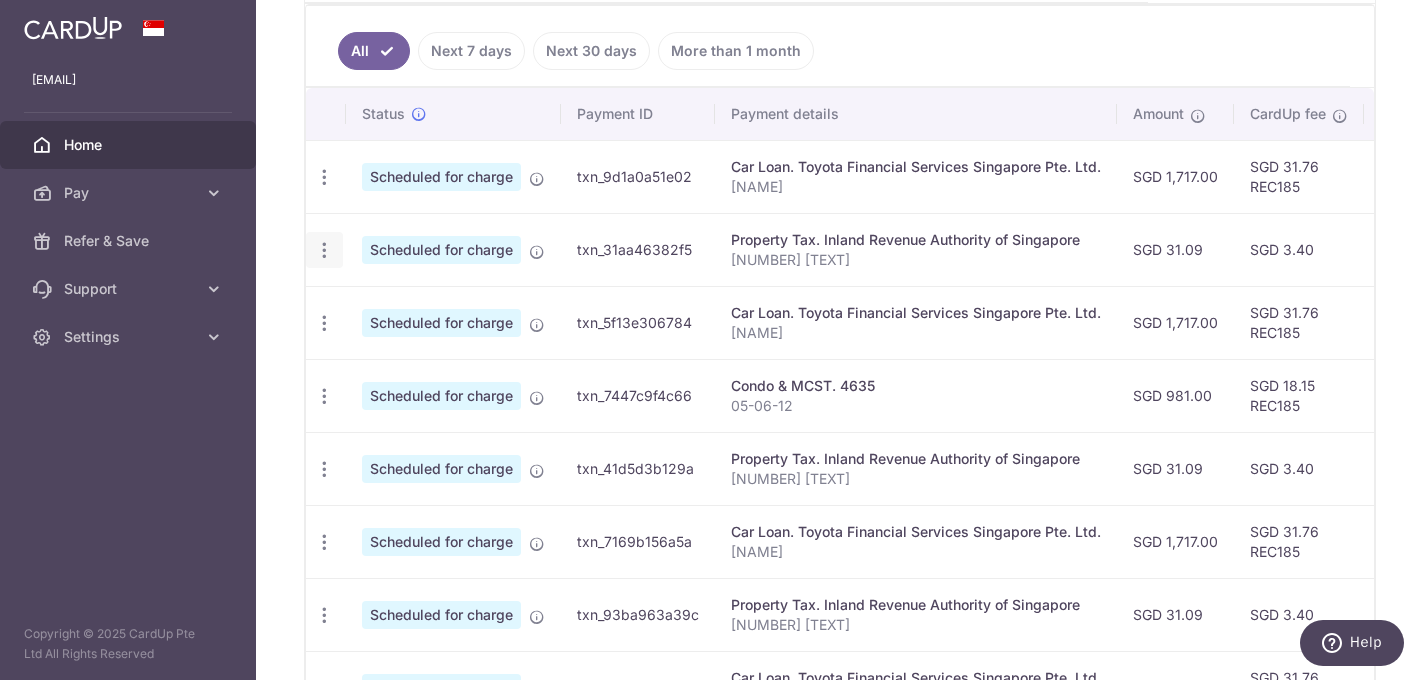 click at bounding box center [324, 177] 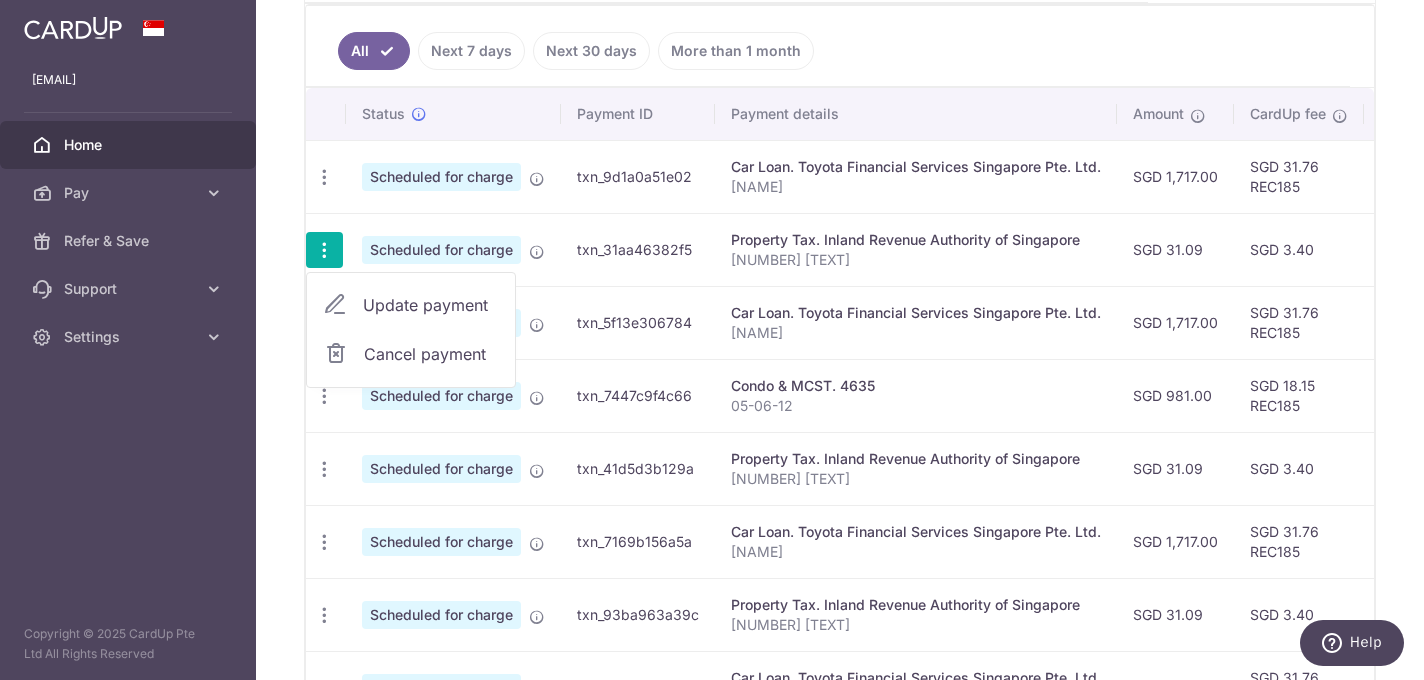 click on "Cancel payment" at bounding box center (431, 354) 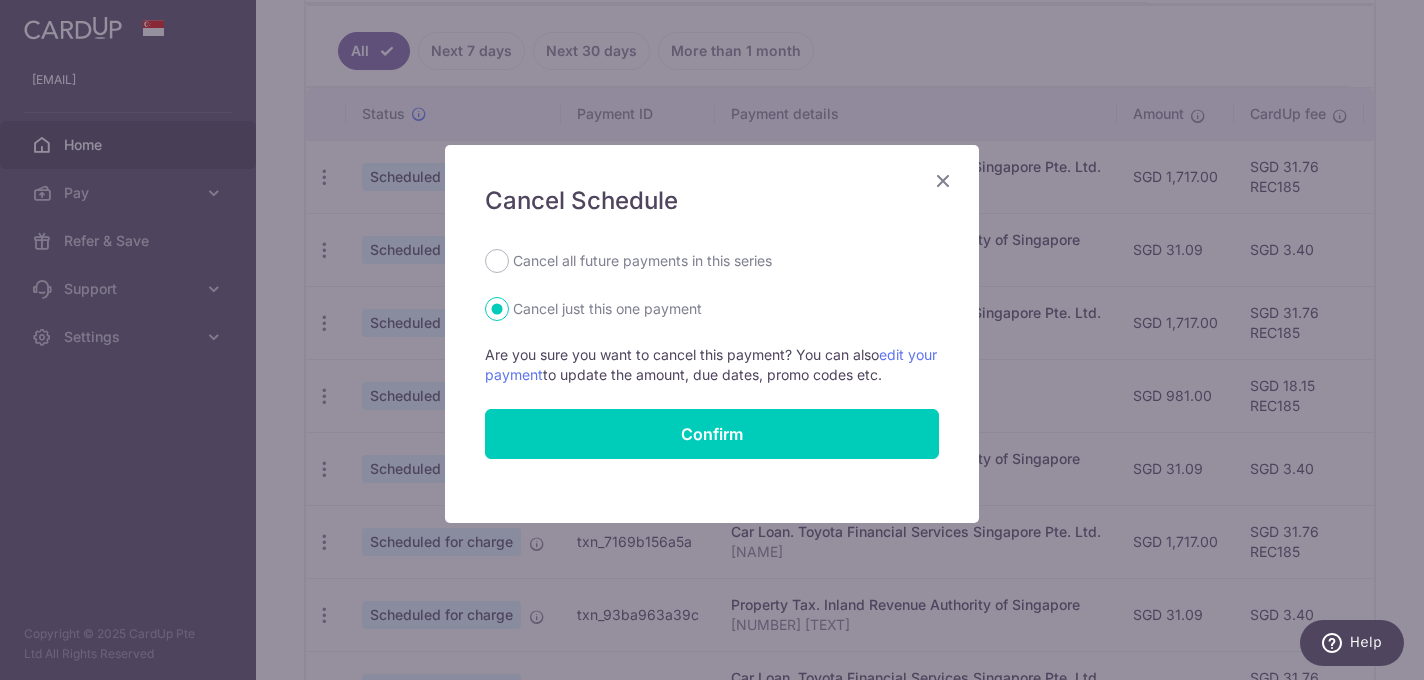 click on "Cancel all future payments in this series" at bounding box center [642, 261] 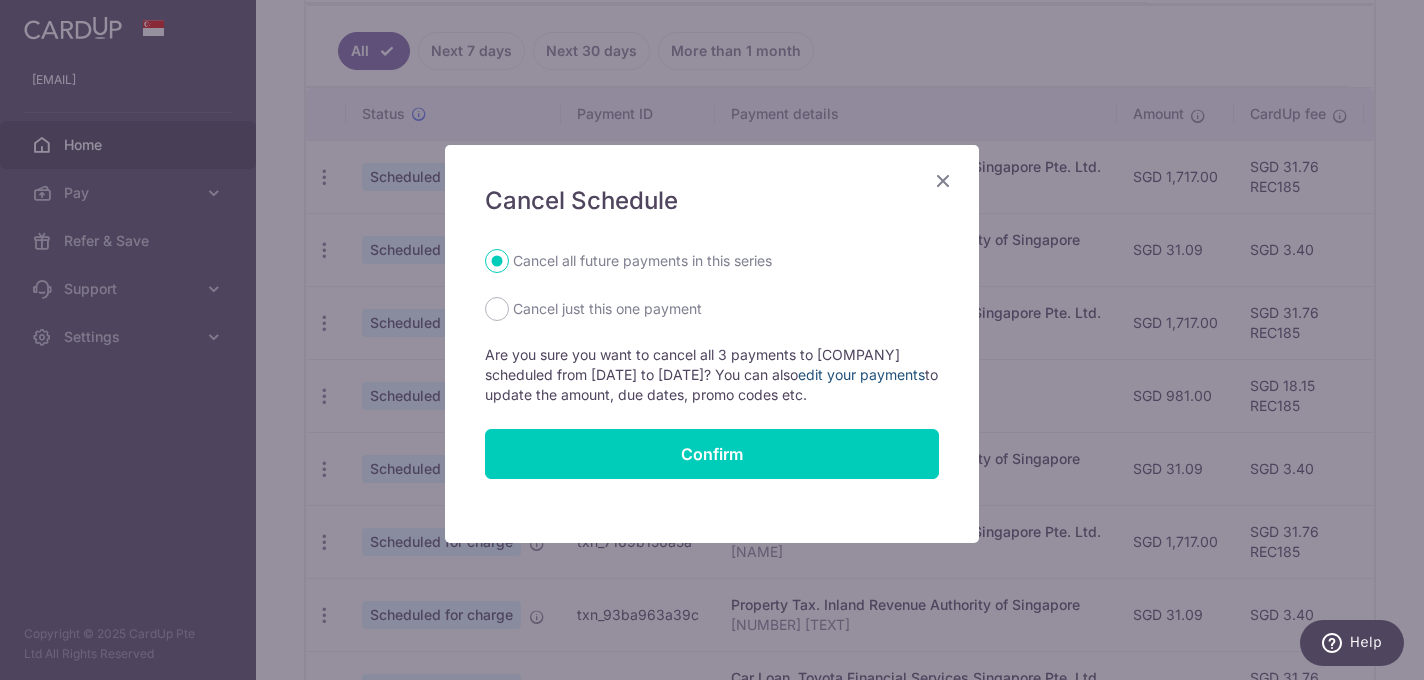 click on "edit your payments" at bounding box center (861, 374) 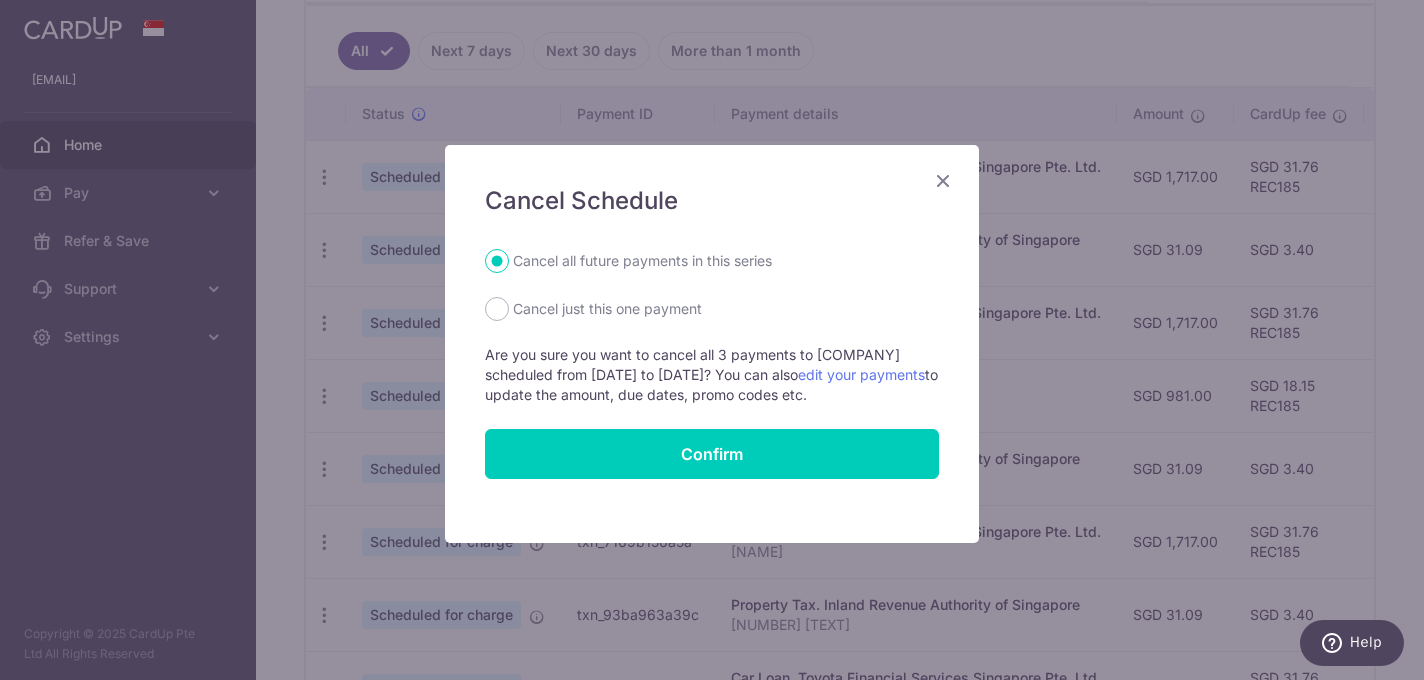 click at bounding box center (943, 180) 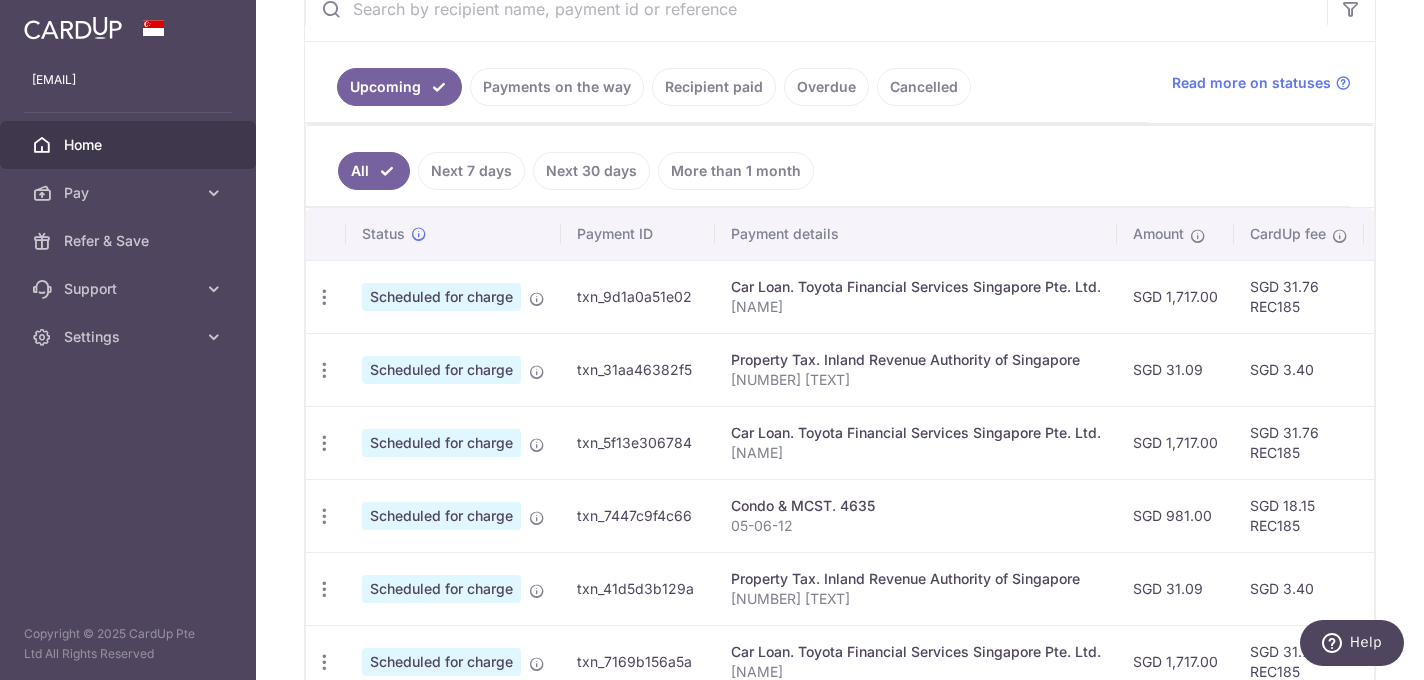 scroll, scrollTop: 412, scrollLeft: 0, axis: vertical 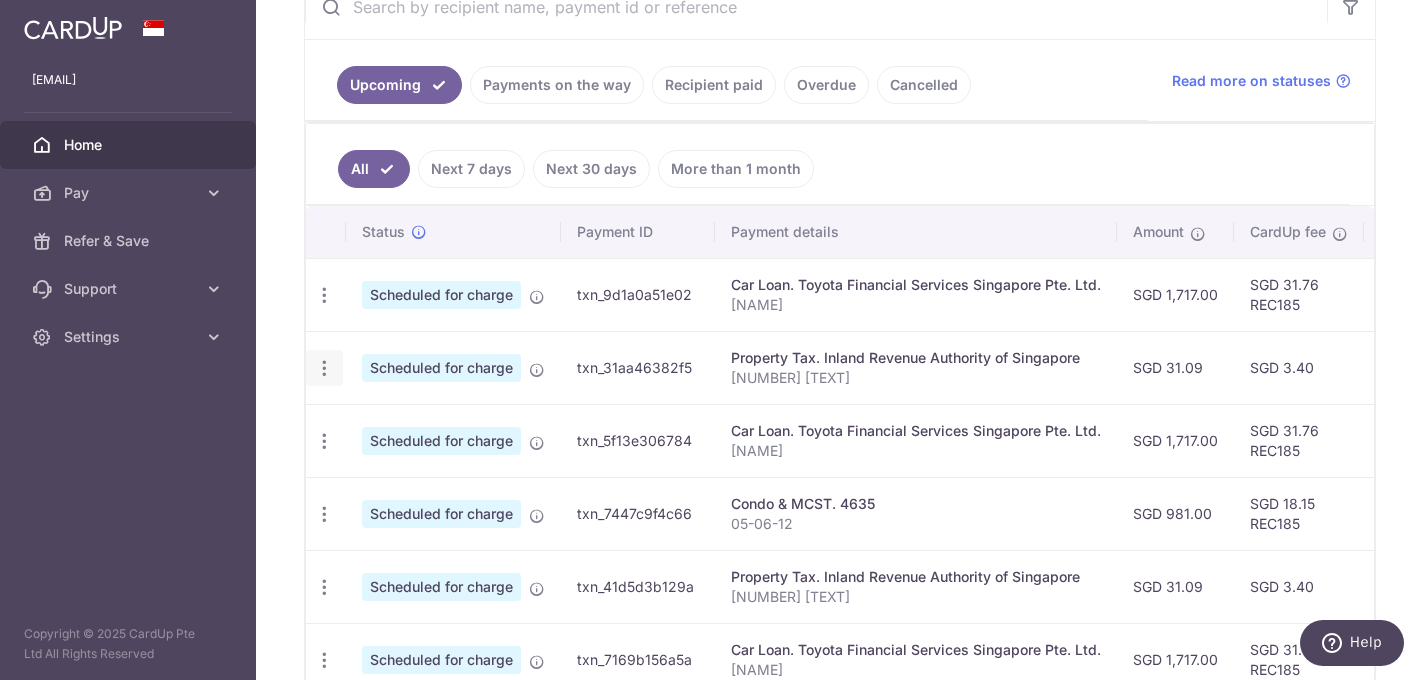 click at bounding box center (324, 295) 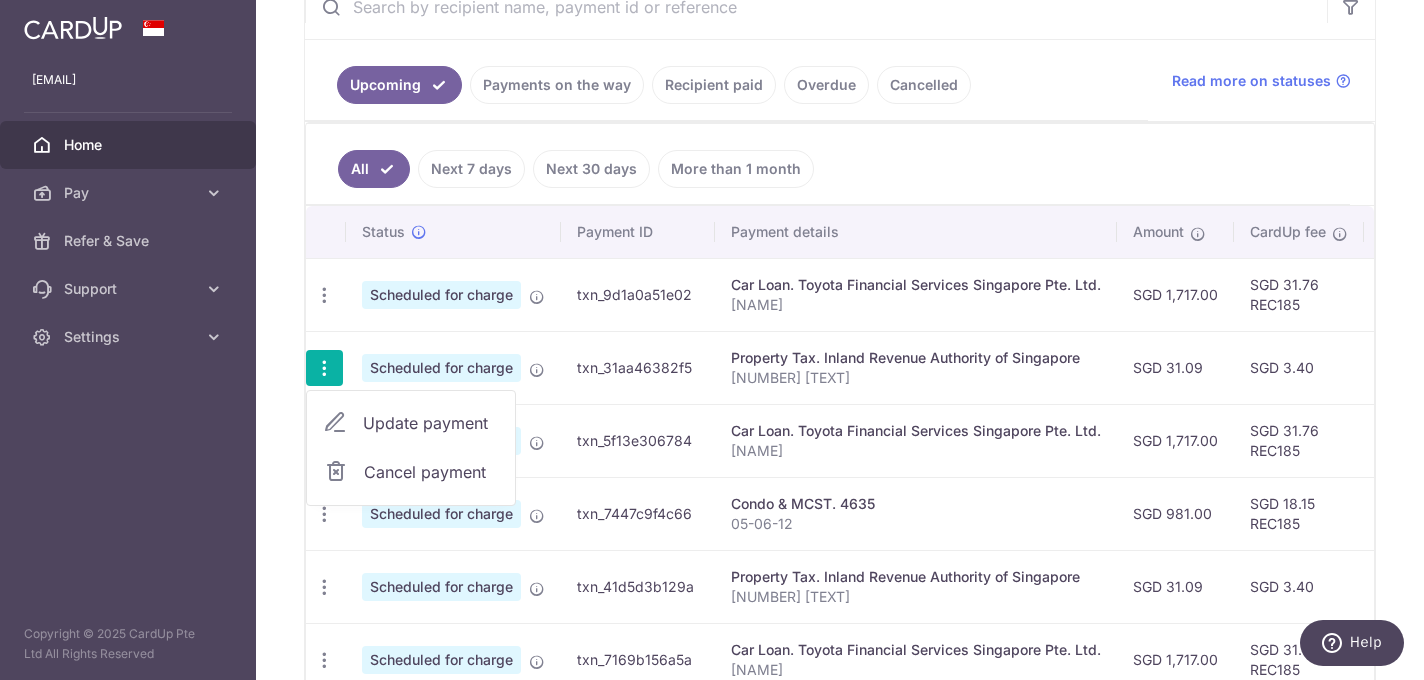 click on "Update payment" at bounding box center [431, 423] 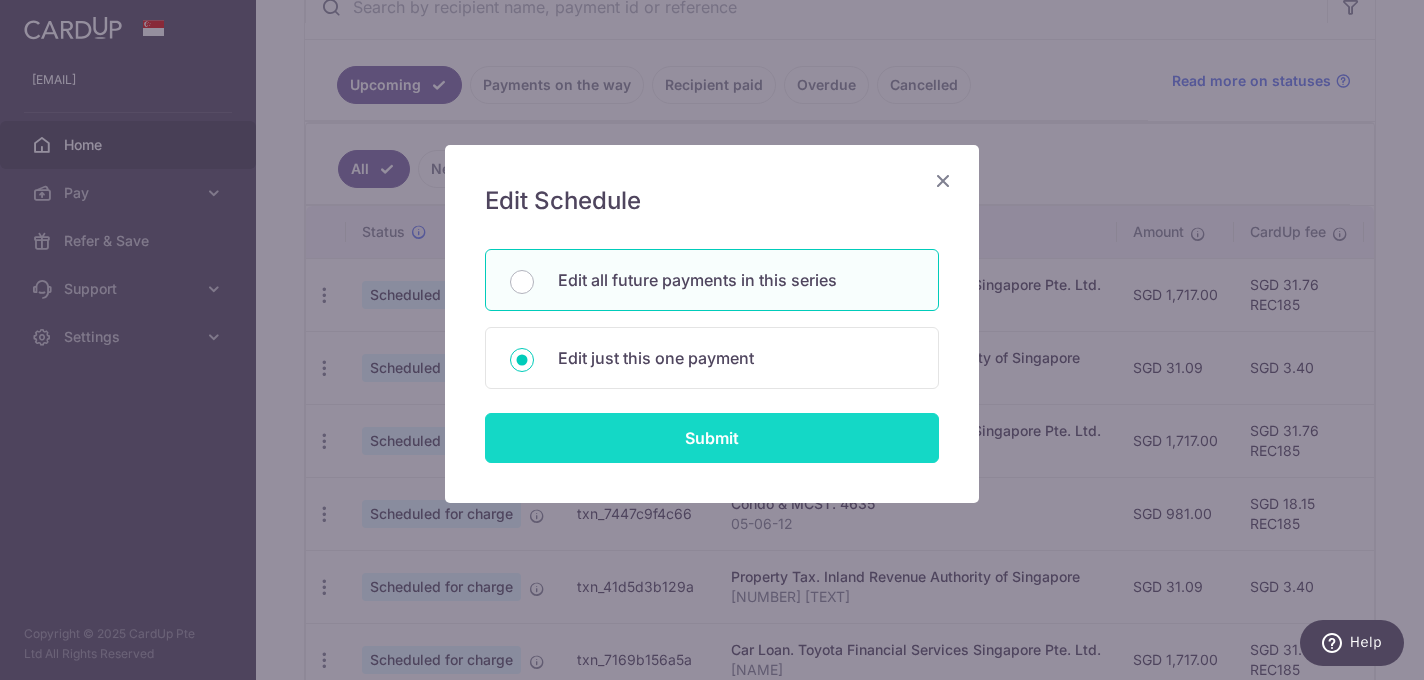 click on "Submit" at bounding box center [712, 438] 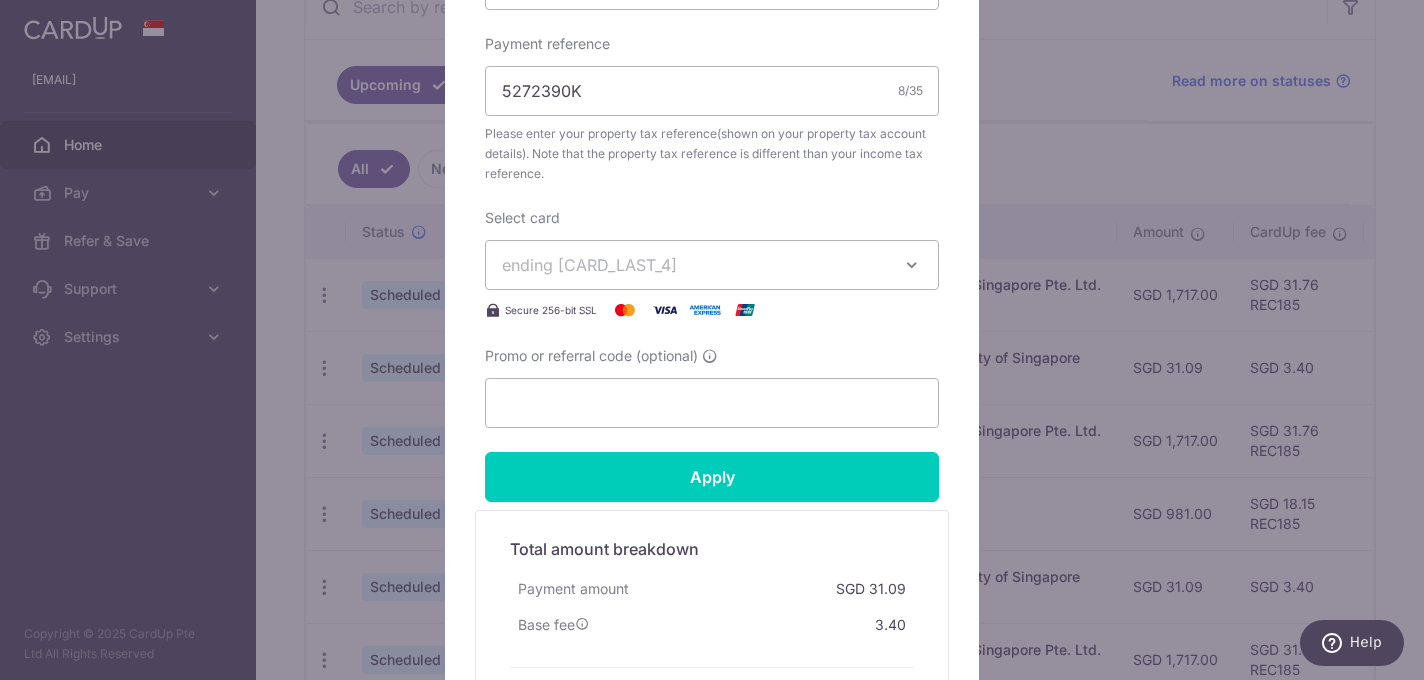 scroll, scrollTop: 737, scrollLeft: 0, axis: vertical 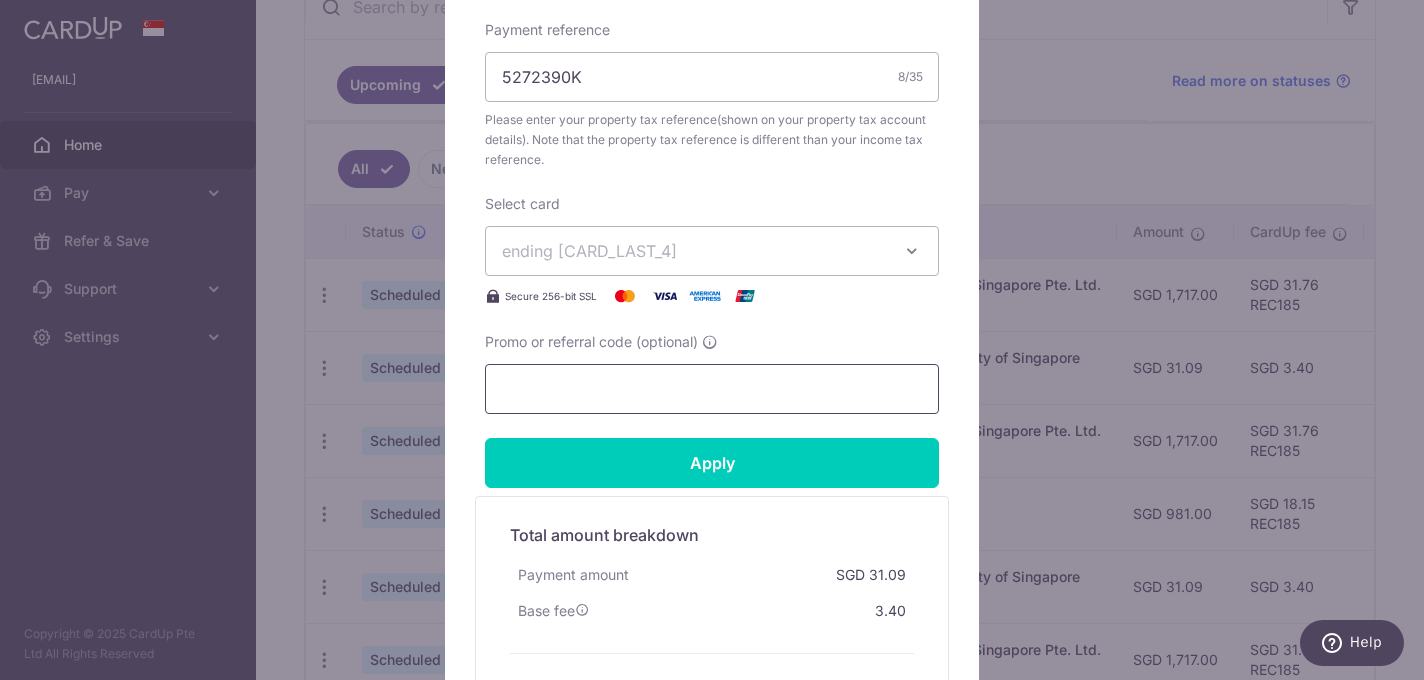 click on "Promo or referral code (optional)" at bounding box center (712, 389) 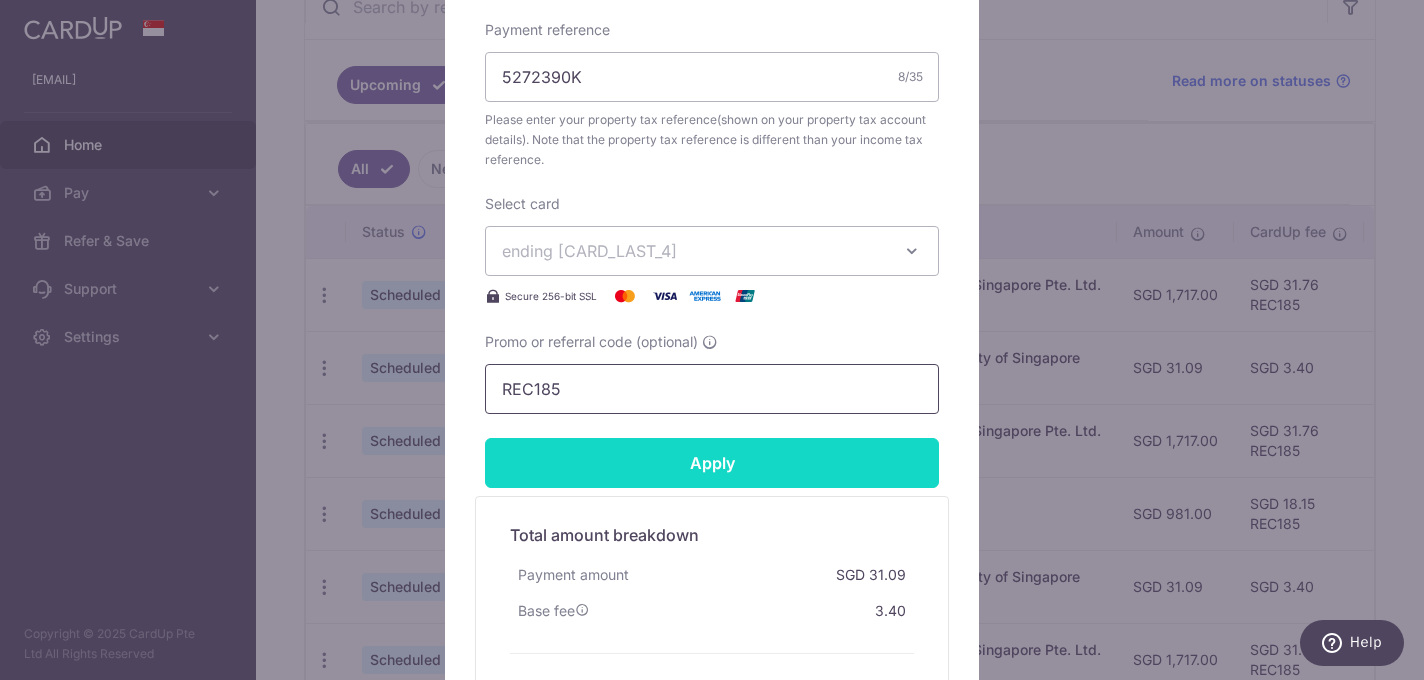 type on "REC185" 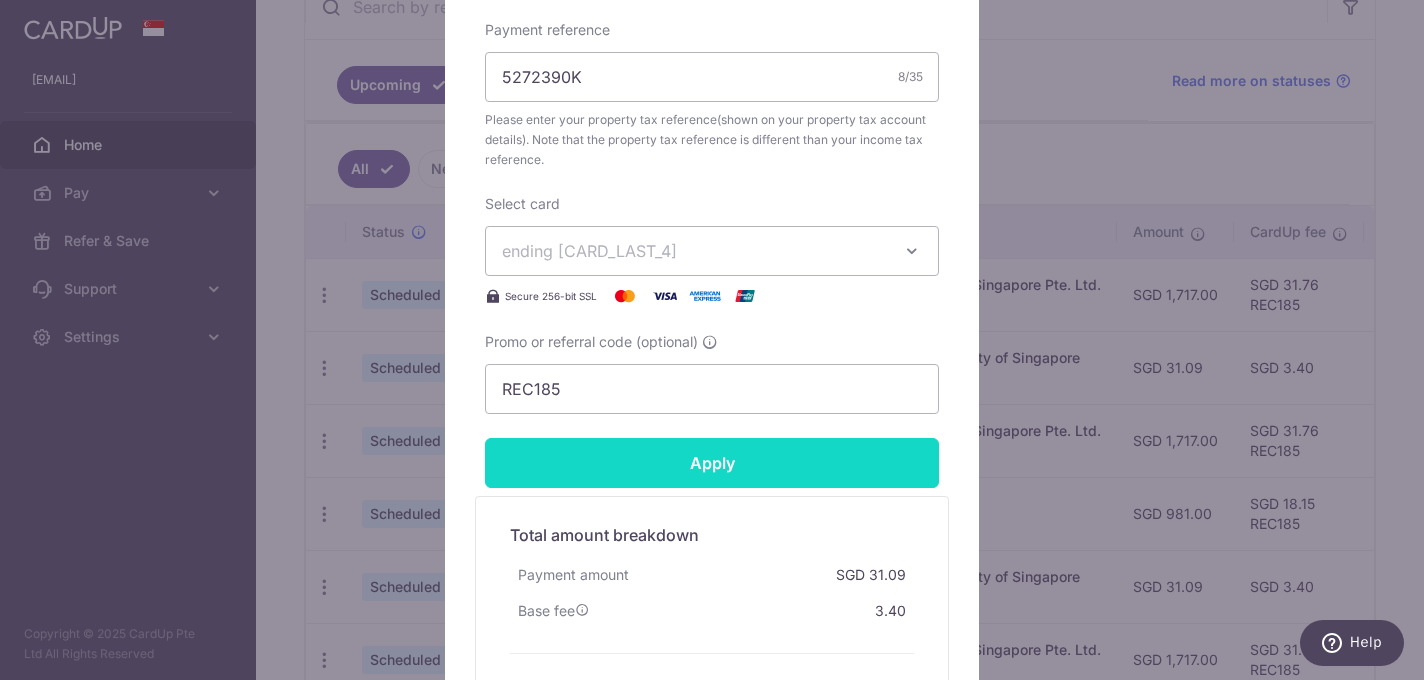 click on "Apply" at bounding box center [712, 463] 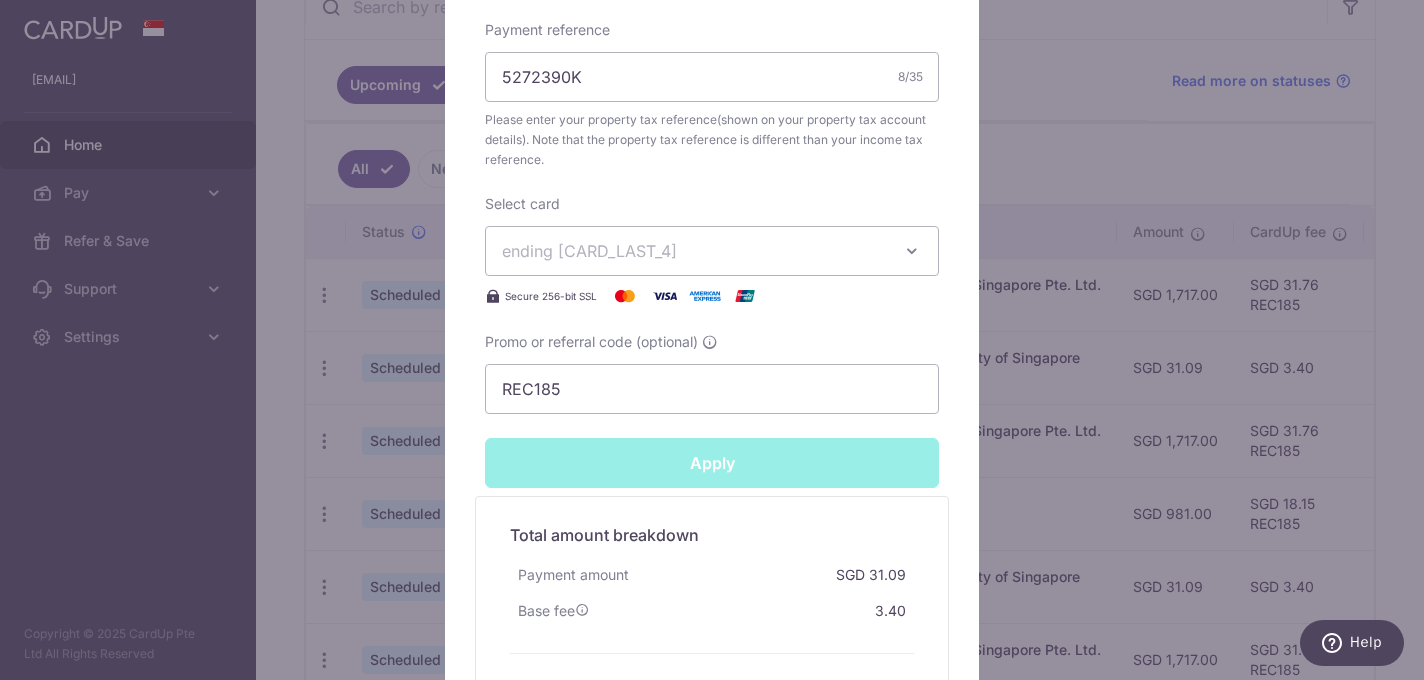 type on "Successfully Applied" 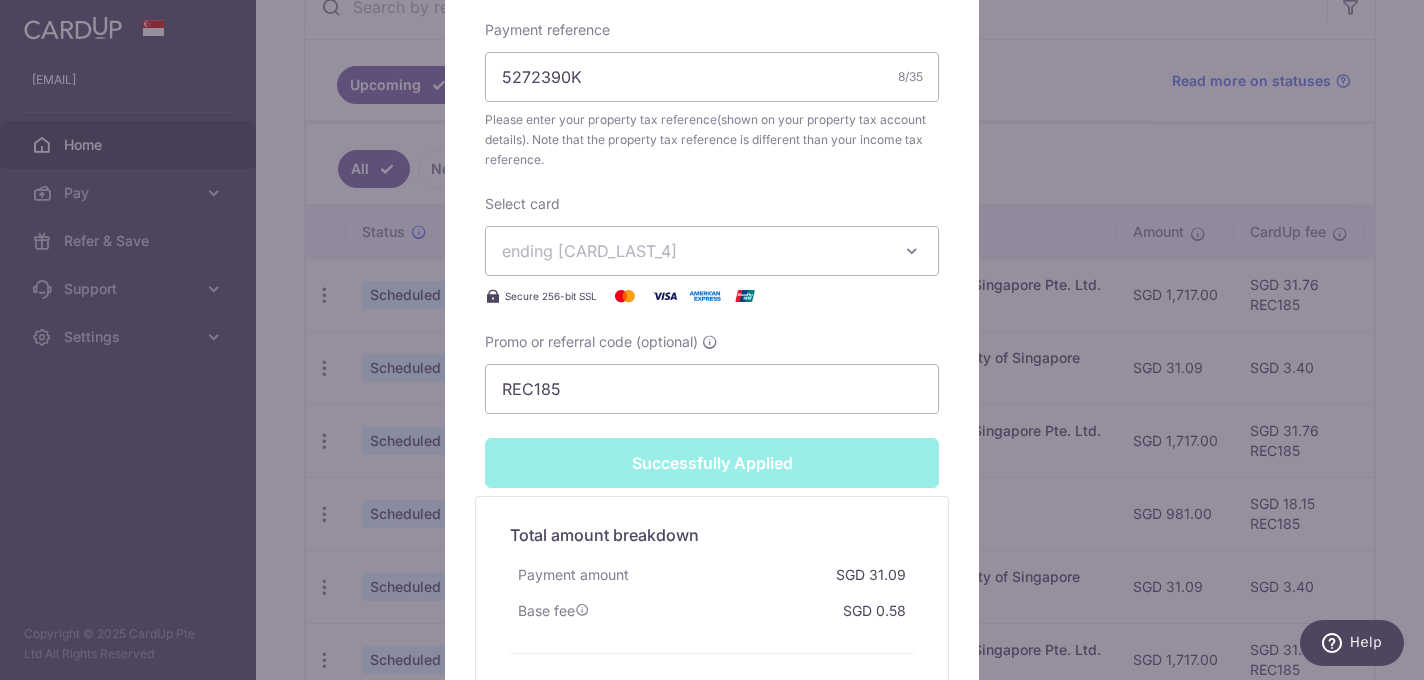 scroll, scrollTop: 0, scrollLeft: 0, axis: both 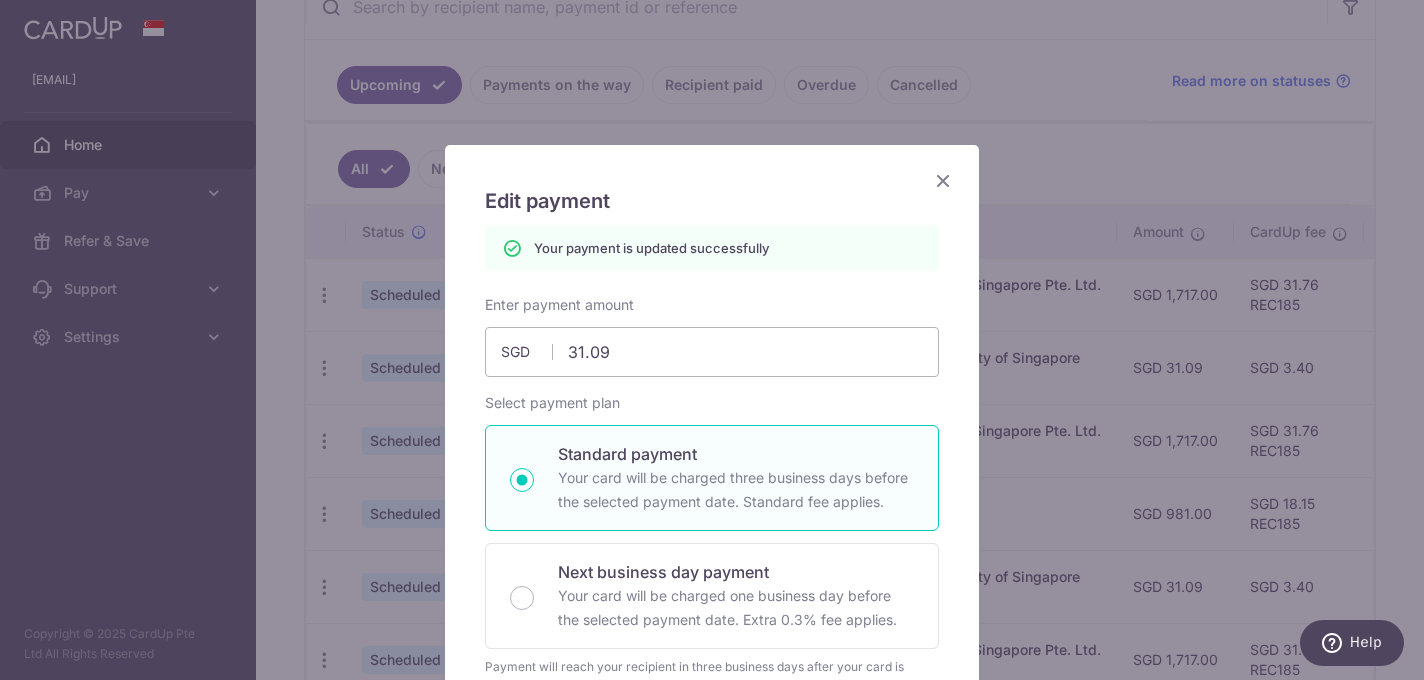 click at bounding box center (943, 180) 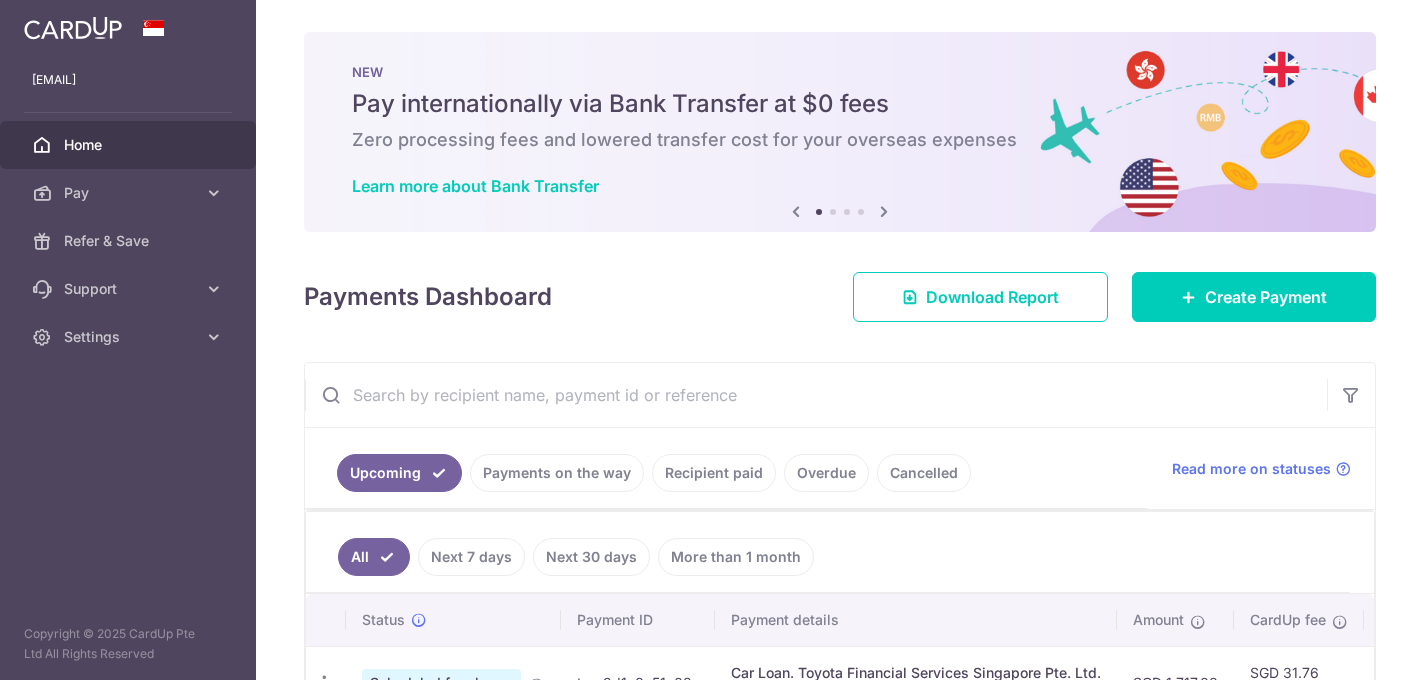 scroll, scrollTop: 0, scrollLeft: 0, axis: both 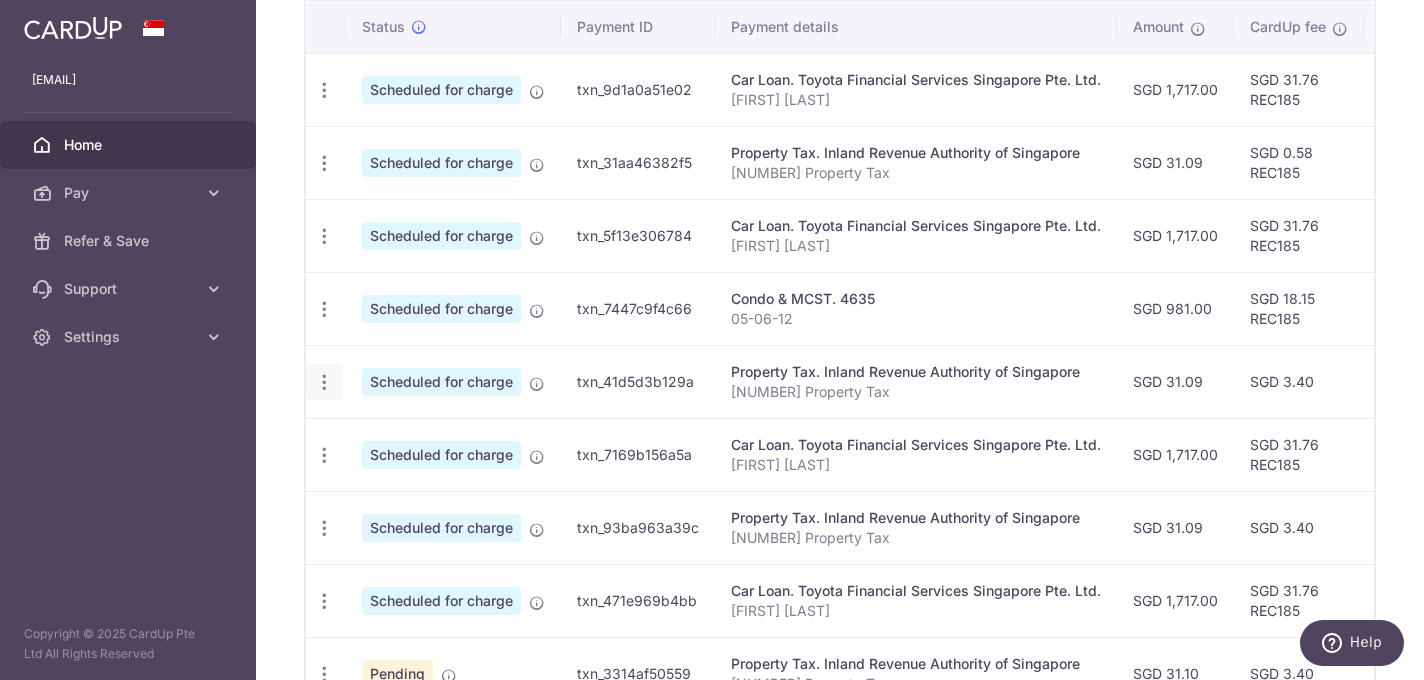 click at bounding box center [324, 90] 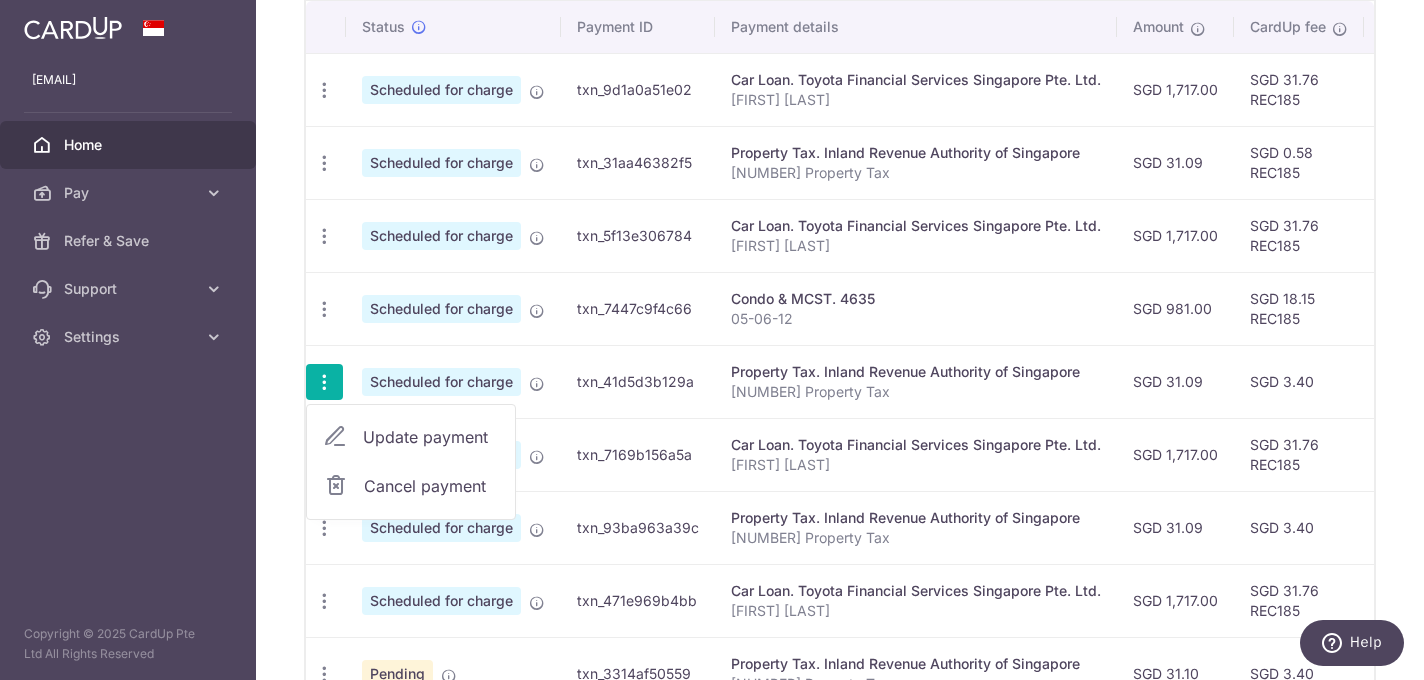 click at bounding box center [324, 382] 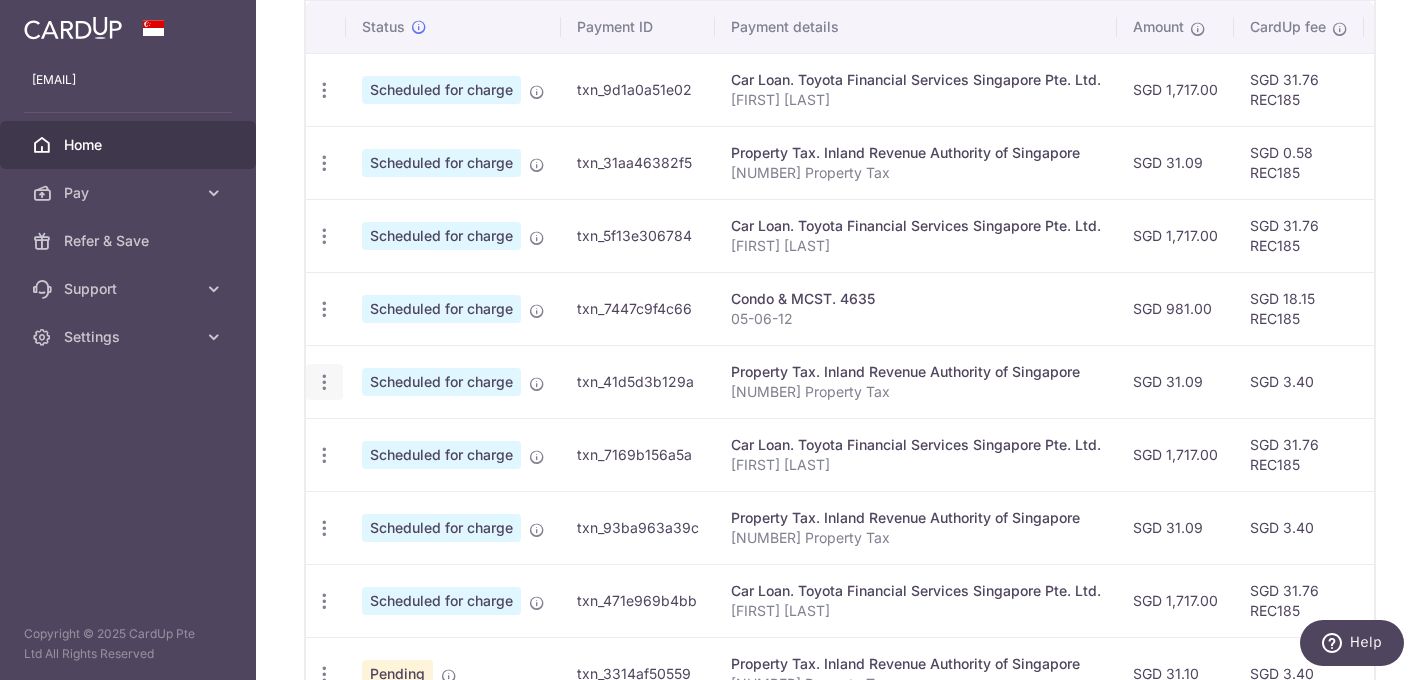 click at bounding box center (324, 90) 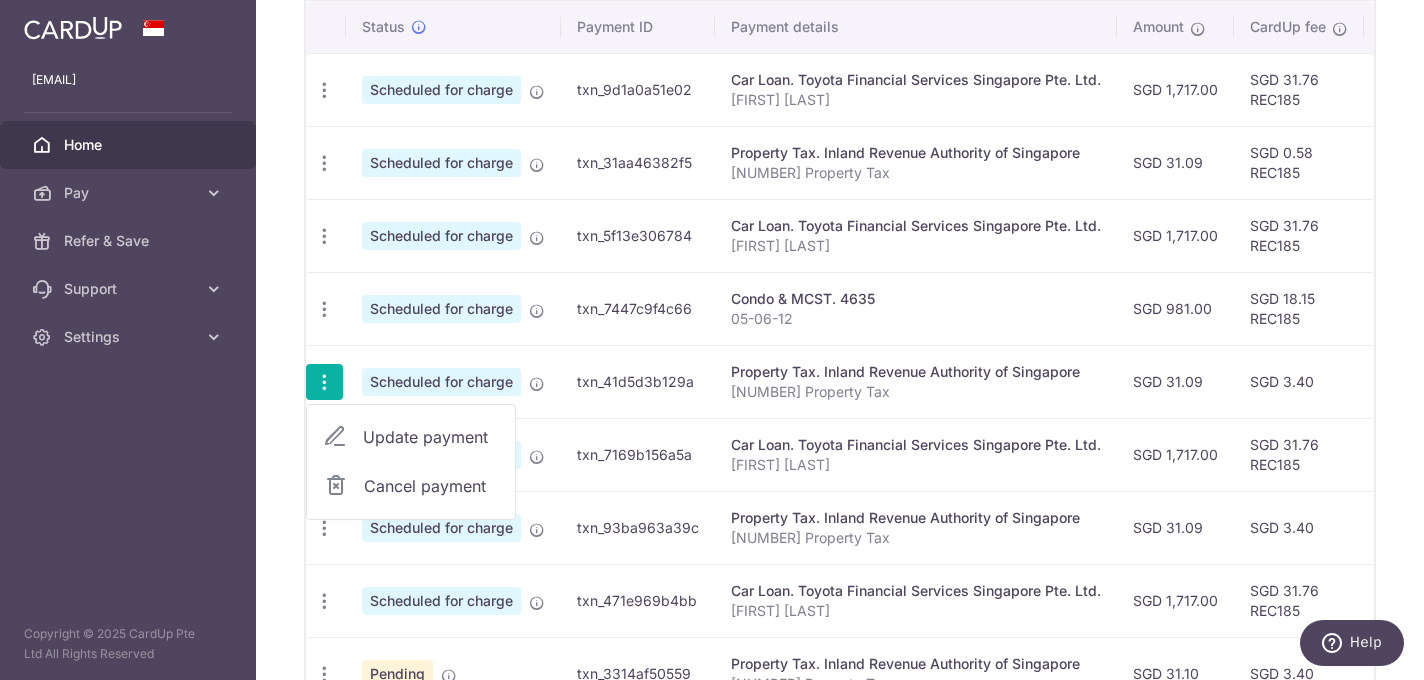 click on "Update payment" at bounding box center (411, 437) 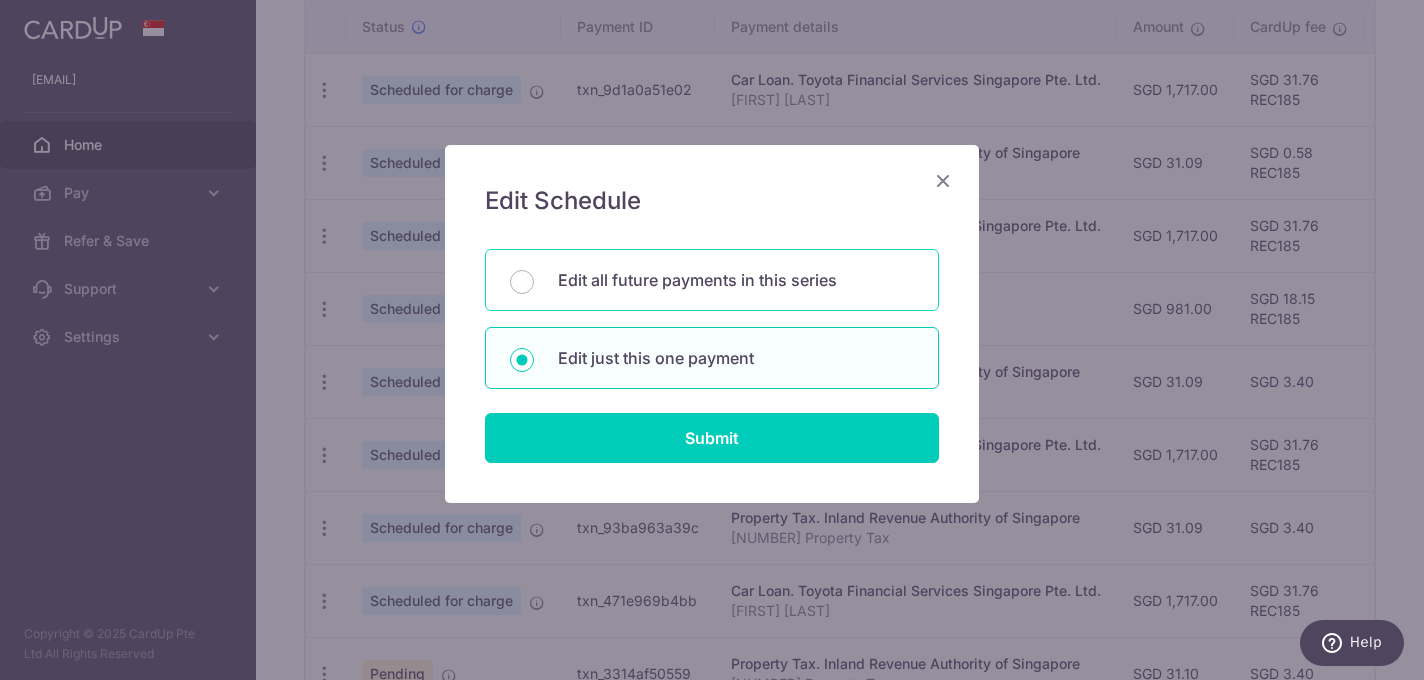 click on "Edit all future payments in this series" at bounding box center [736, 280] 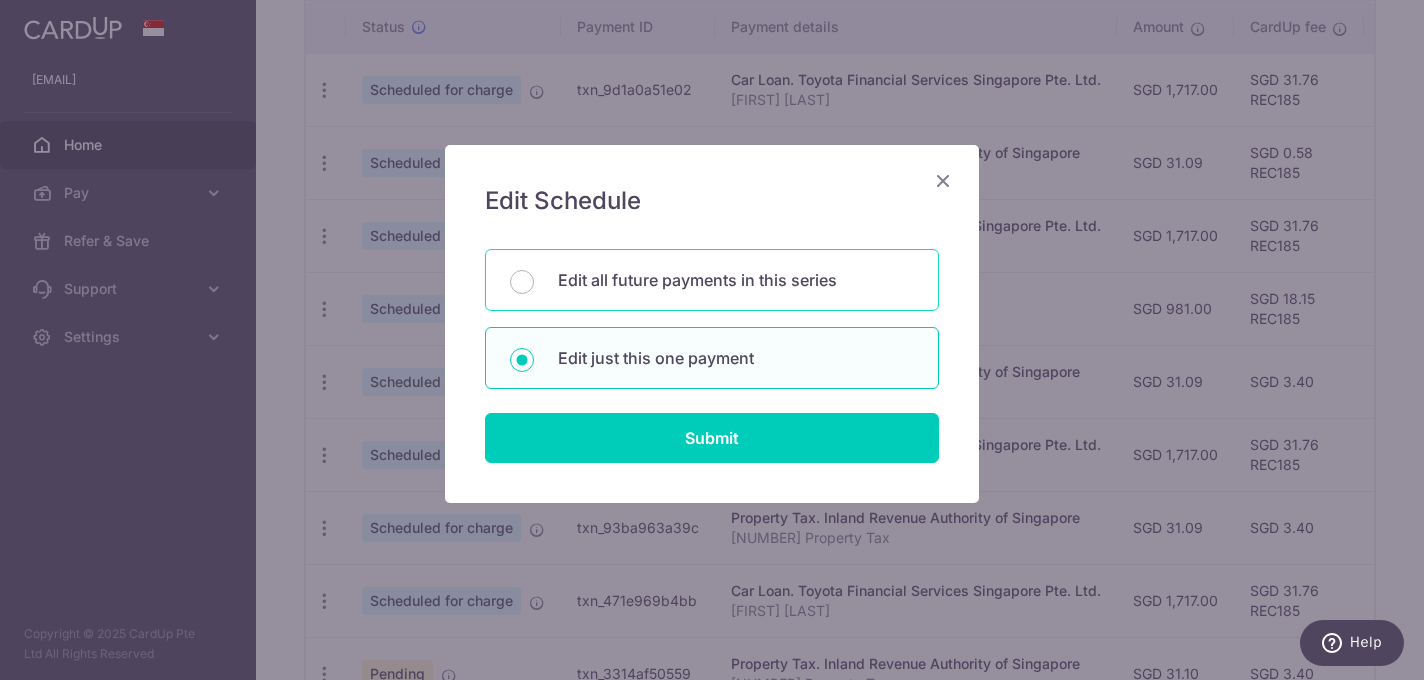 click on "Edit all future payments in this series" at bounding box center [522, 282] 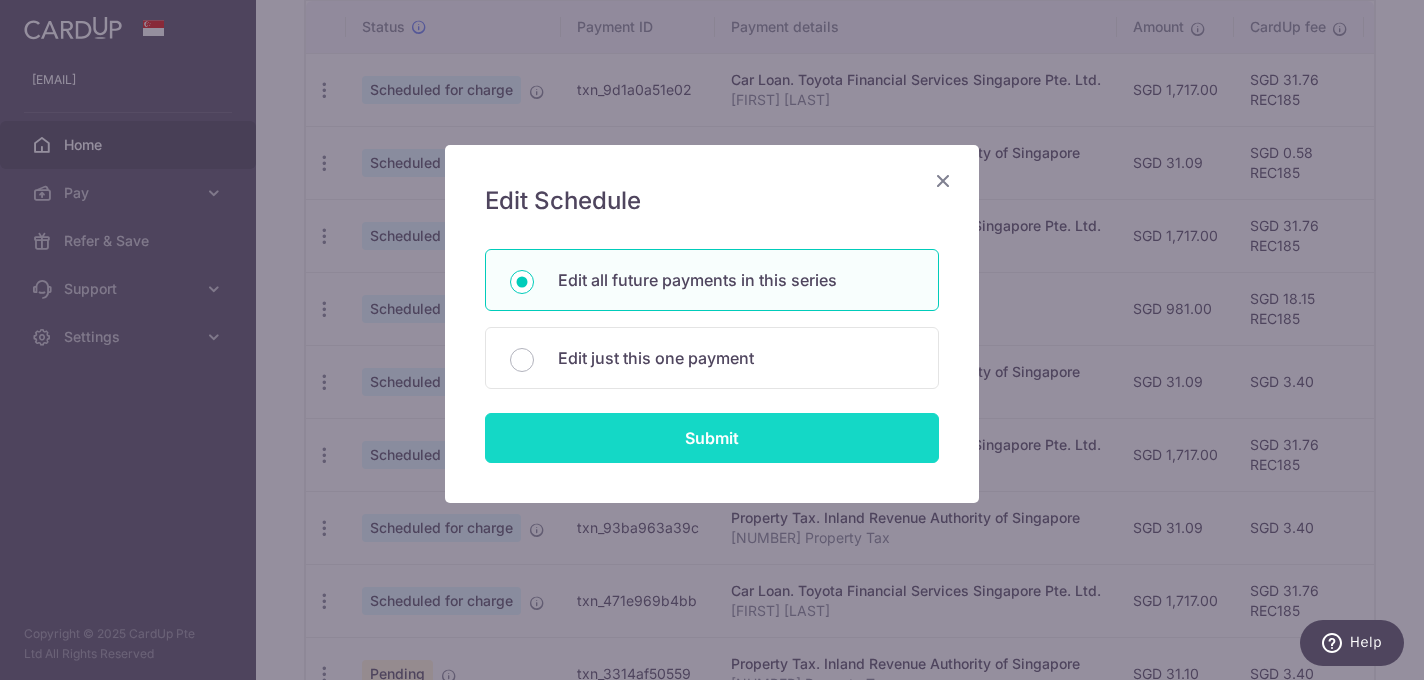 click on "Submit" at bounding box center [712, 438] 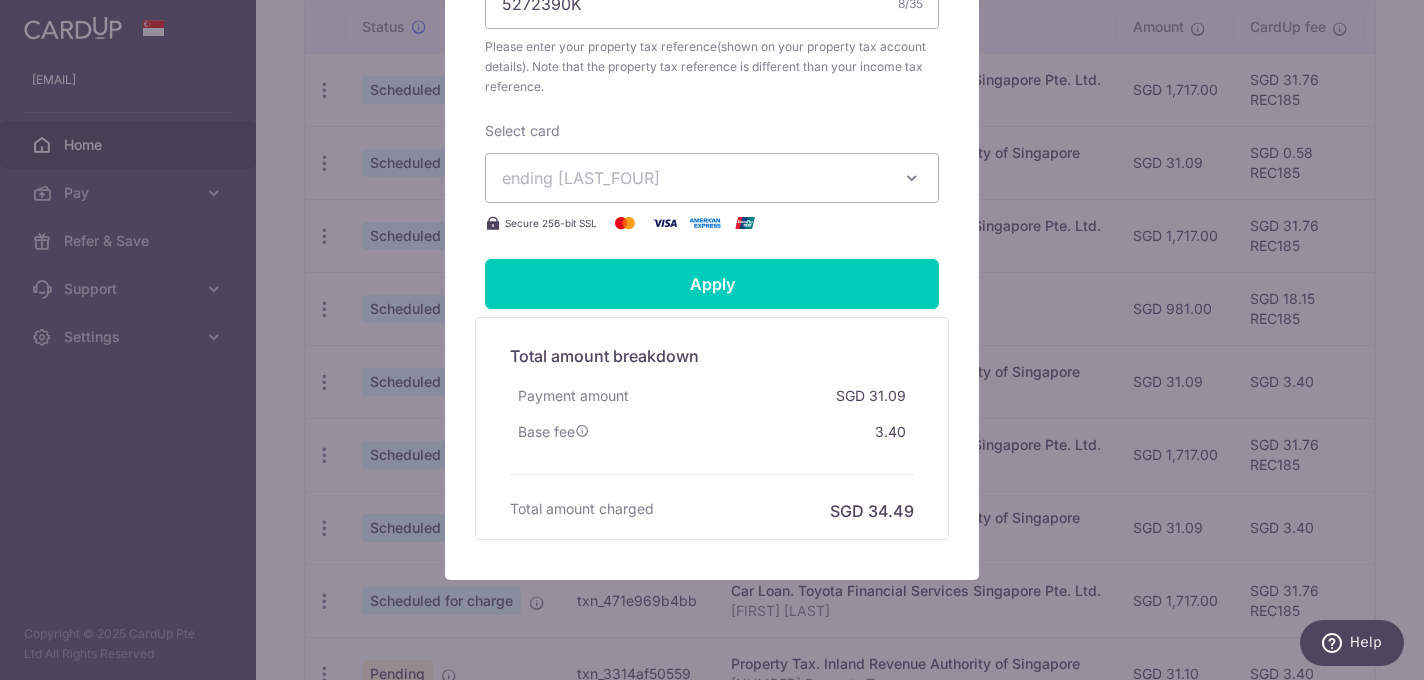 scroll, scrollTop: 767, scrollLeft: 0, axis: vertical 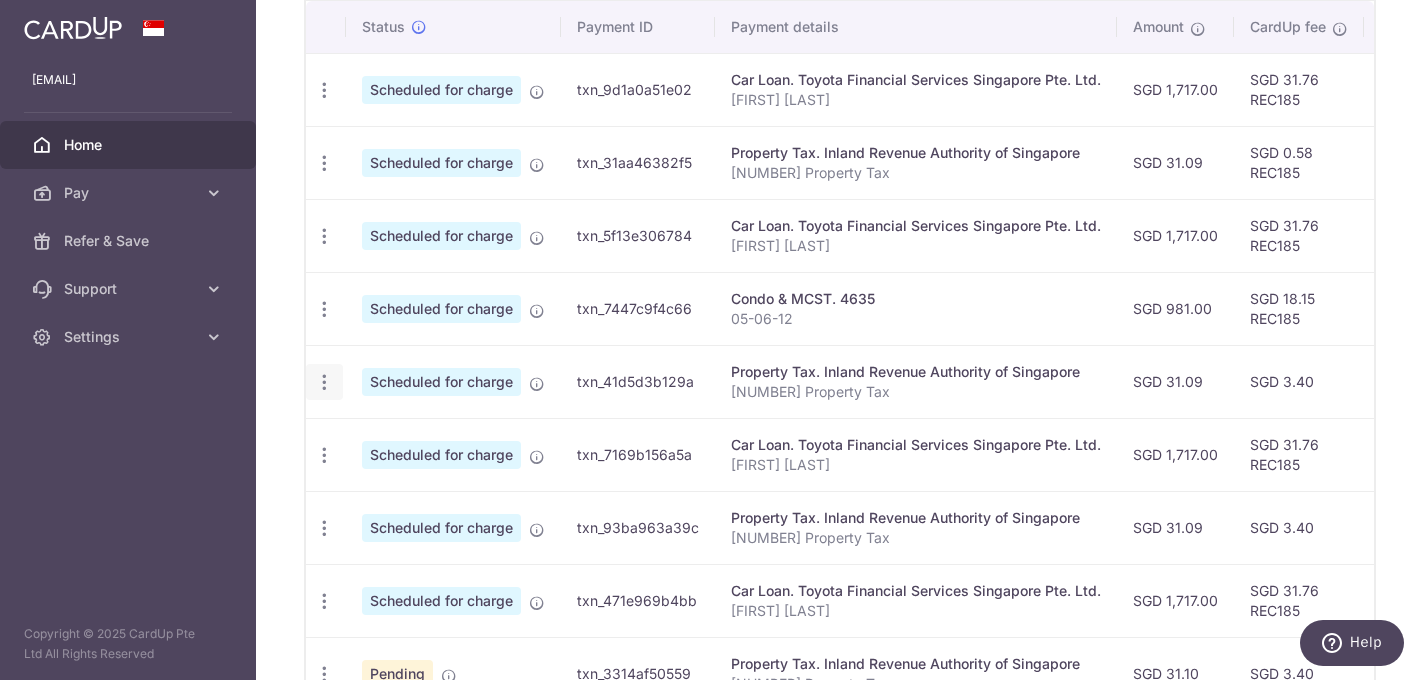 click at bounding box center [324, 90] 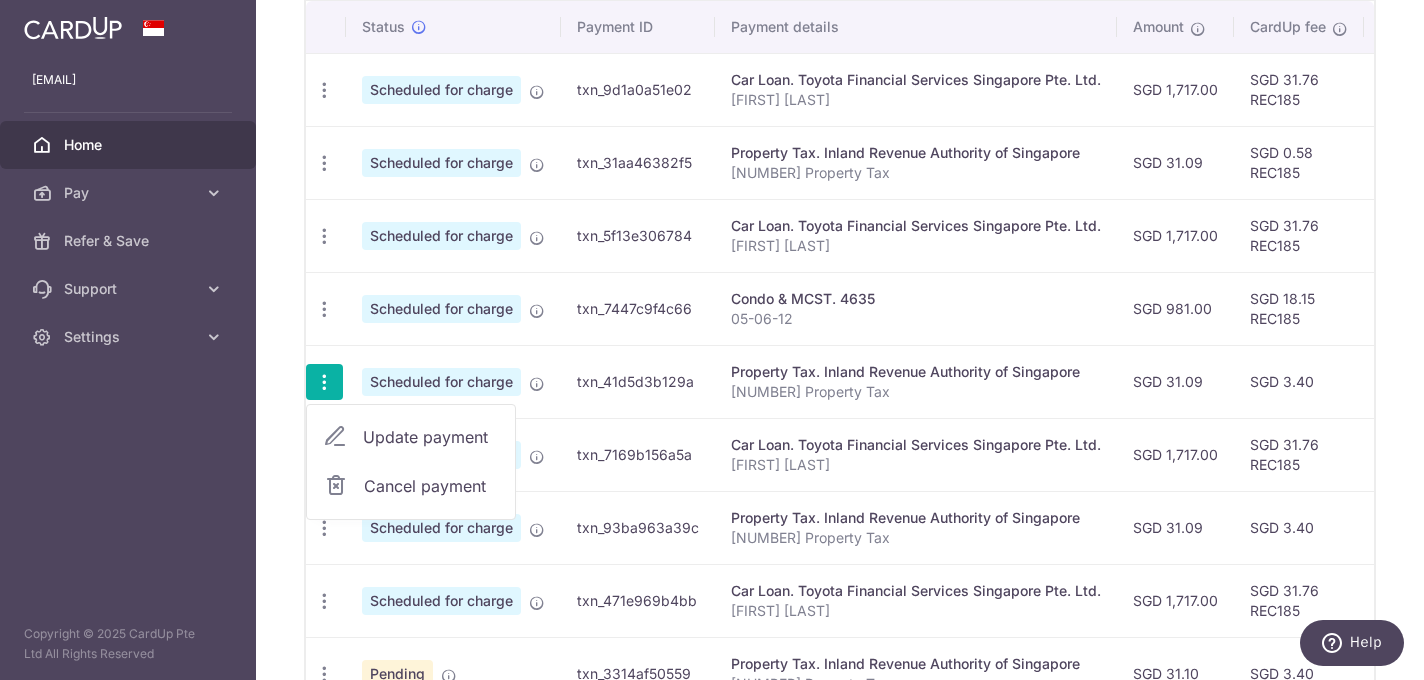 click on "Update payment" at bounding box center [431, 437] 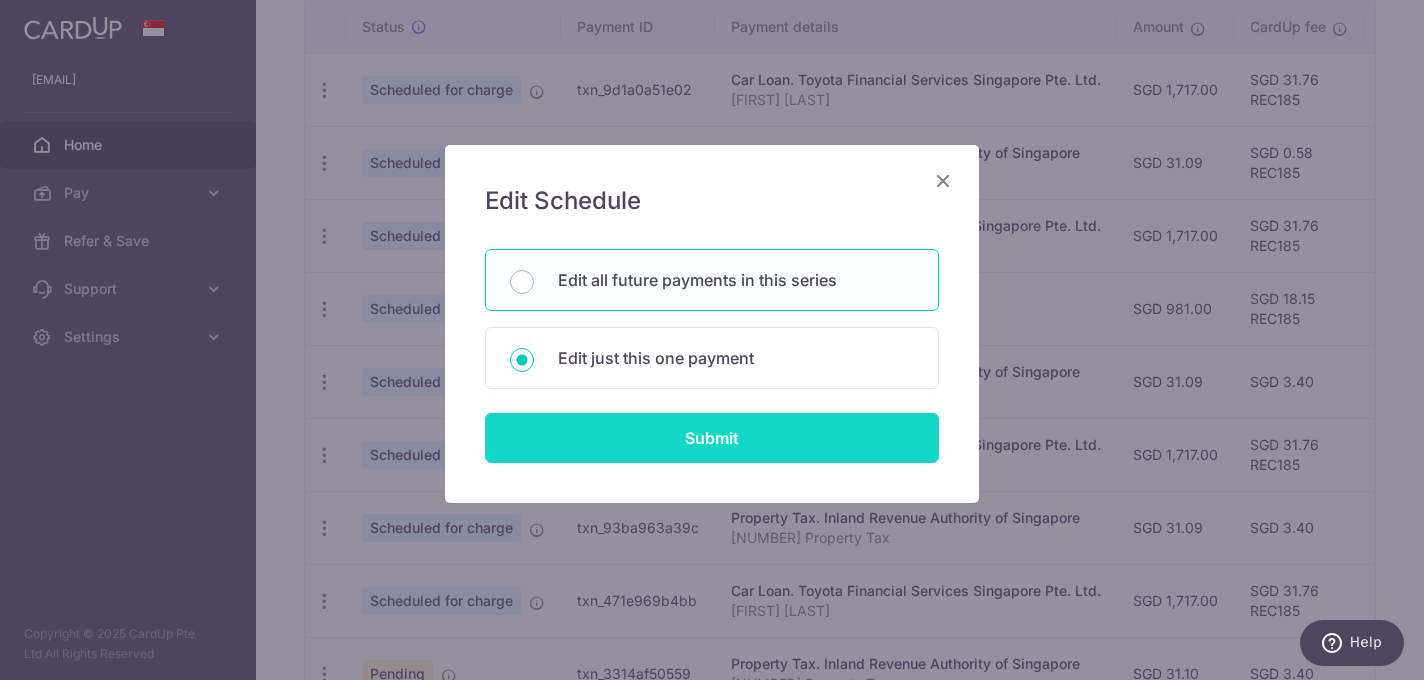 click on "Submit" at bounding box center (712, 438) 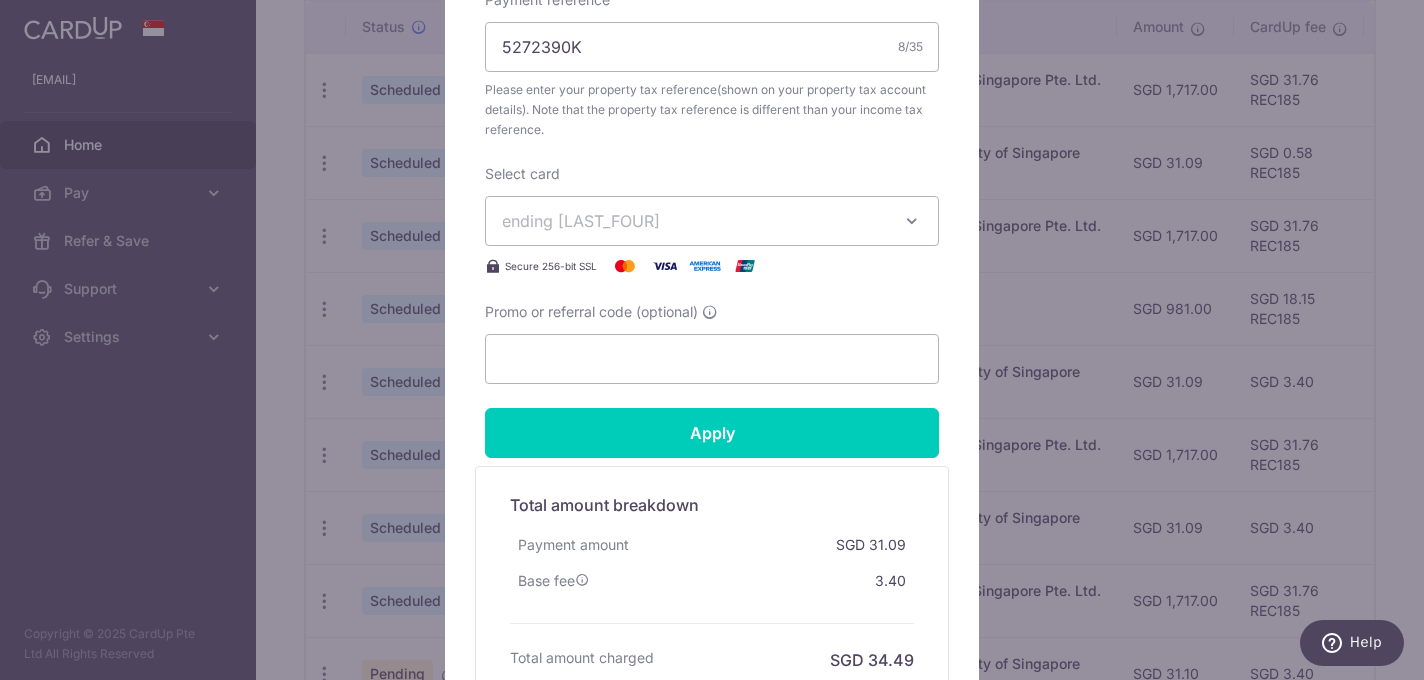 scroll, scrollTop: 0, scrollLeft: 0, axis: both 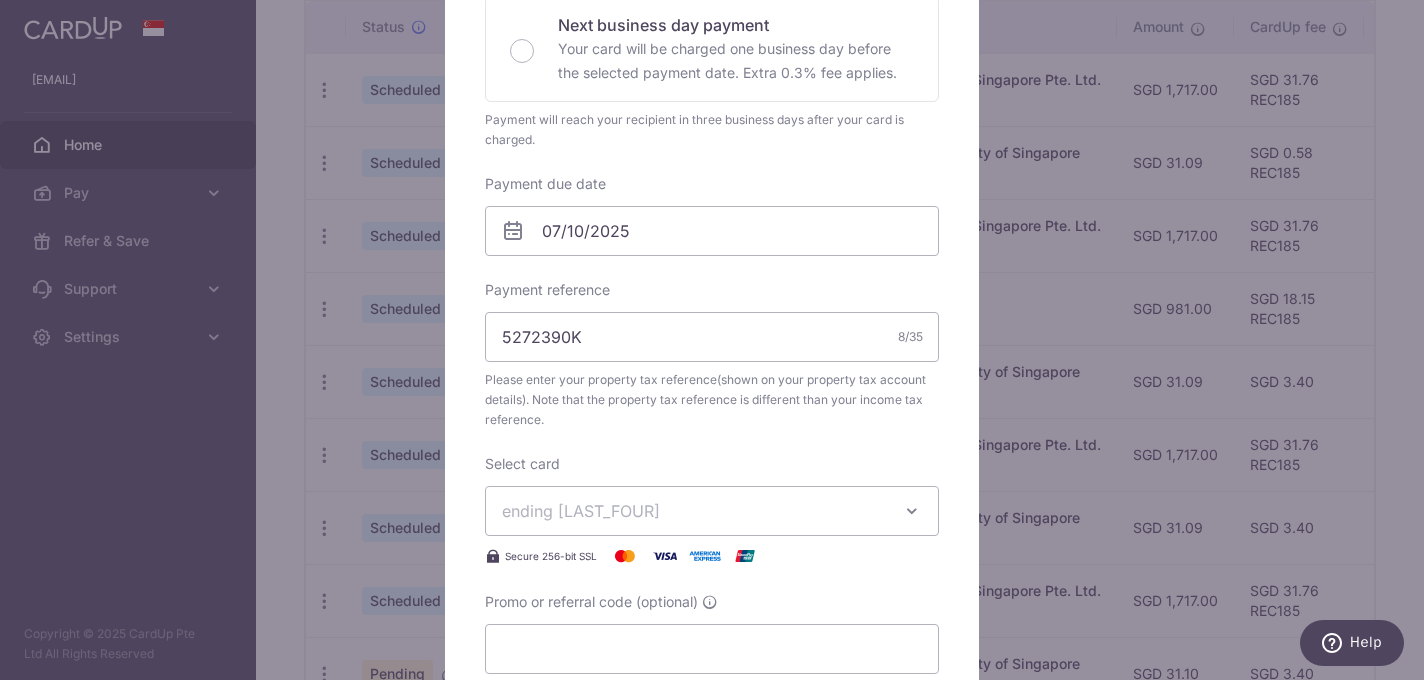 click on "ending [CC_LAST_4]" at bounding box center (694, 511) 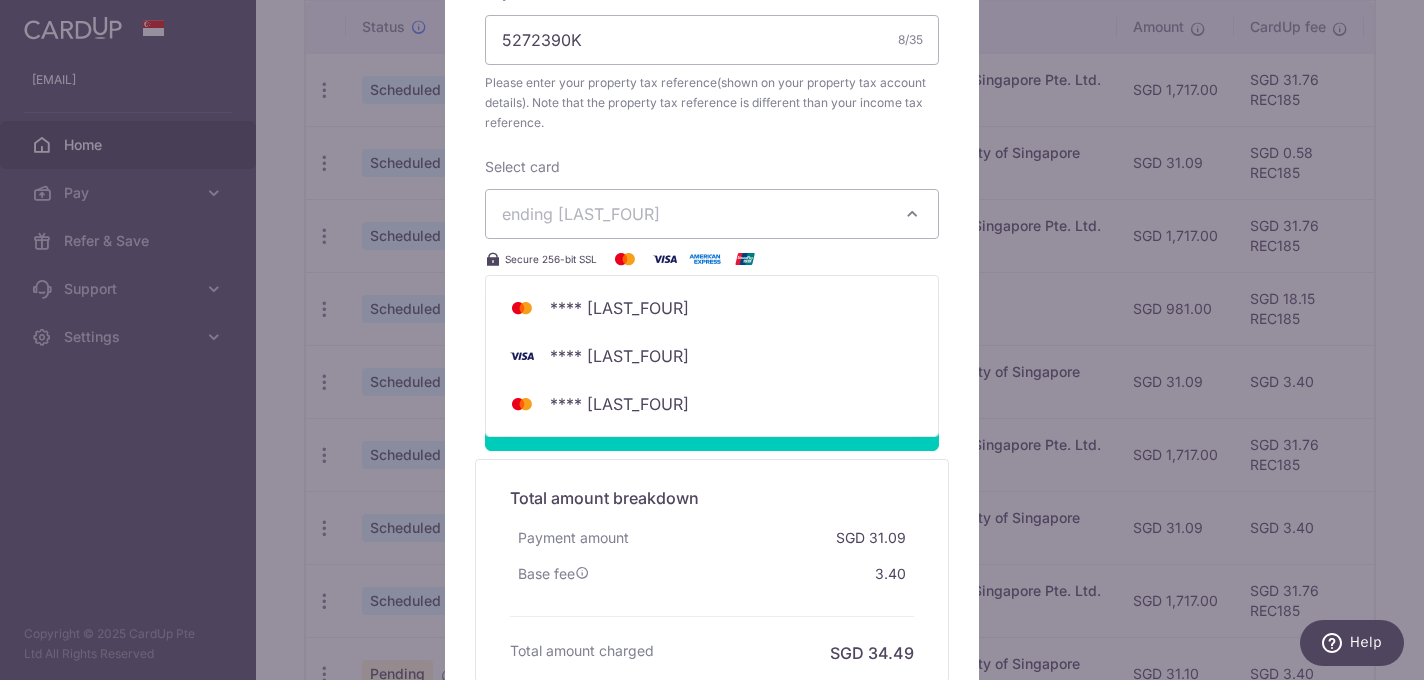 click on "Total amount breakdown" at bounding box center [712, 498] 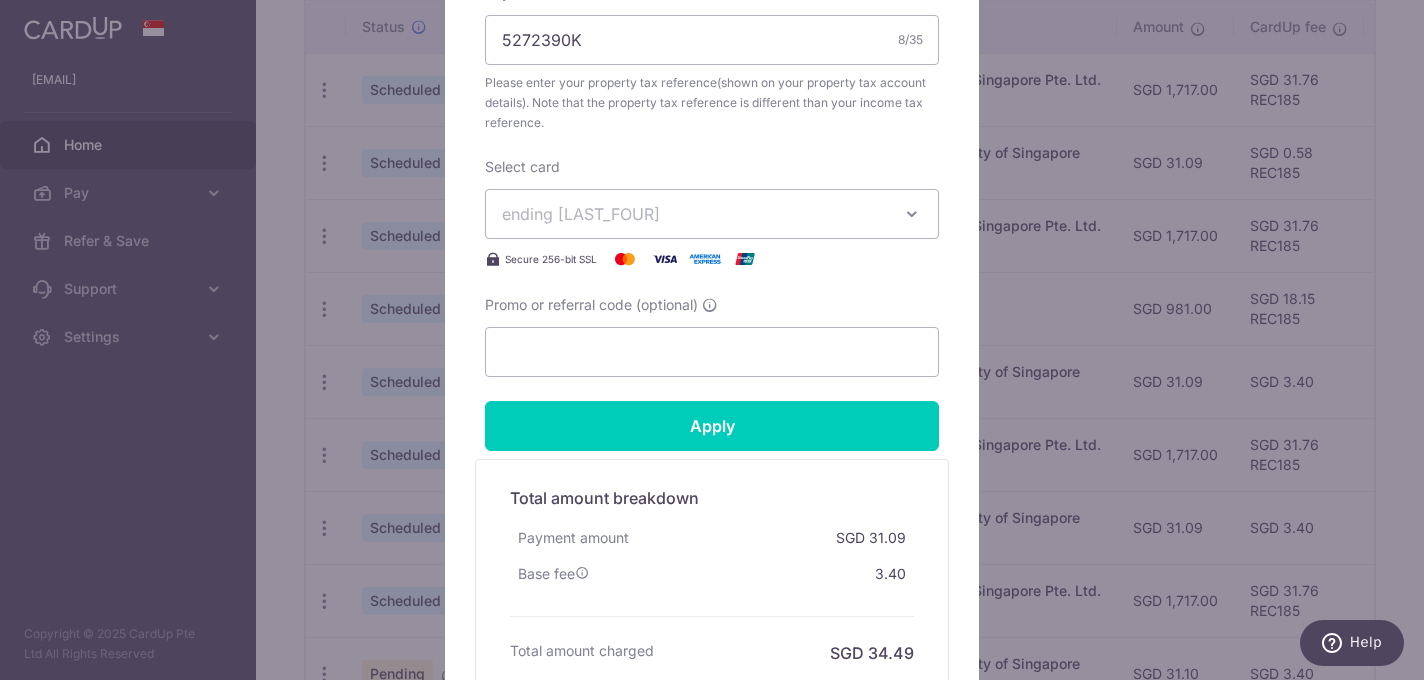scroll, scrollTop: 930, scrollLeft: 0, axis: vertical 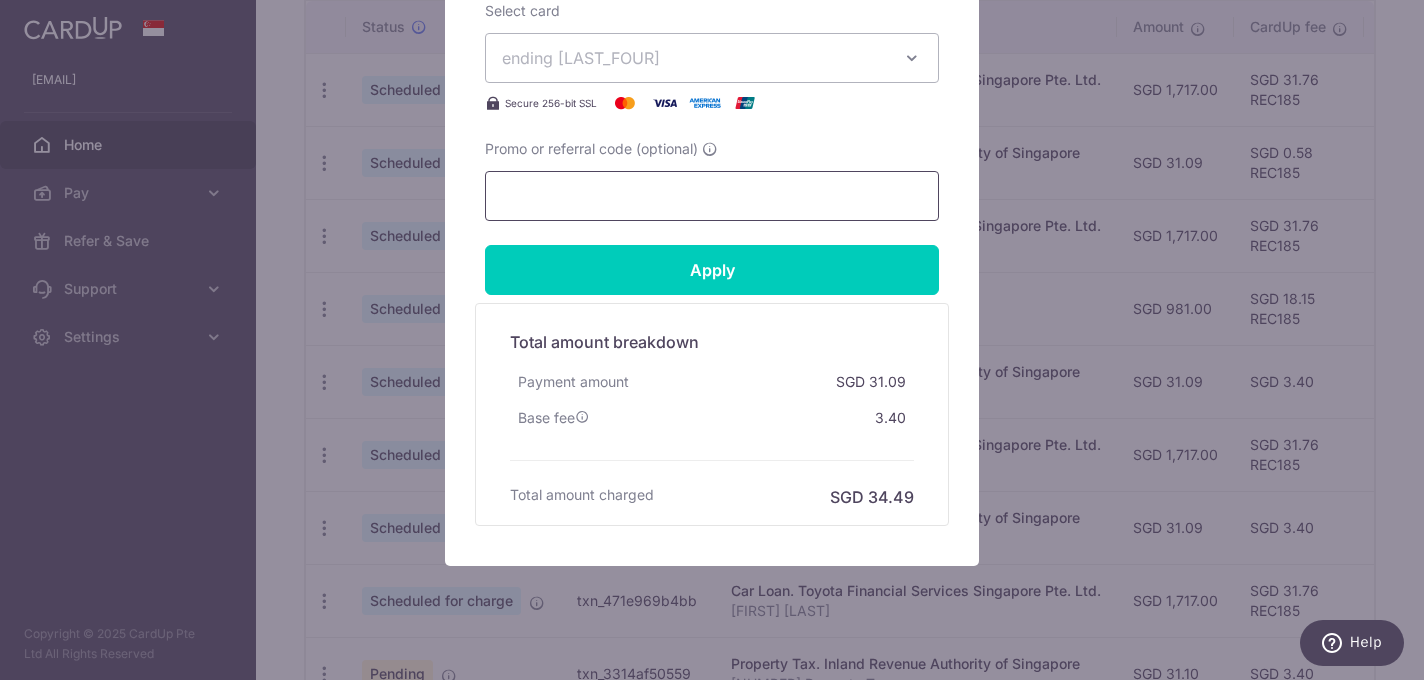 click on "Promo or referral code (optional)" at bounding box center [712, 196] 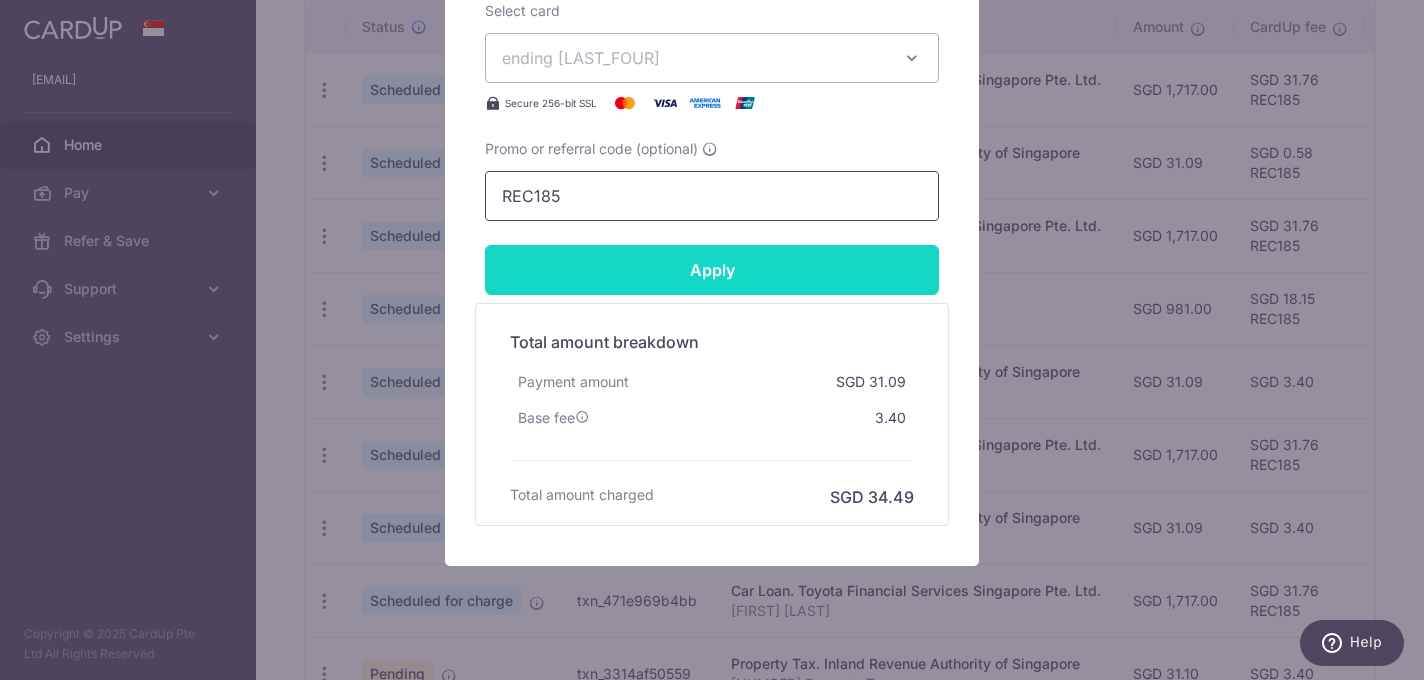 type on "REC185" 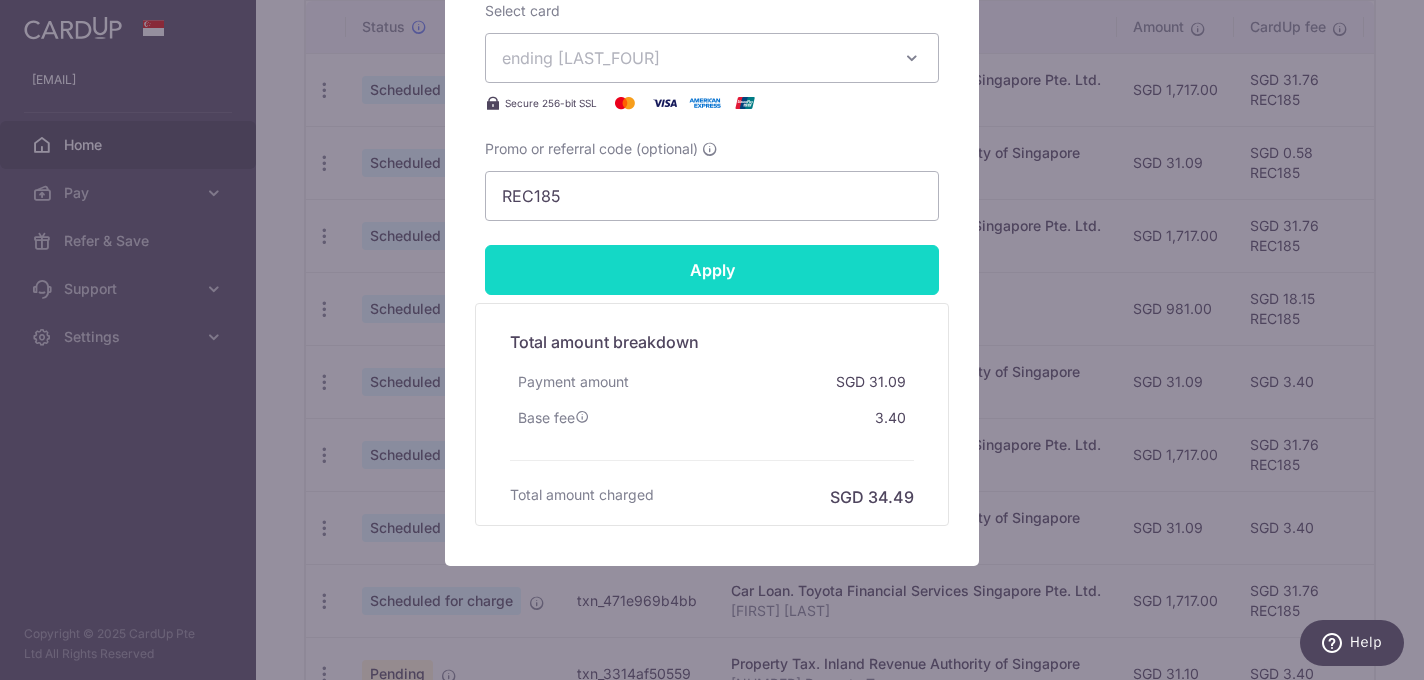 click on "Apply" at bounding box center (712, 270) 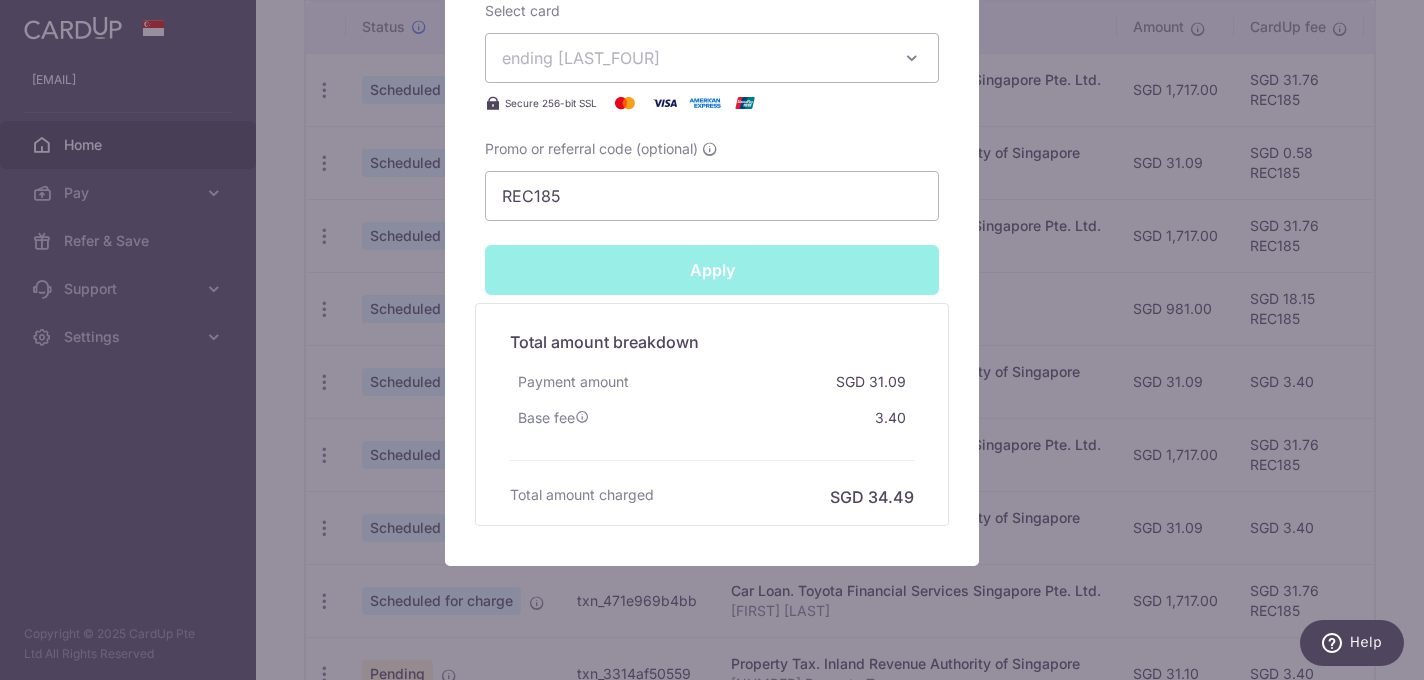 type on "Successfully Applied" 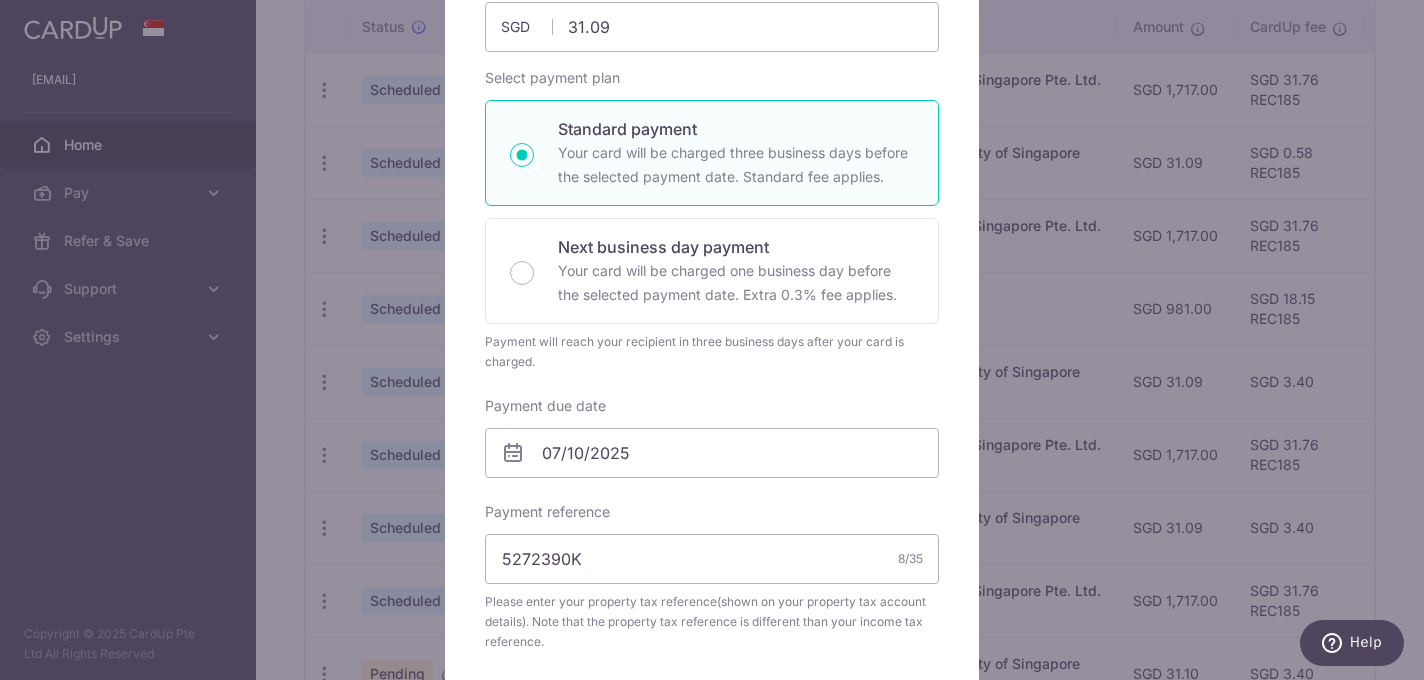 scroll, scrollTop: 0, scrollLeft: 0, axis: both 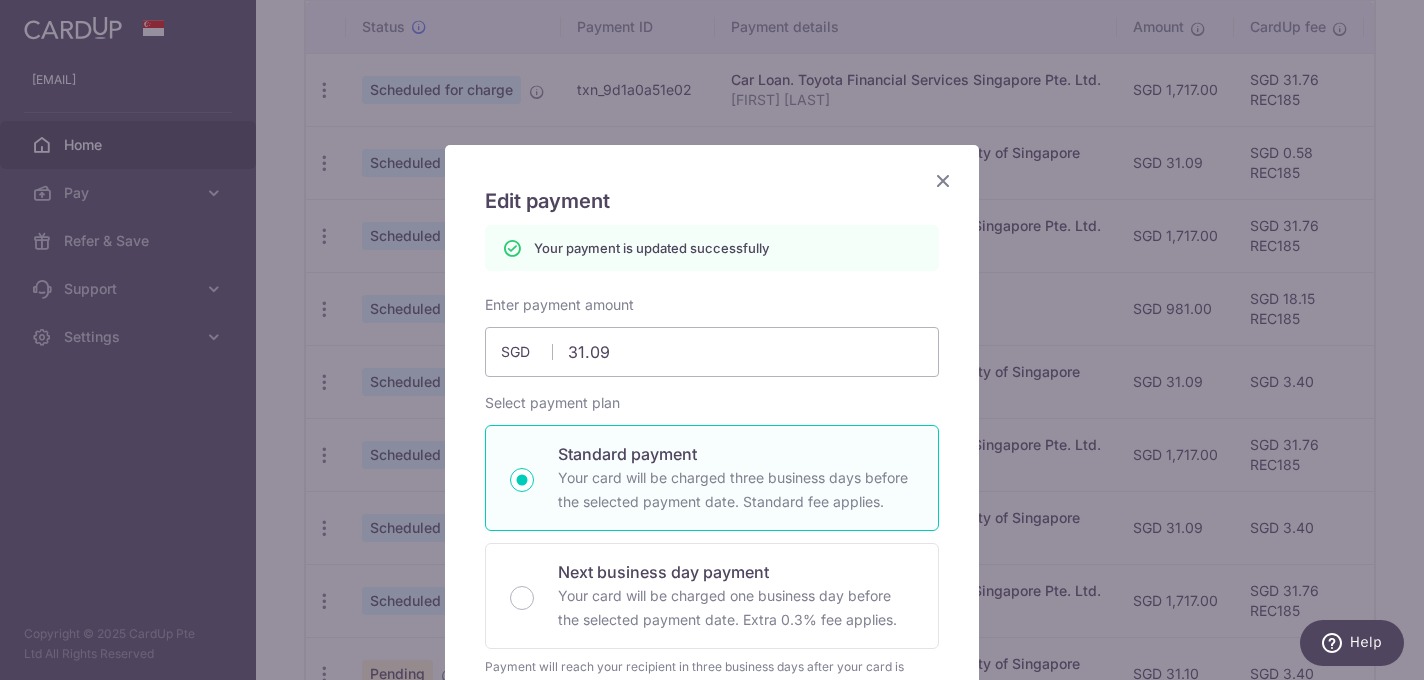 click at bounding box center (943, 180) 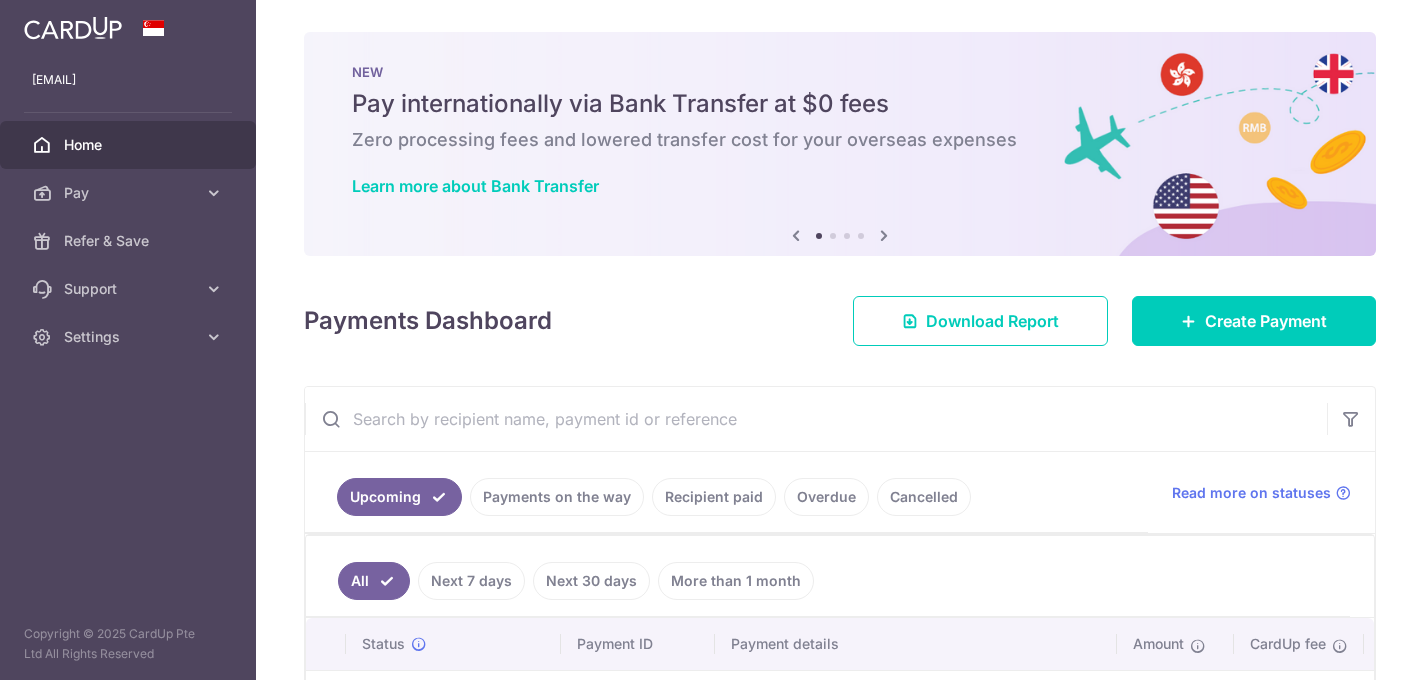 scroll, scrollTop: 0, scrollLeft: 0, axis: both 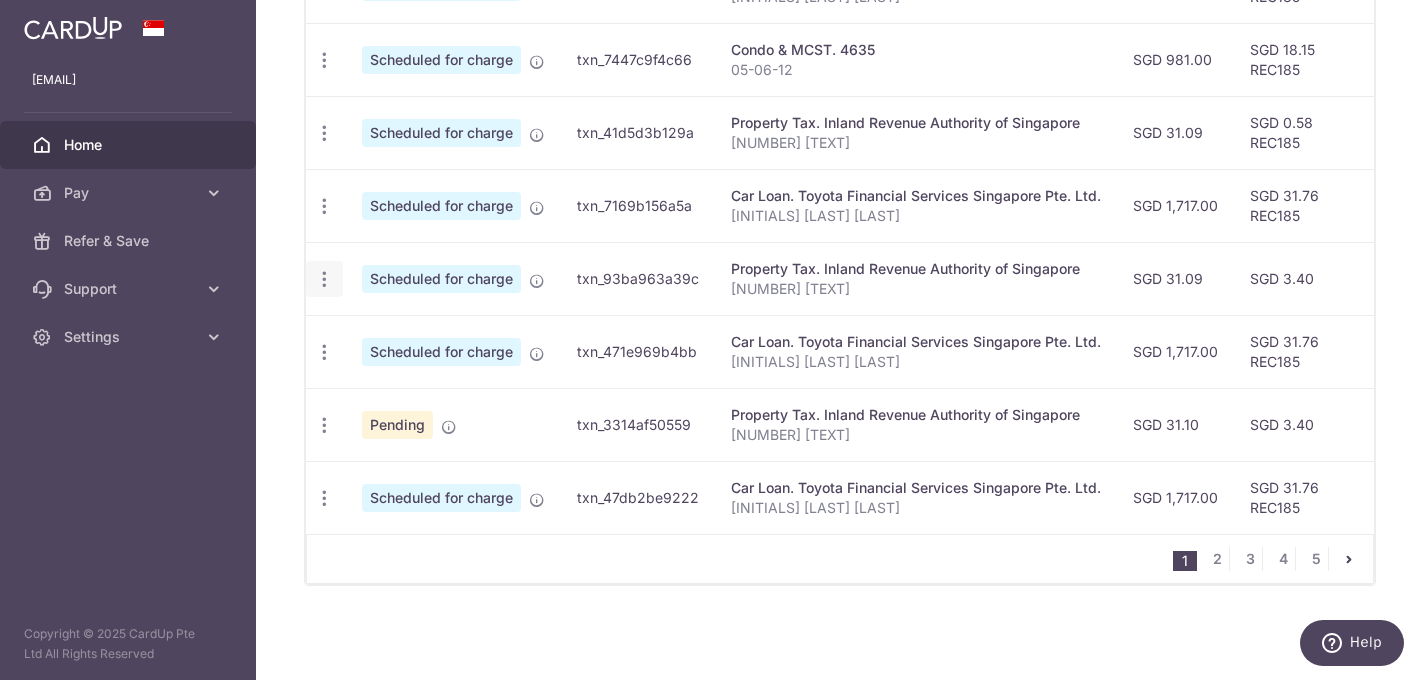 click on "Update payment
Cancel payment" at bounding box center (324, 279) 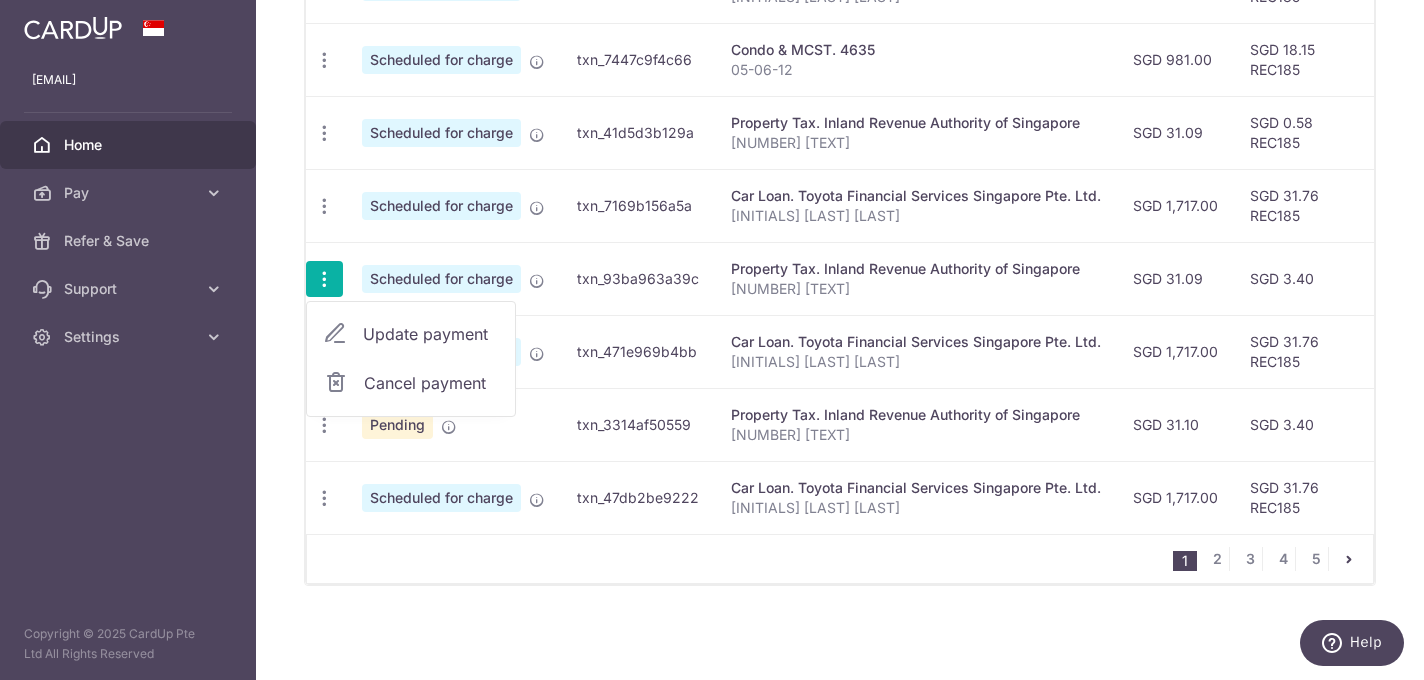 click on "Update payment" at bounding box center (431, 334) 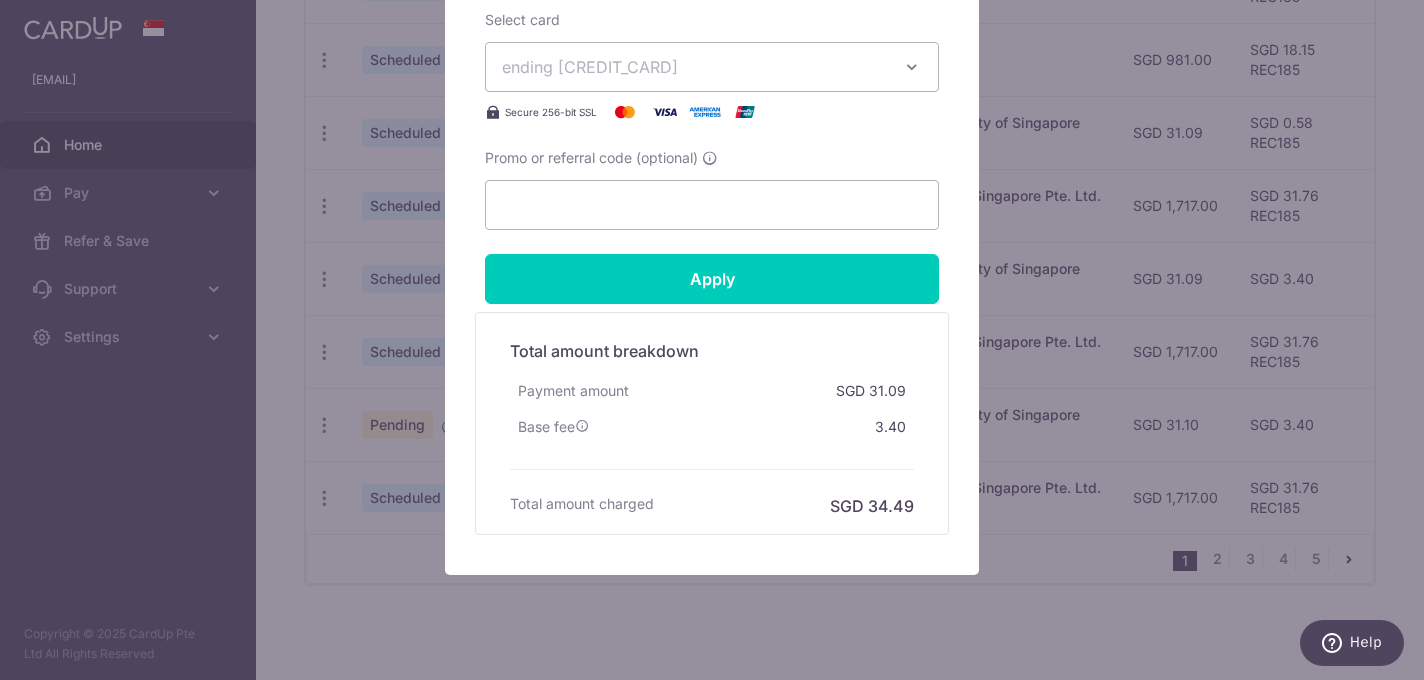 scroll, scrollTop: 961, scrollLeft: 0, axis: vertical 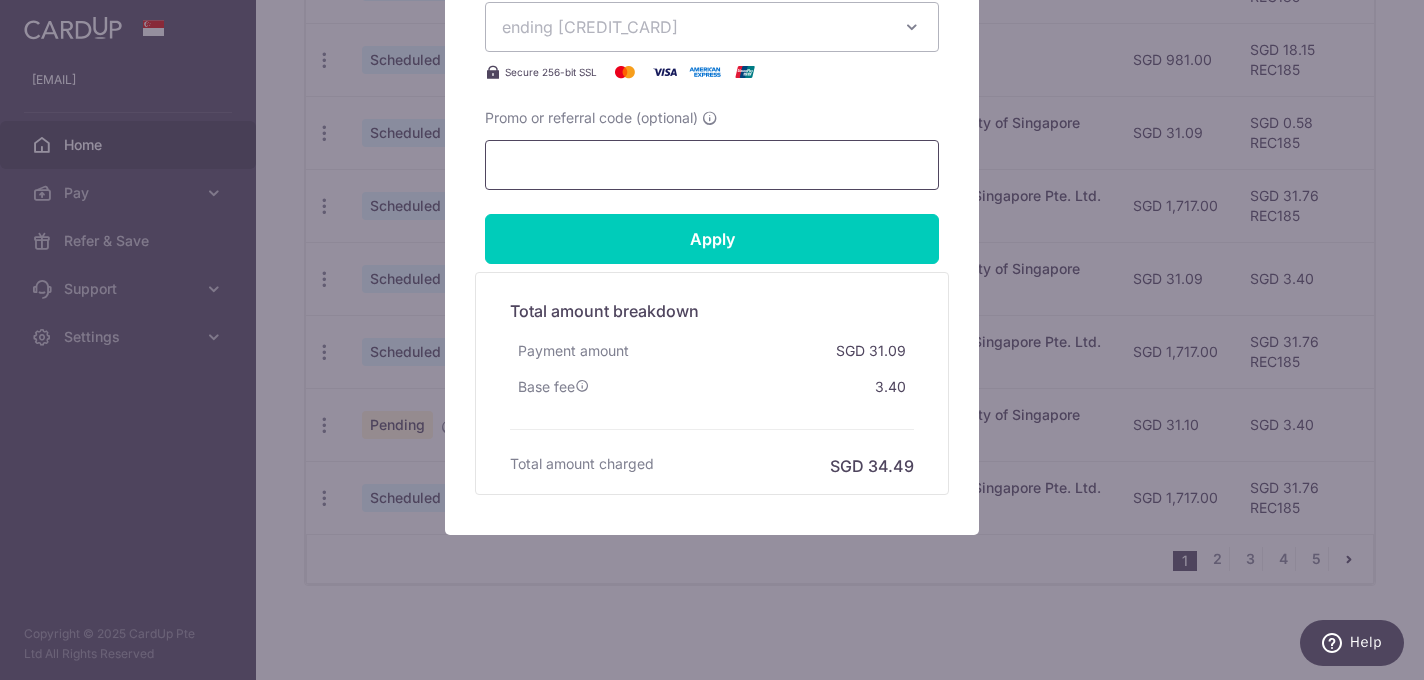 click on "Promo or referral code (optional)" at bounding box center (712, 165) 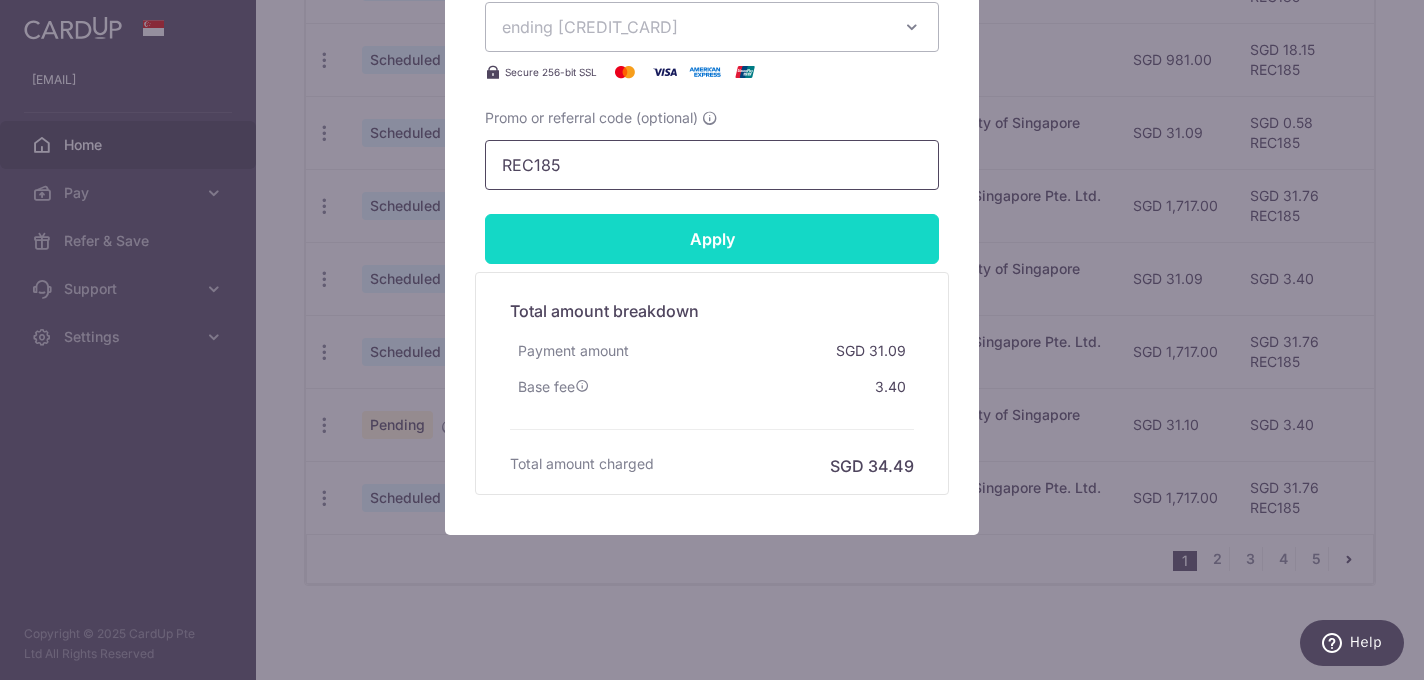 type on "REC185" 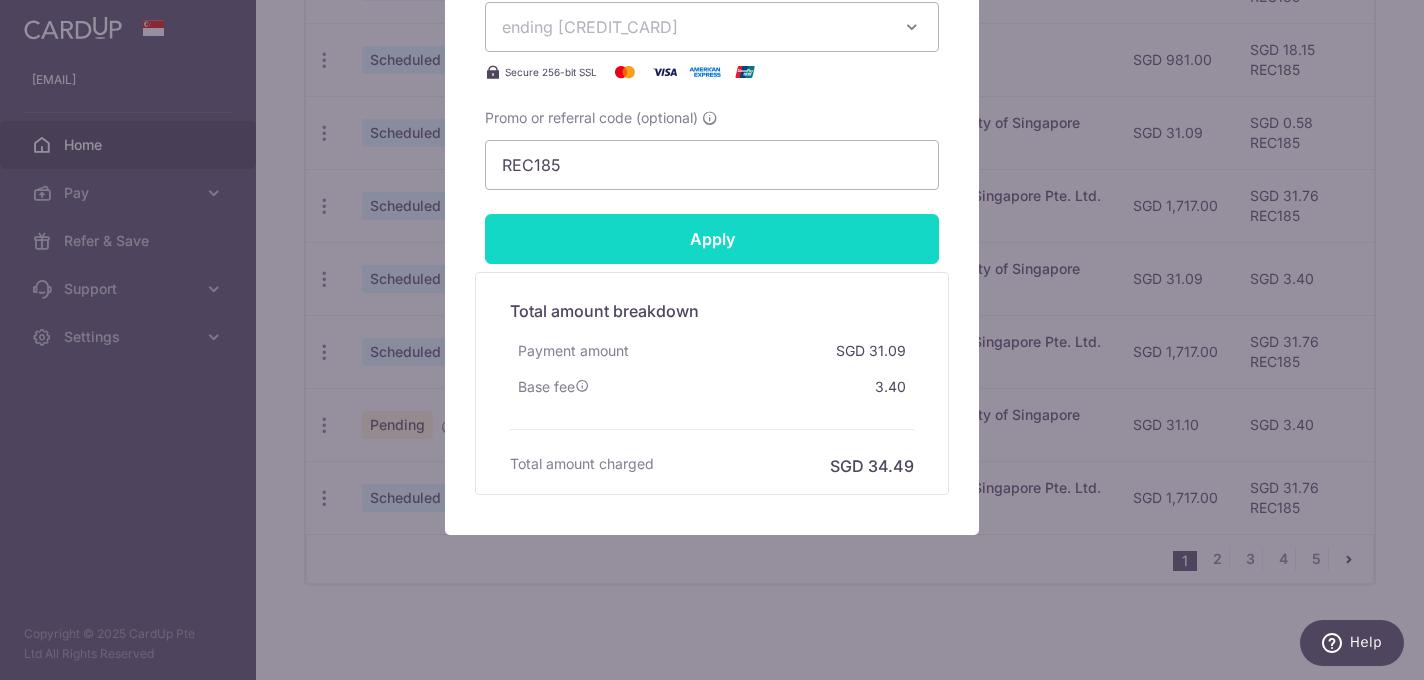 click on "Apply" at bounding box center (712, 239) 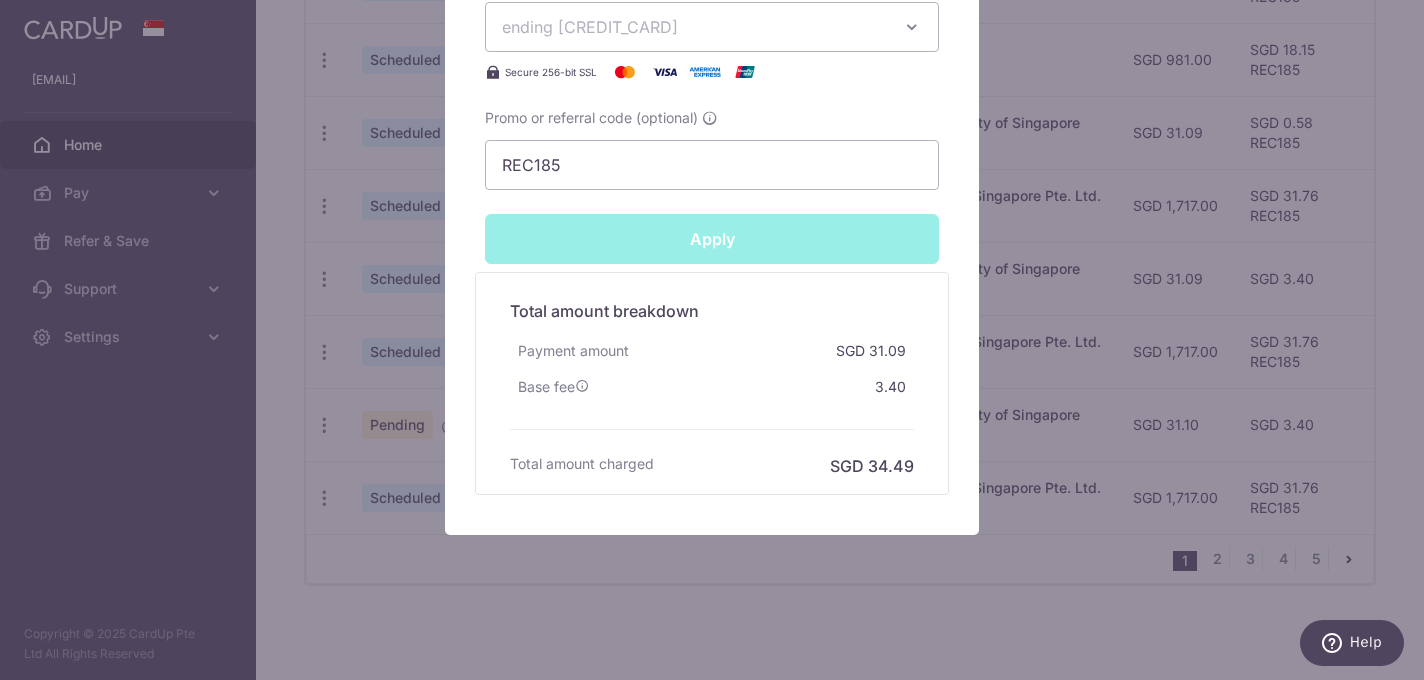 type on "Successfully Applied" 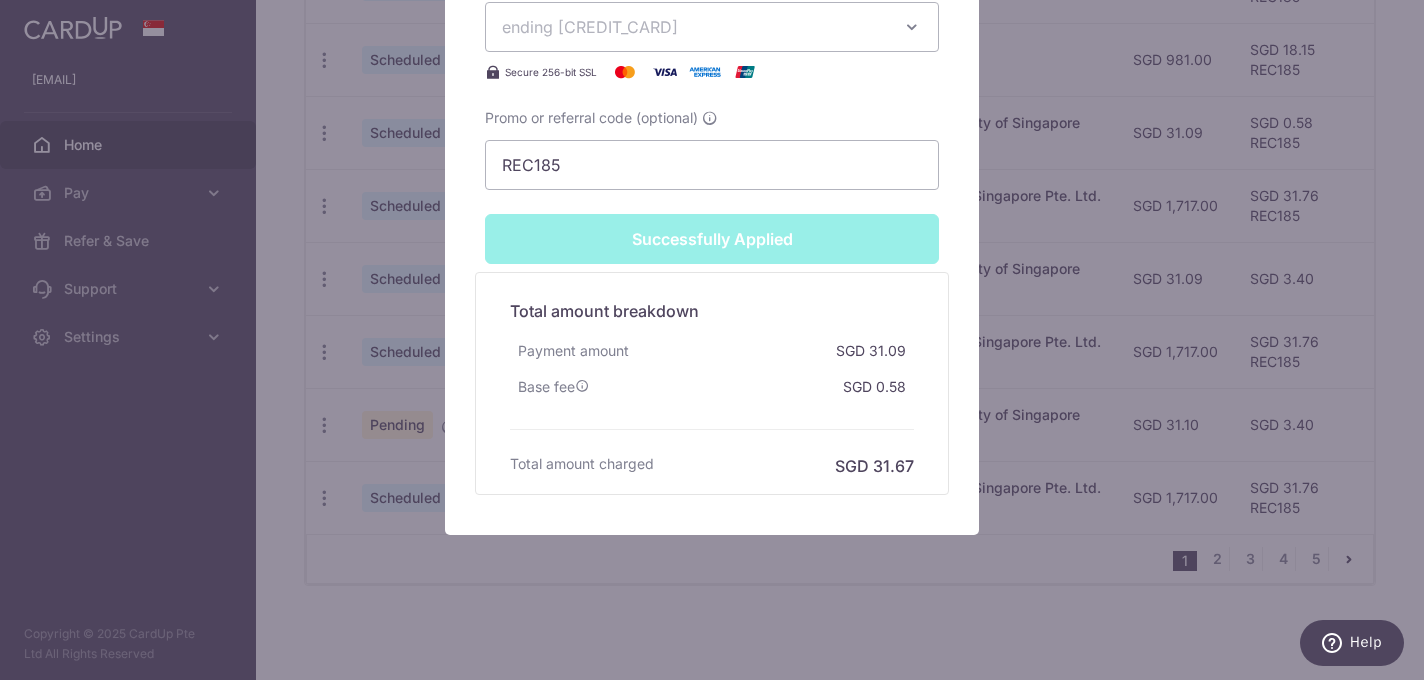 scroll, scrollTop: 0, scrollLeft: 0, axis: both 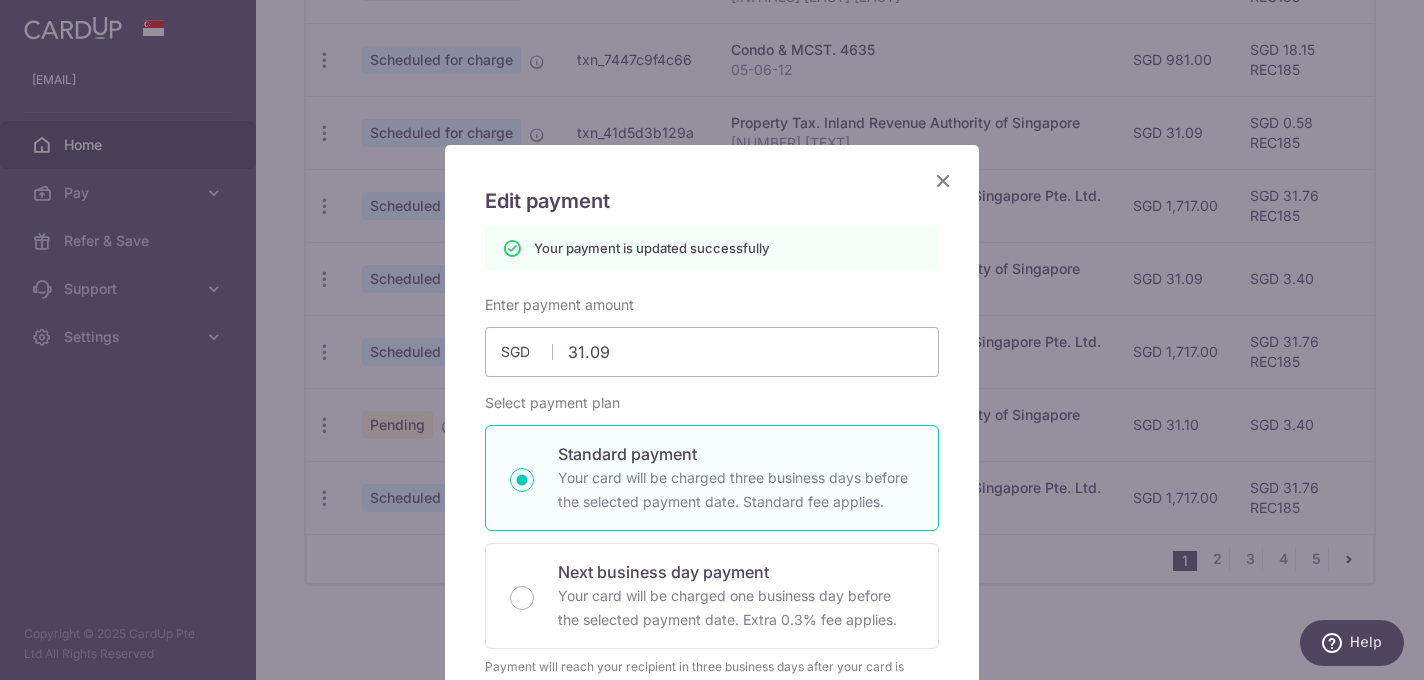 click at bounding box center [943, 180] 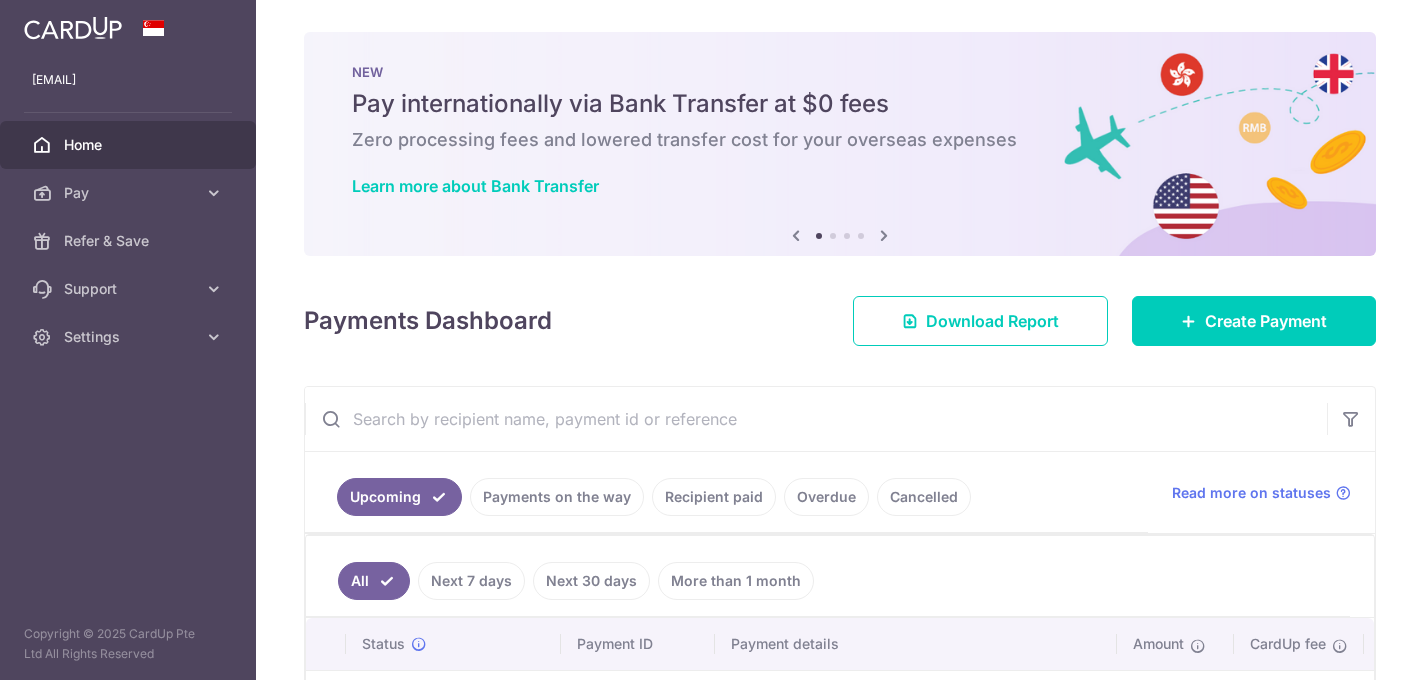 scroll, scrollTop: 0, scrollLeft: 0, axis: both 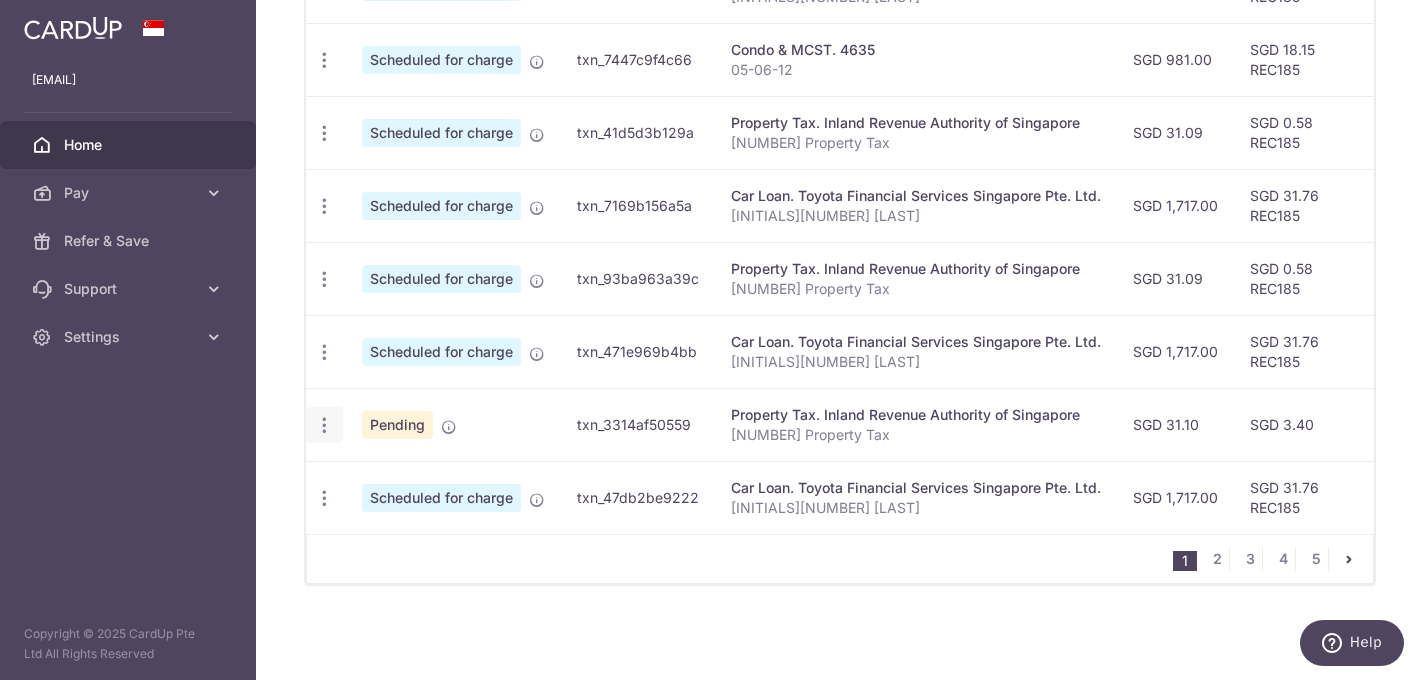 click on "Update payment
Cancel payment" at bounding box center (324, 425) 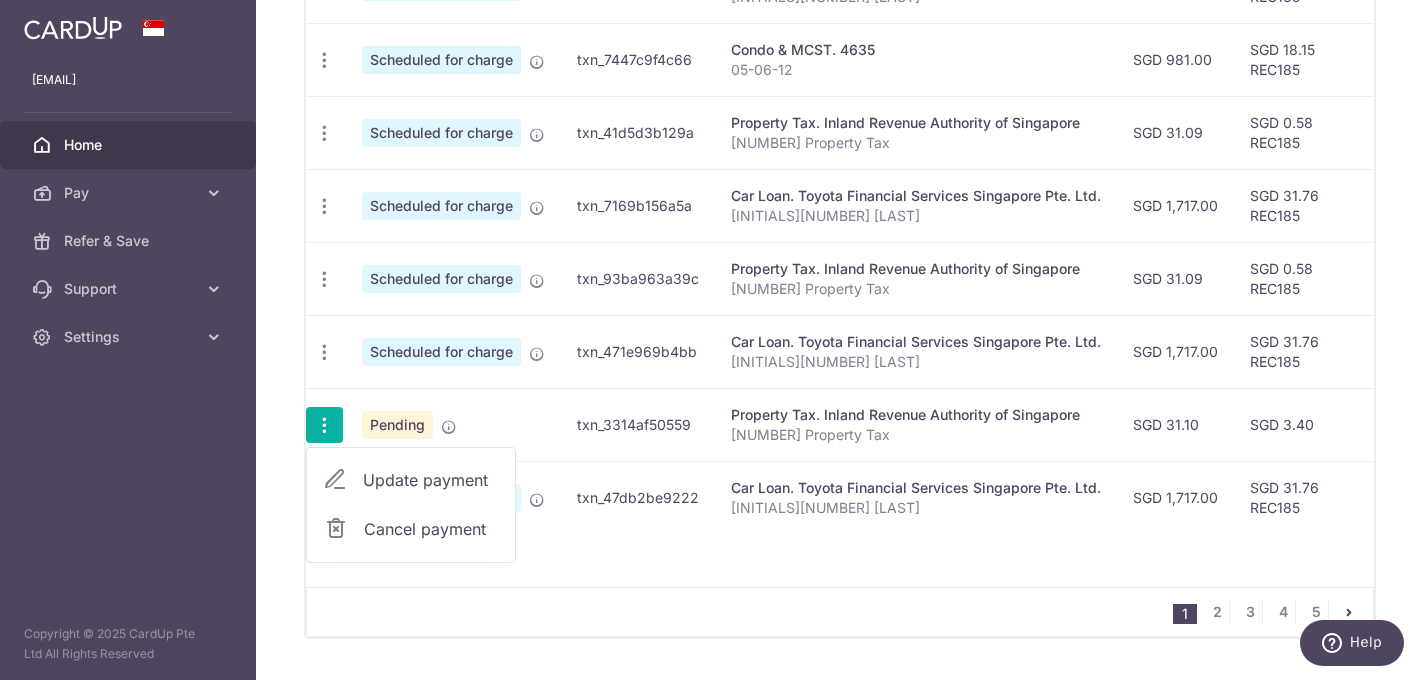 click on "Update payment" at bounding box center [431, 480] 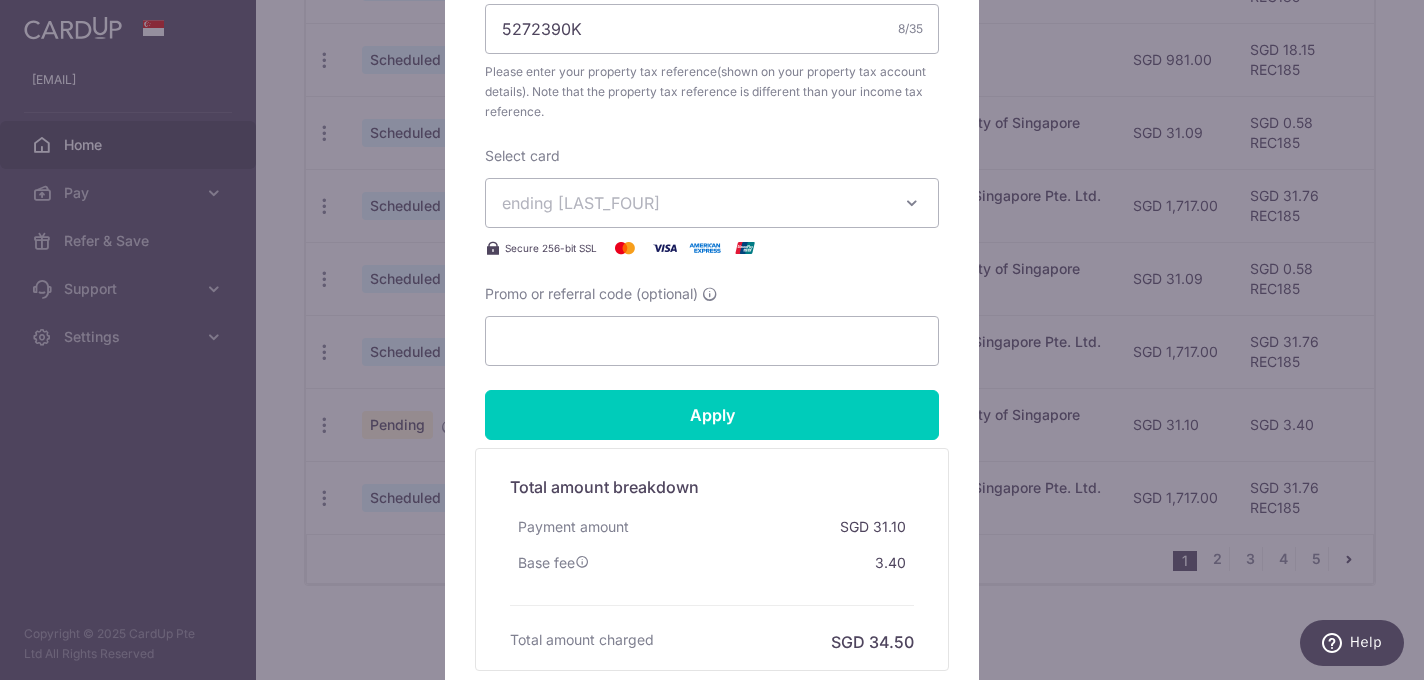 scroll, scrollTop: 777, scrollLeft: 0, axis: vertical 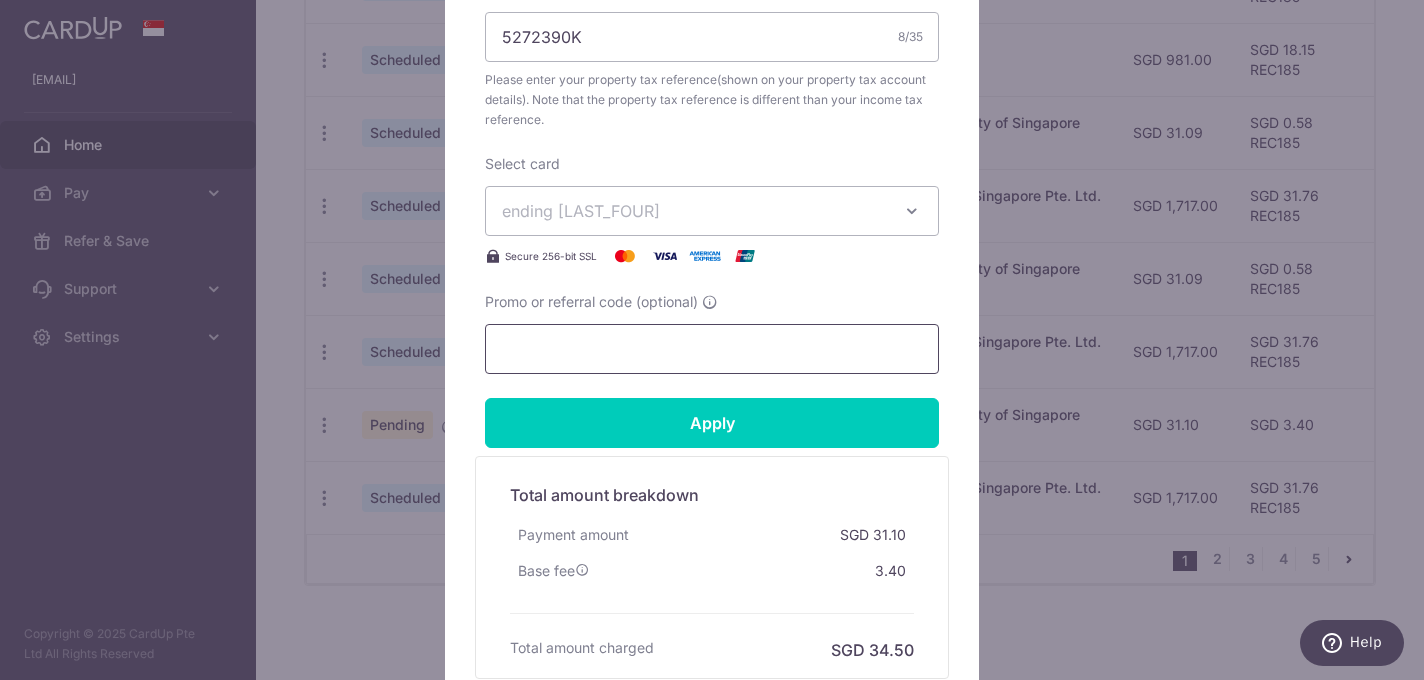 click on "Promo or referral code (optional)" at bounding box center [712, 349] 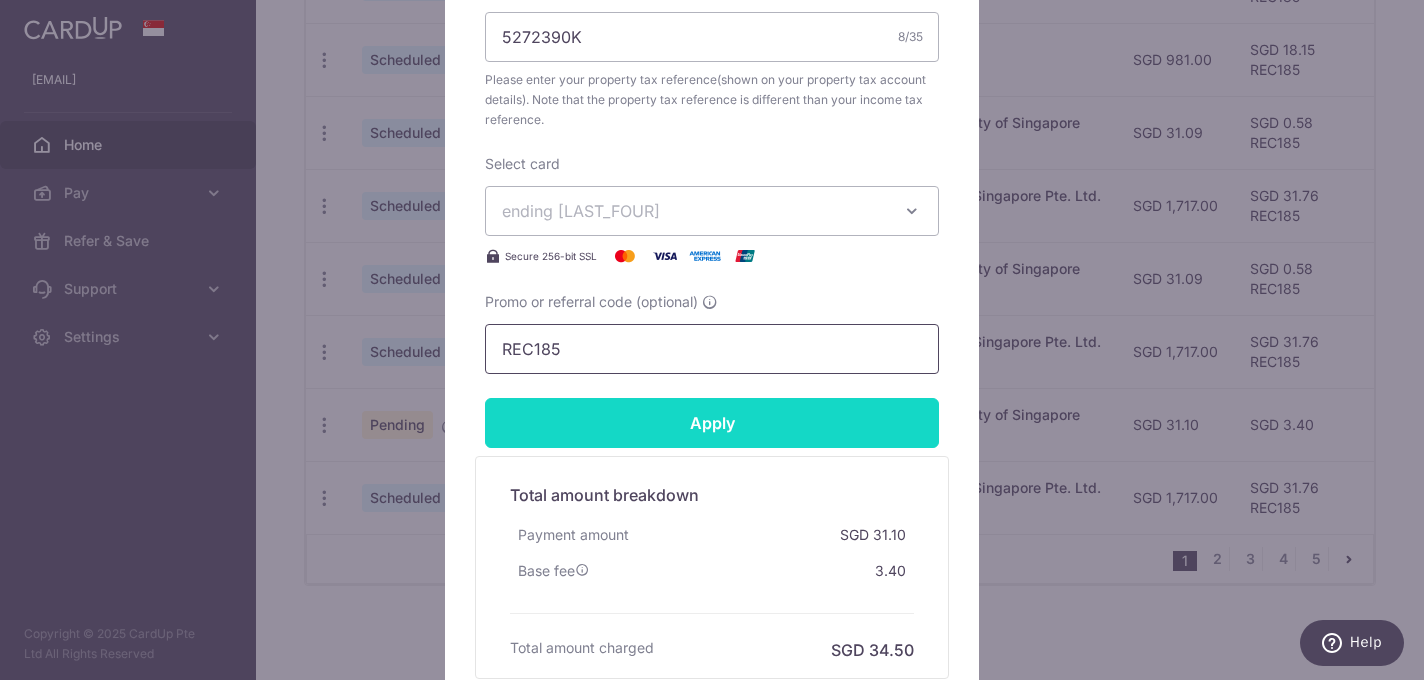 type on "REC185" 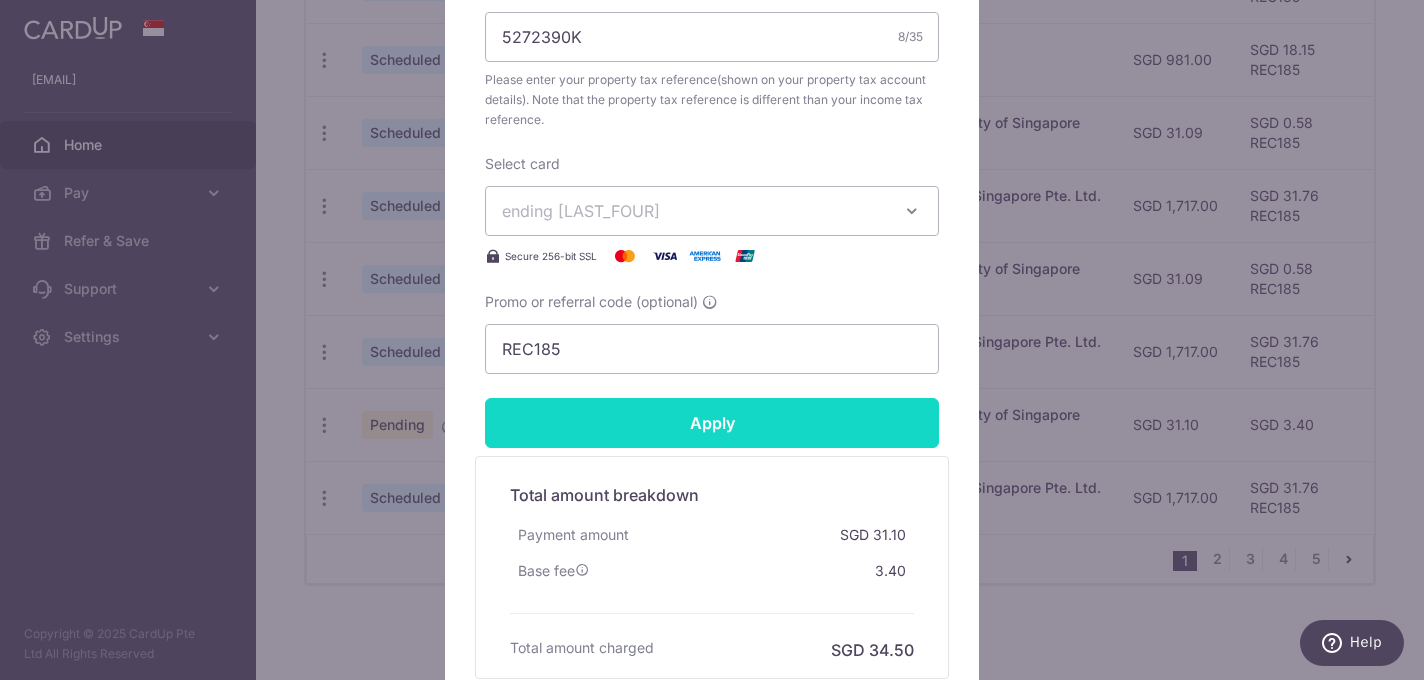 click on "Apply" at bounding box center (712, 423) 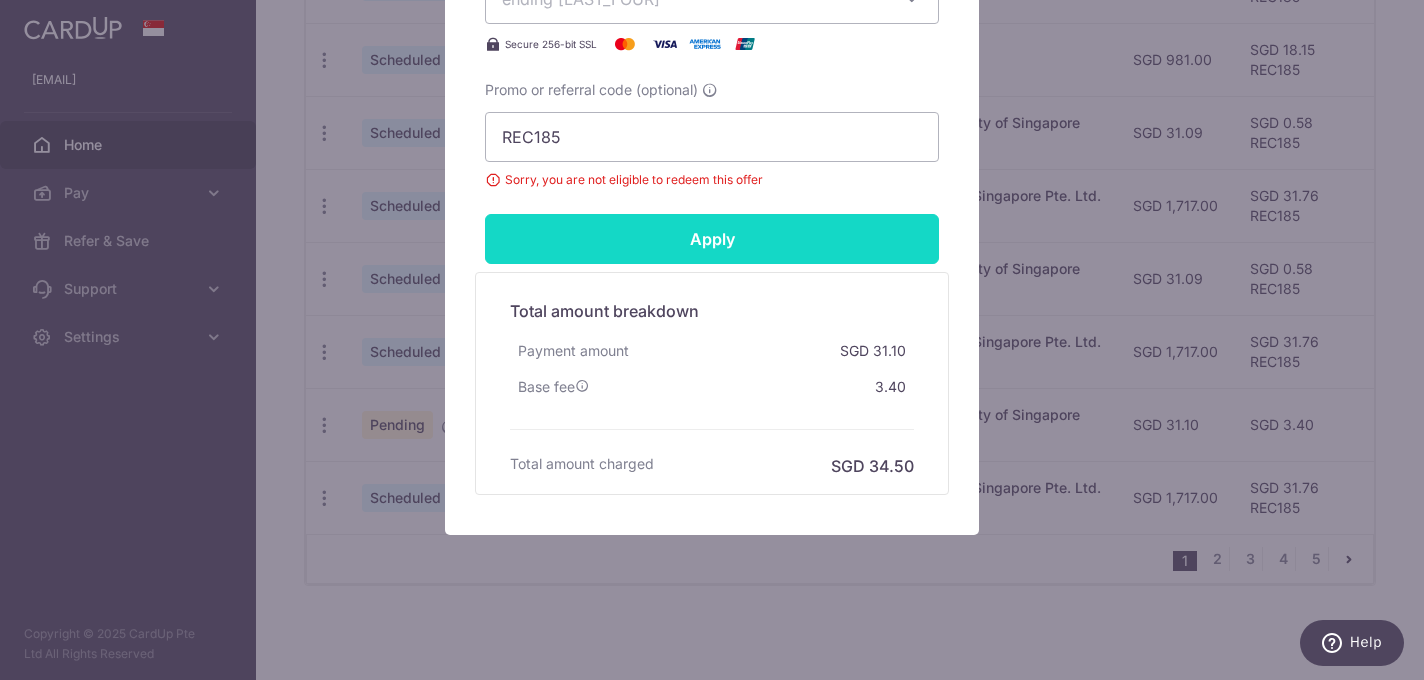 scroll, scrollTop: 951, scrollLeft: 0, axis: vertical 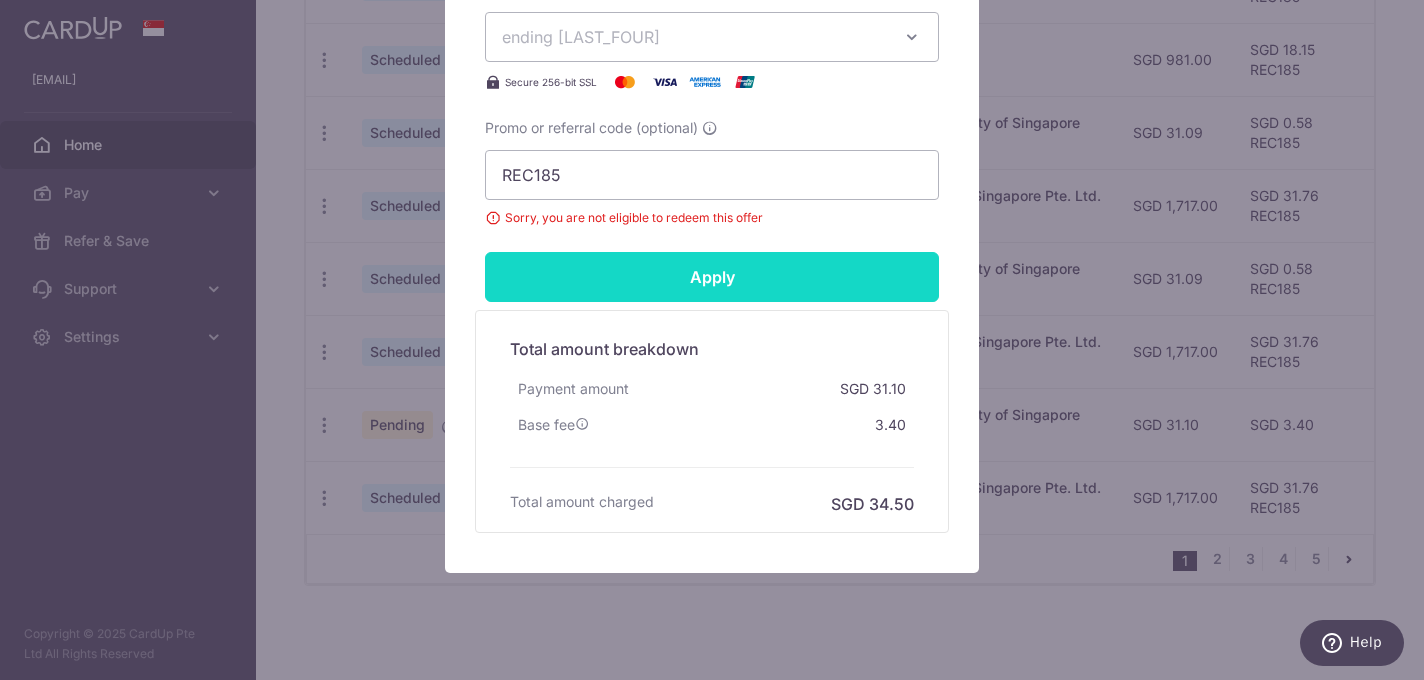 click on "Apply" at bounding box center [712, 277] 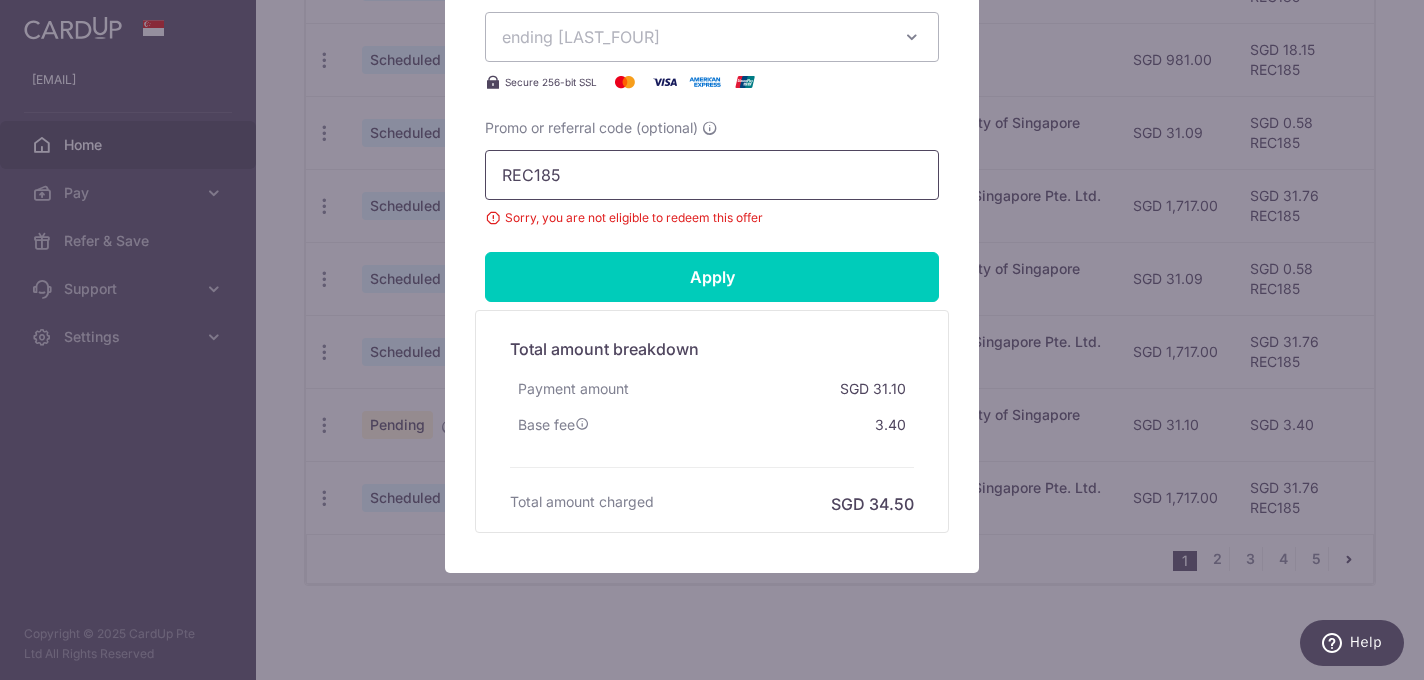 scroll, scrollTop: 0, scrollLeft: 0, axis: both 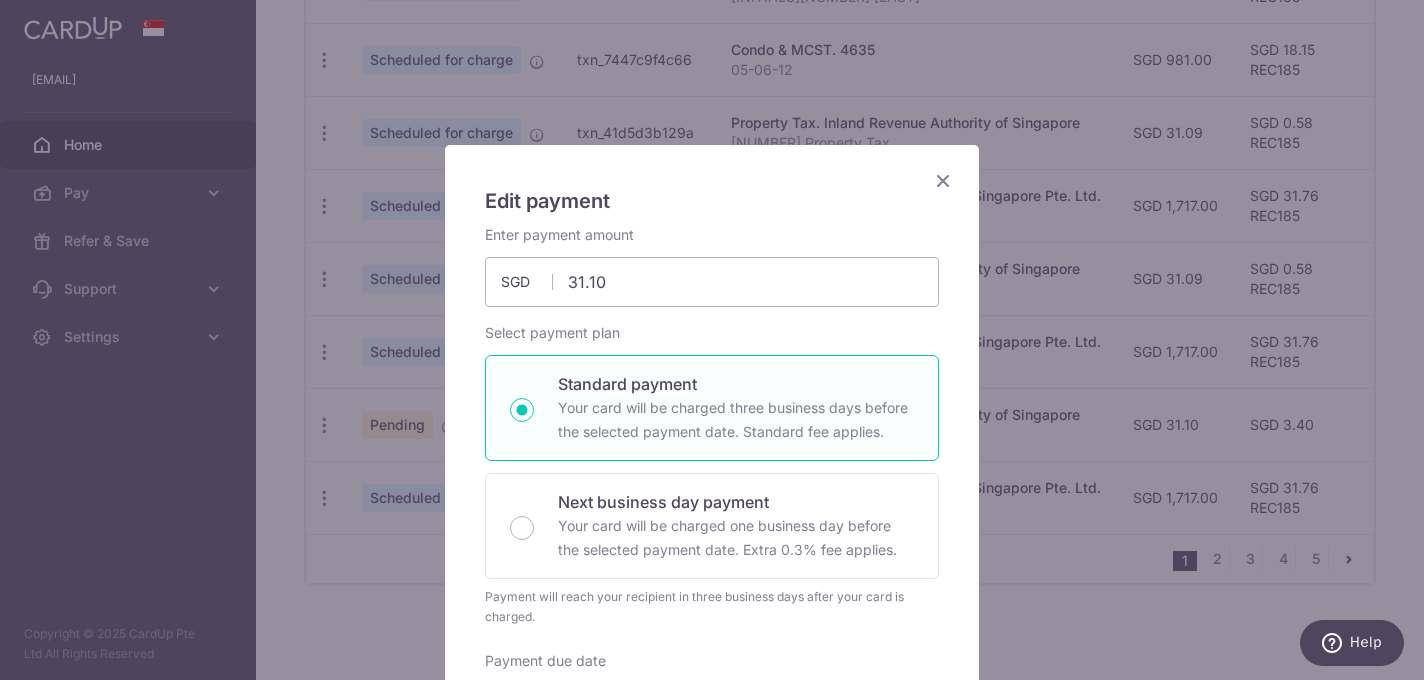 click at bounding box center [943, 180] 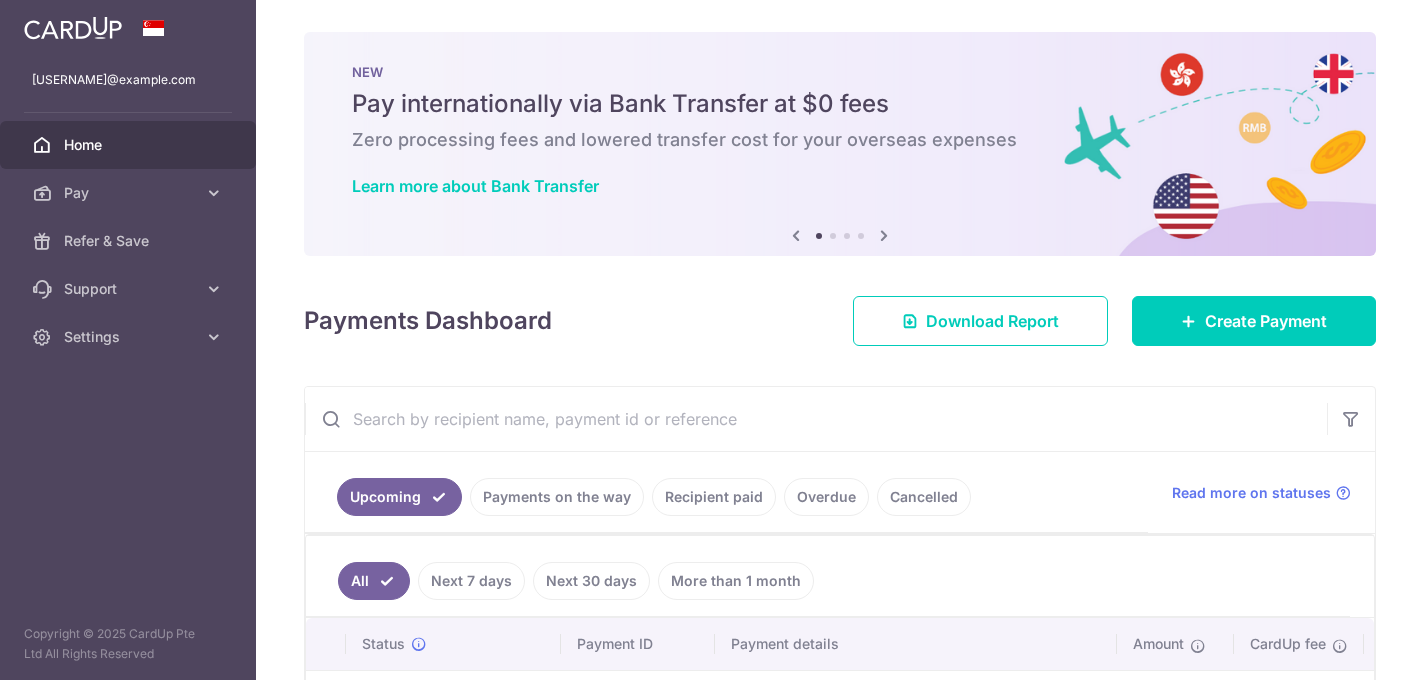 scroll, scrollTop: 0, scrollLeft: 0, axis: both 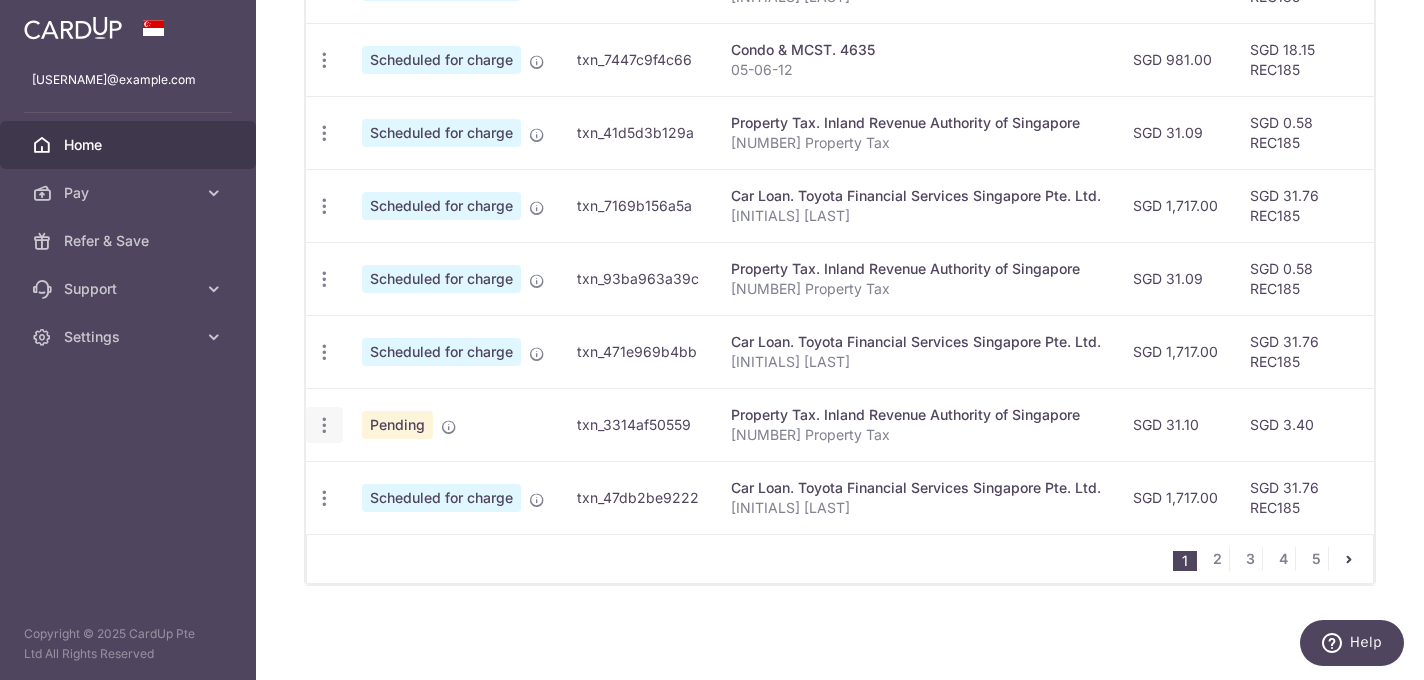 click on "Update payment
Cancel payment" at bounding box center [324, 425] 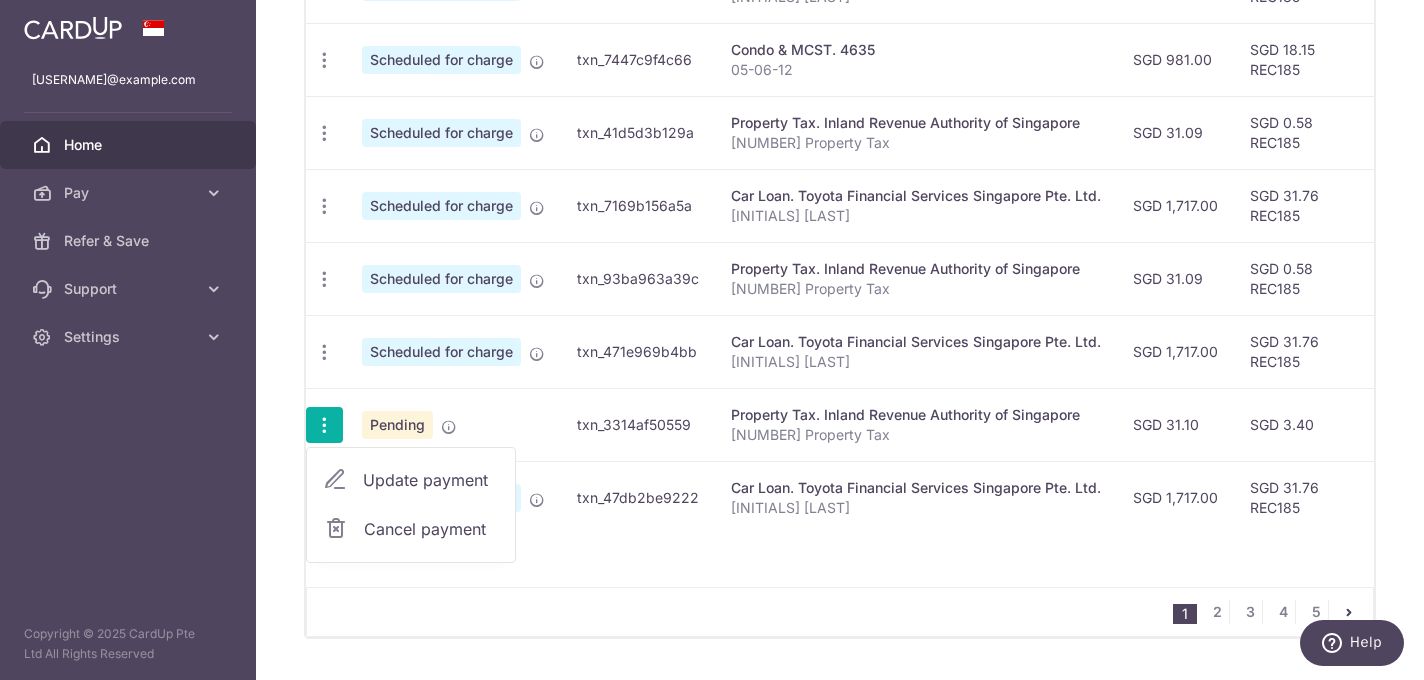 click on "Cancel payment" at bounding box center [431, 529] 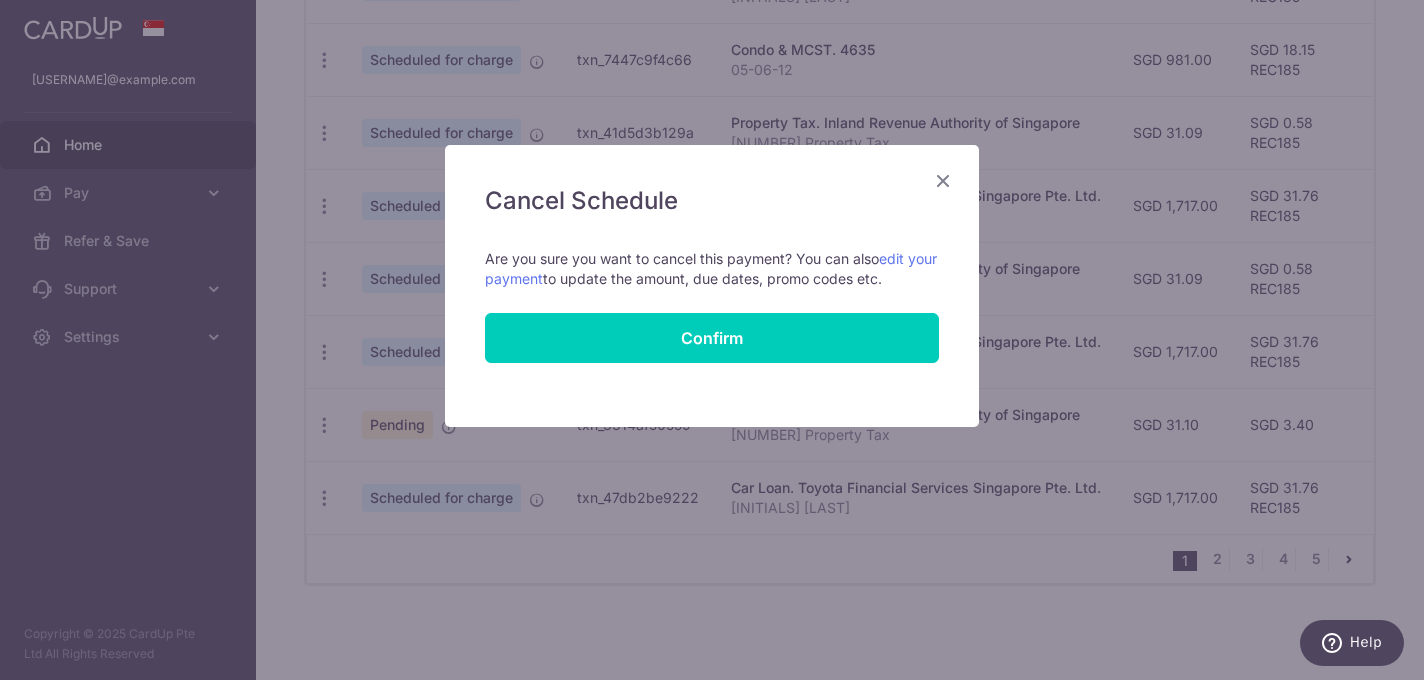 click on "Cancel Schedule
Cancel all future payments in this series
Cancel just this one payment
Are you sure you want to cancel this payment? You can also  edit your payment  to update the amount, due dates, promo codes etc.
Confirm" at bounding box center [712, 286] 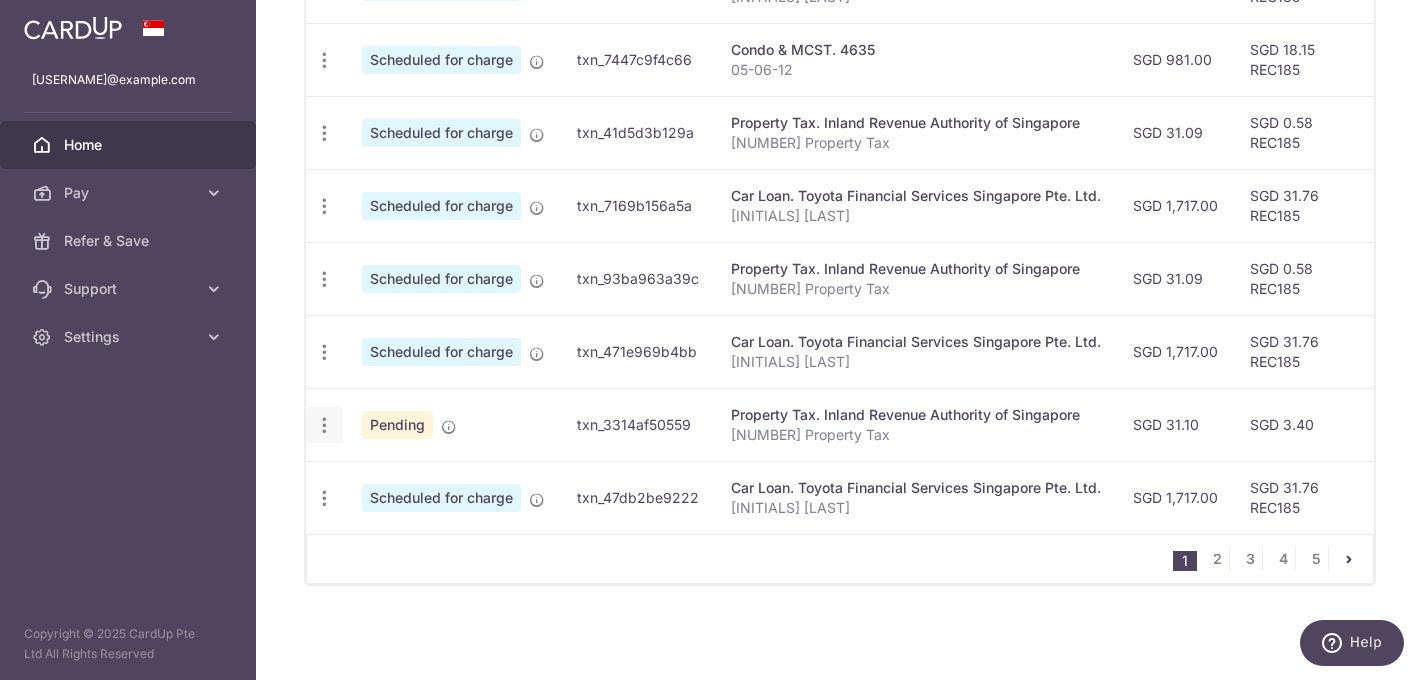 click at bounding box center [324, -159] 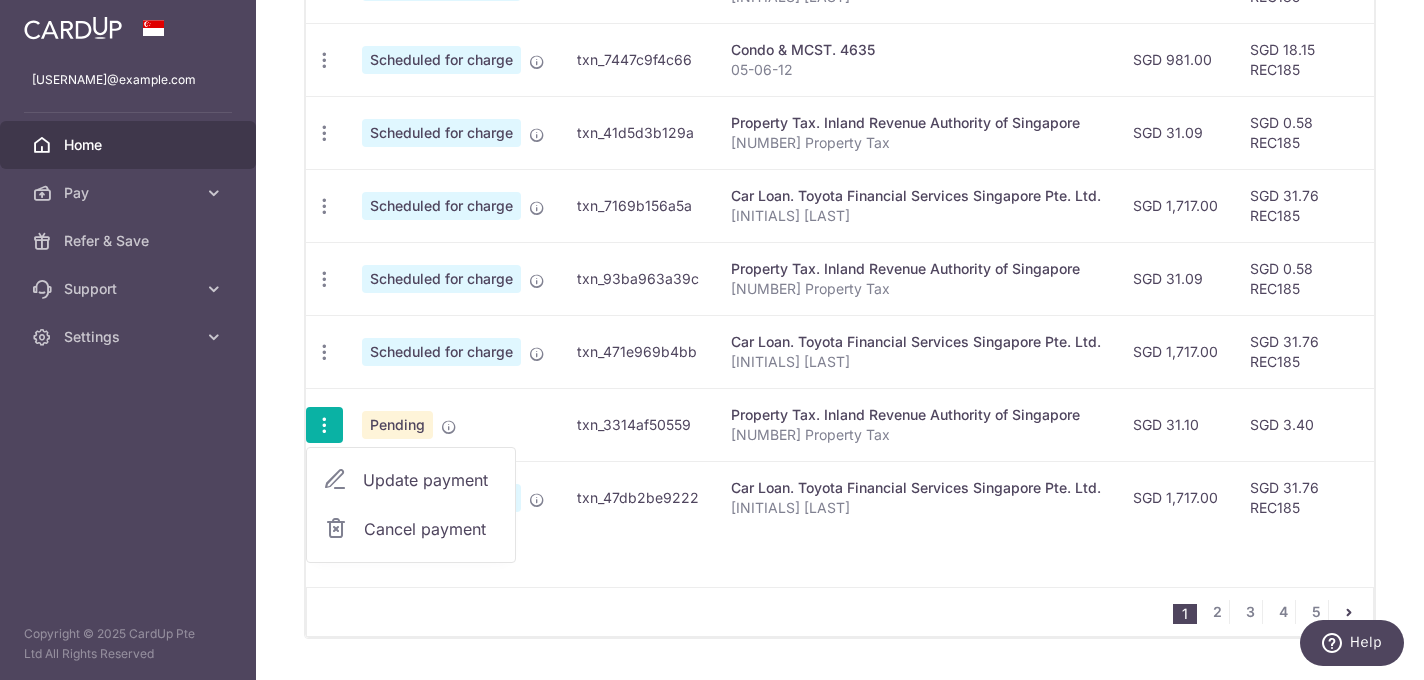 click on "Update payment" at bounding box center (431, 480) 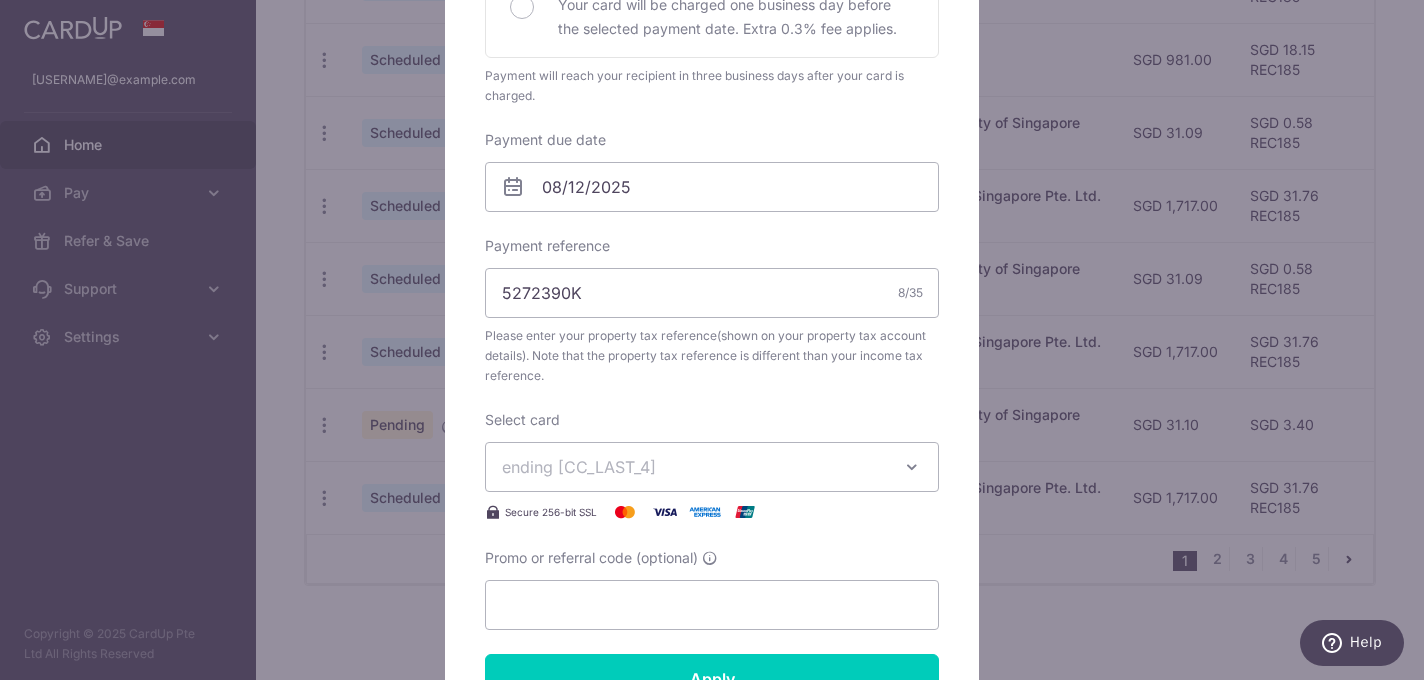 scroll, scrollTop: 728, scrollLeft: 0, axis: vertical 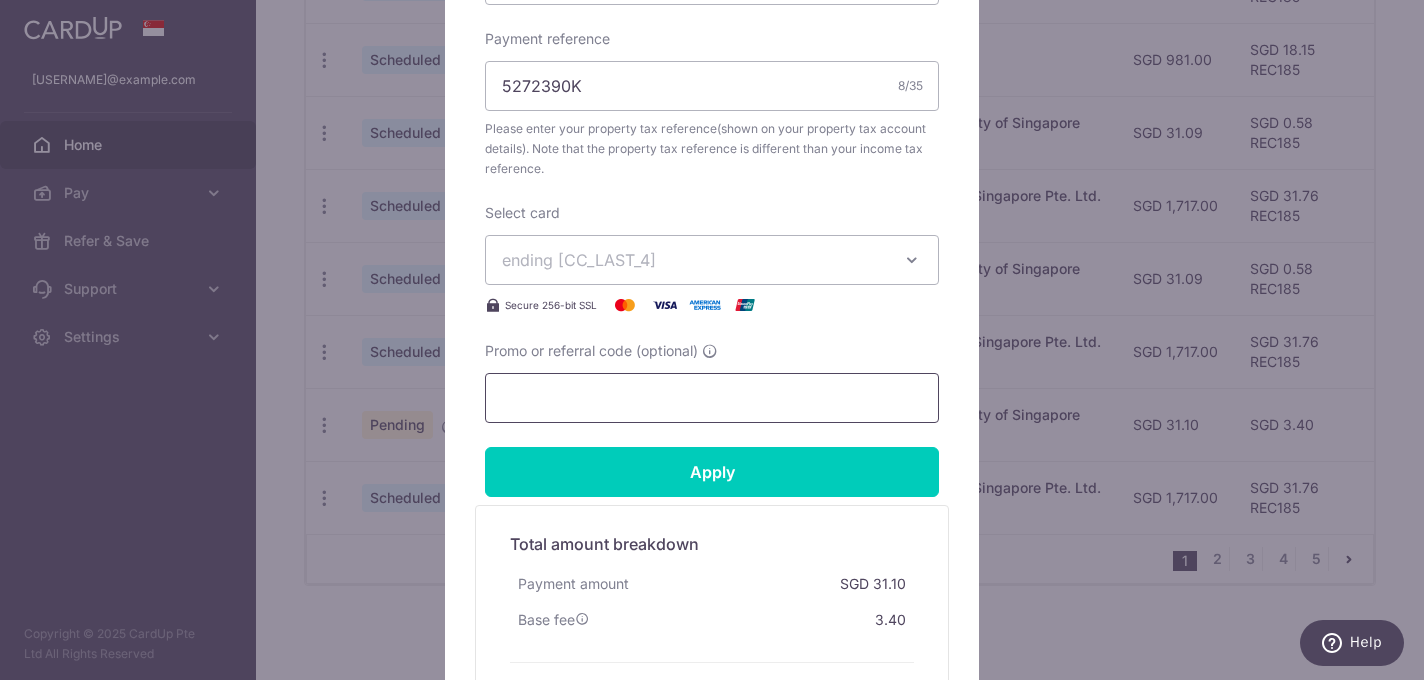 click on "Promo or referral code (optional)" at bounding box center [712, 398] 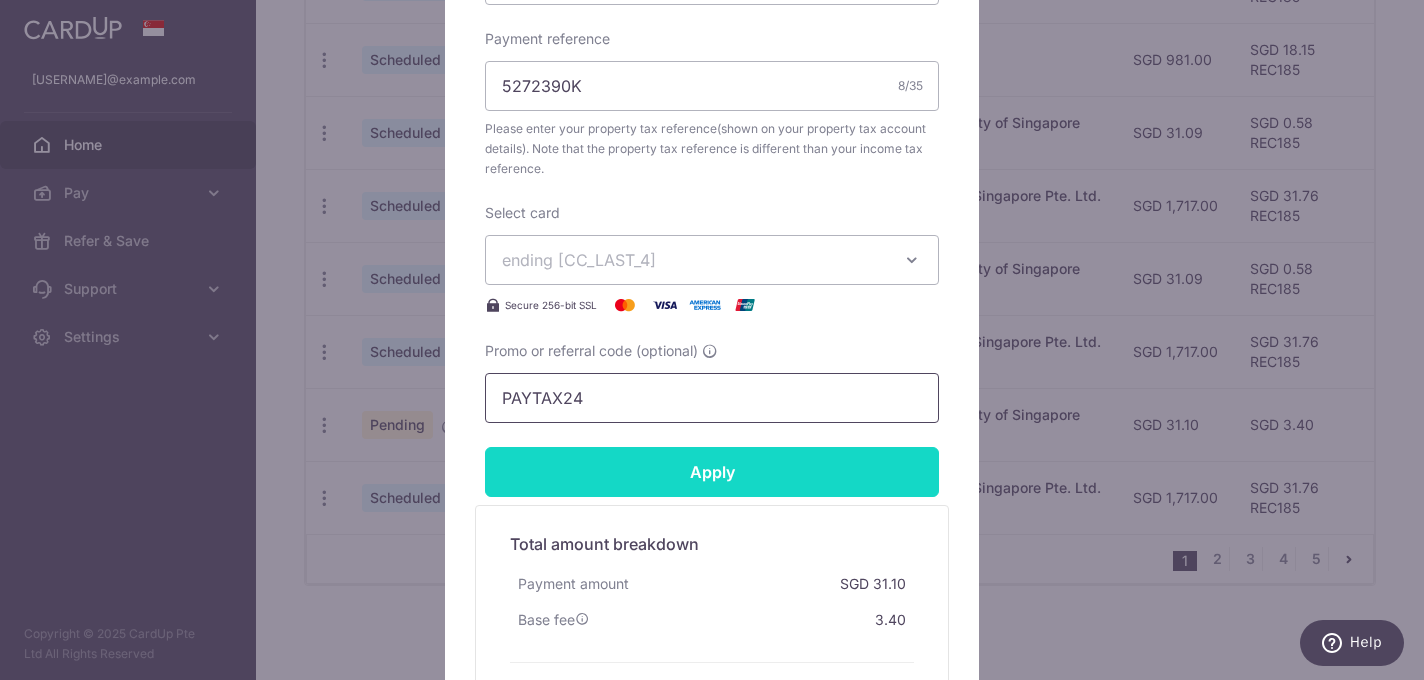 type on "PAYTAX24" 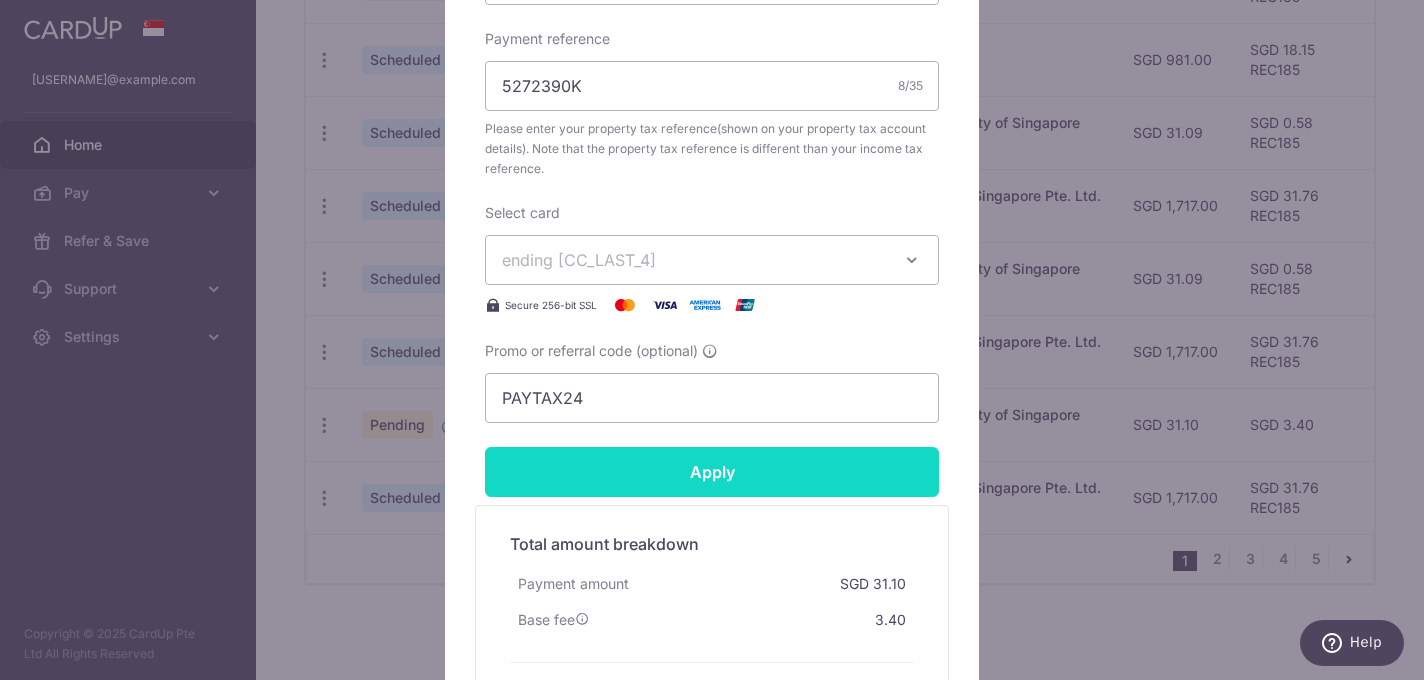 click on "Apply" at bounding box center [712, 472] 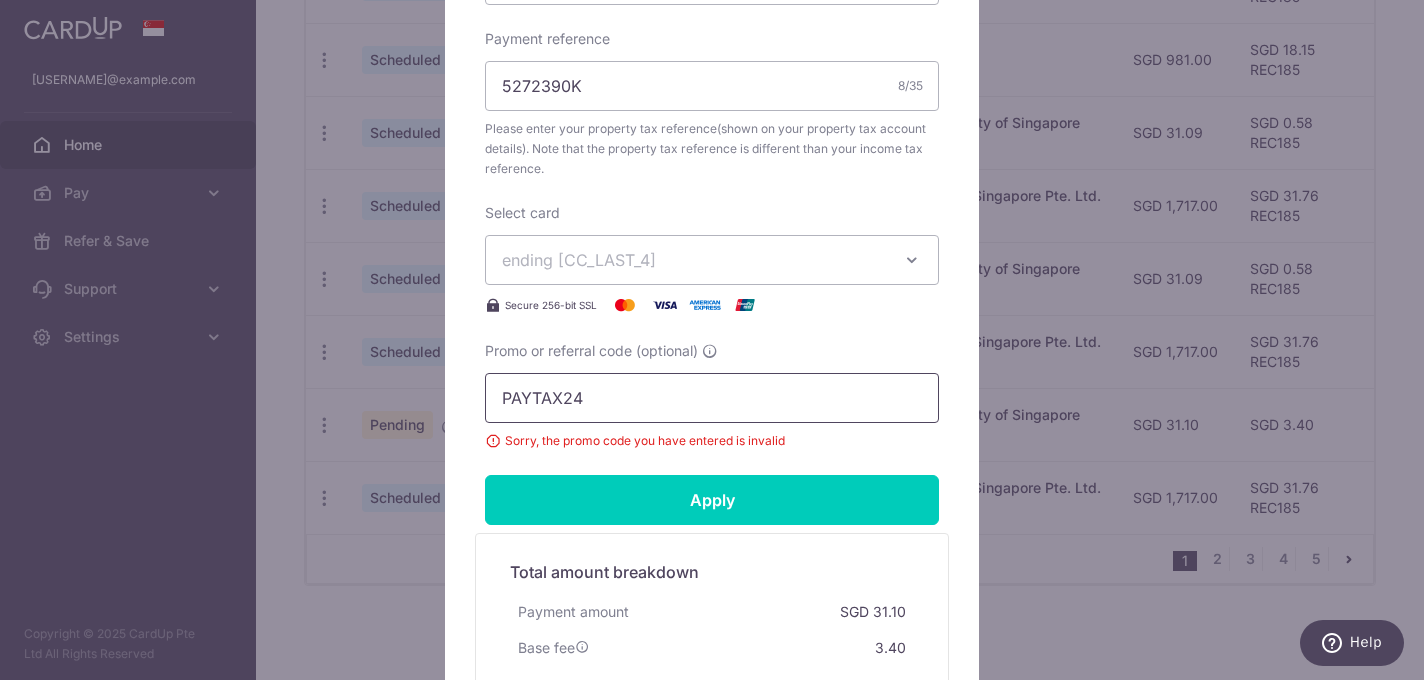 click on "PAYTAX24" at bounding box center [712, 398] 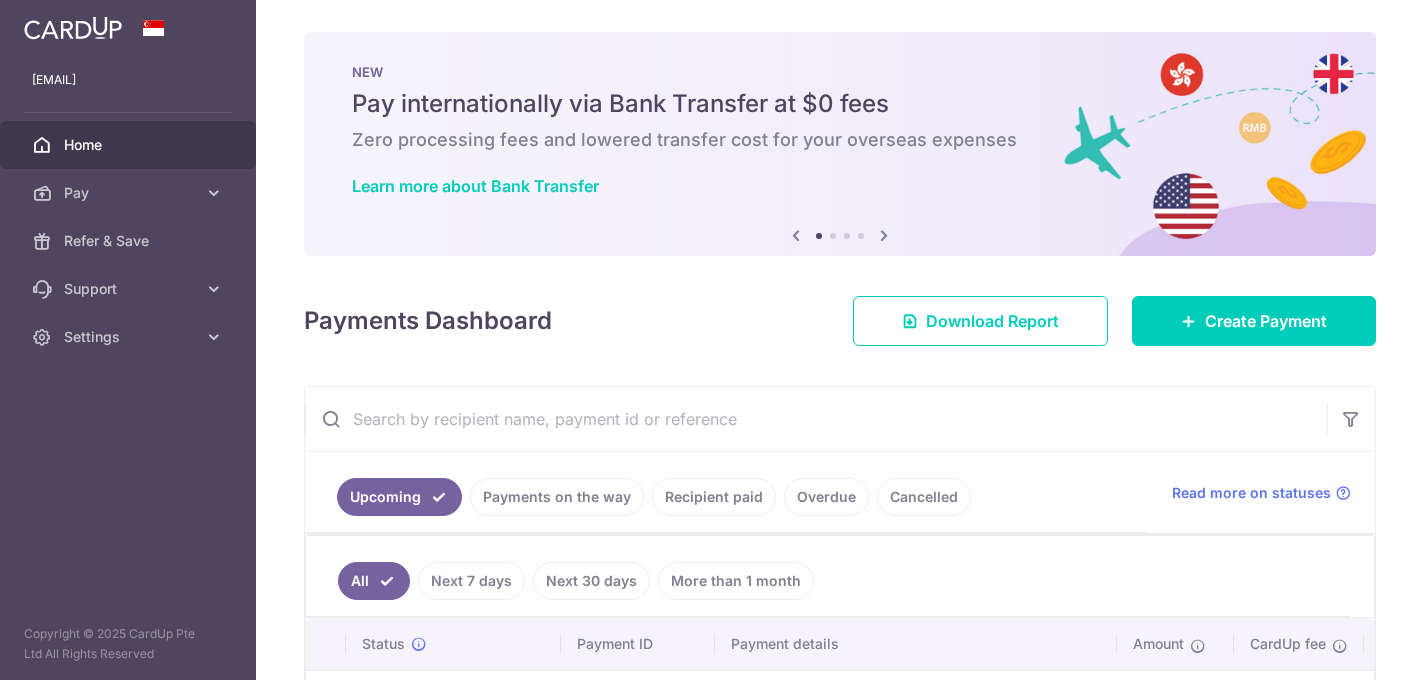scroll, scrollTop: 0, scrollLeft: 0, axis: both 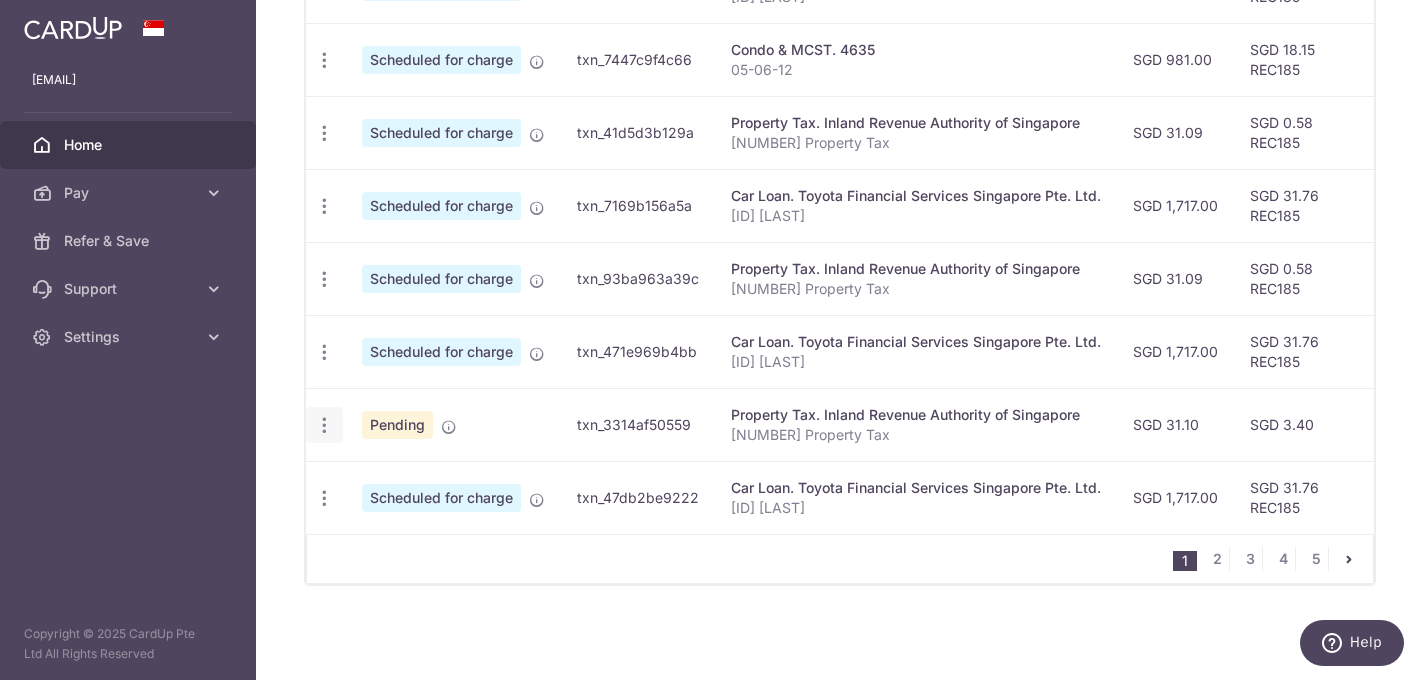 click on "Update payment
Cancel payment" at bounding box center (324, 425) 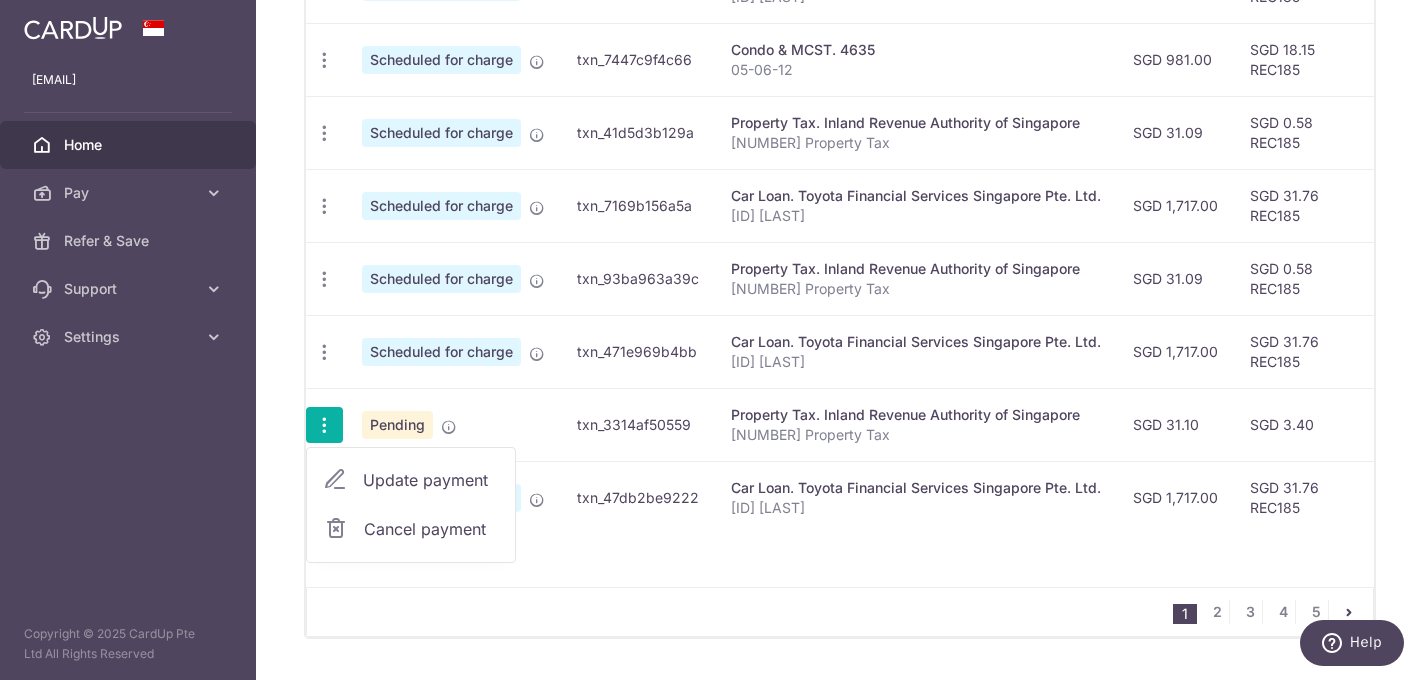 click on "Cancel payment" at bounding box center (431, 529) 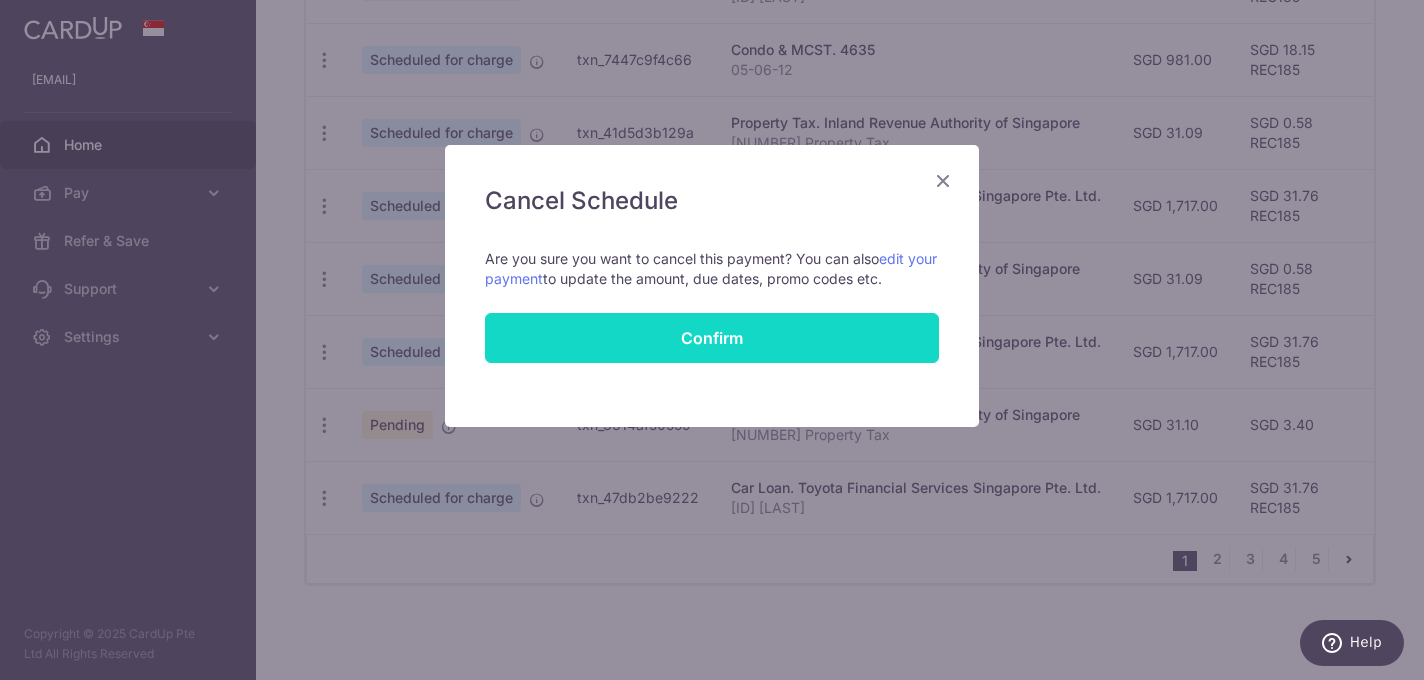 click on "Confirm" at bounding box center [712, 338] 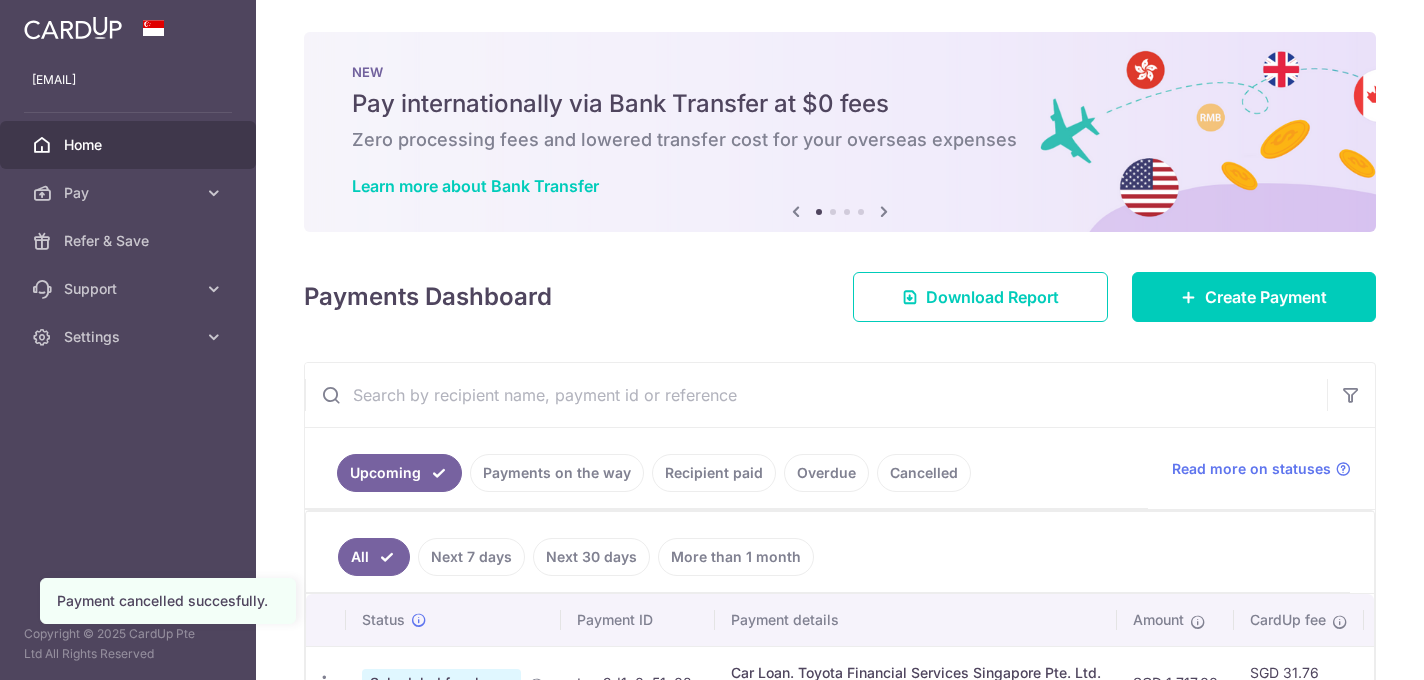scroll, scrollTop: 0, scrollLeft: 0, axis: both 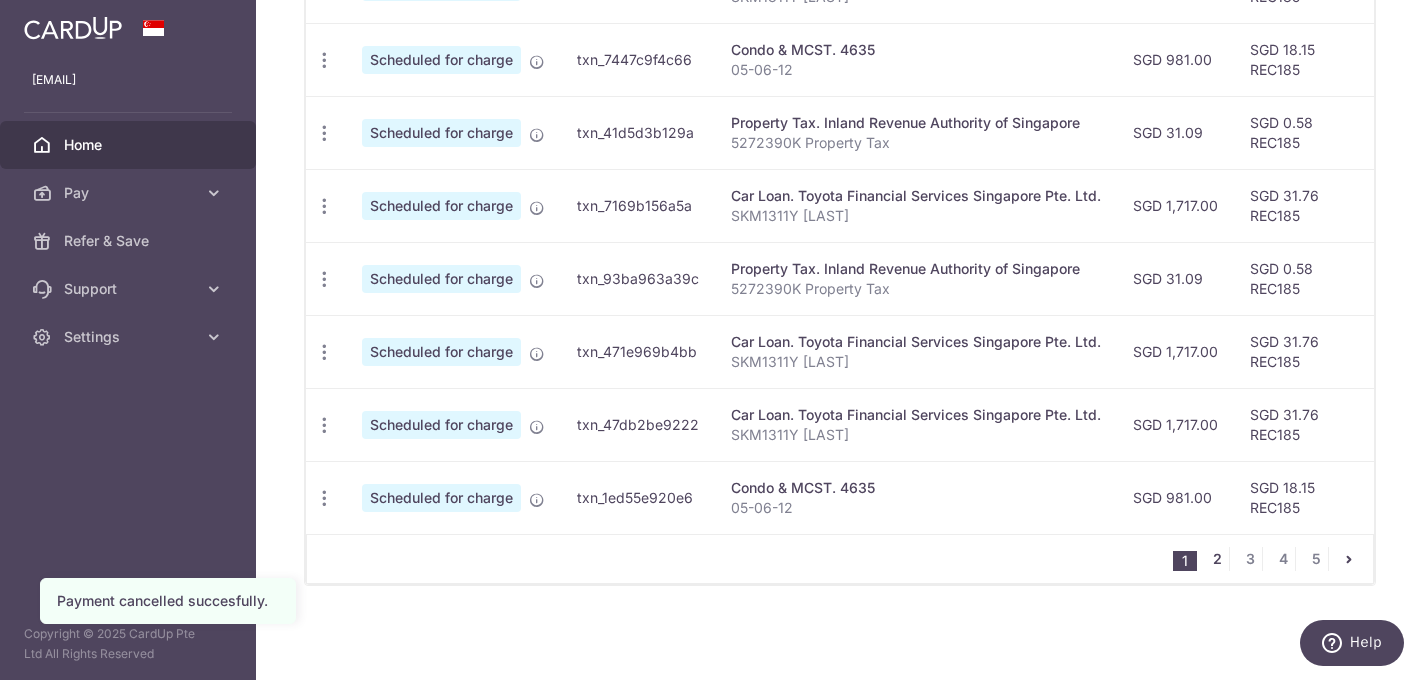 click on "2" at bounding box center (1217, 559) 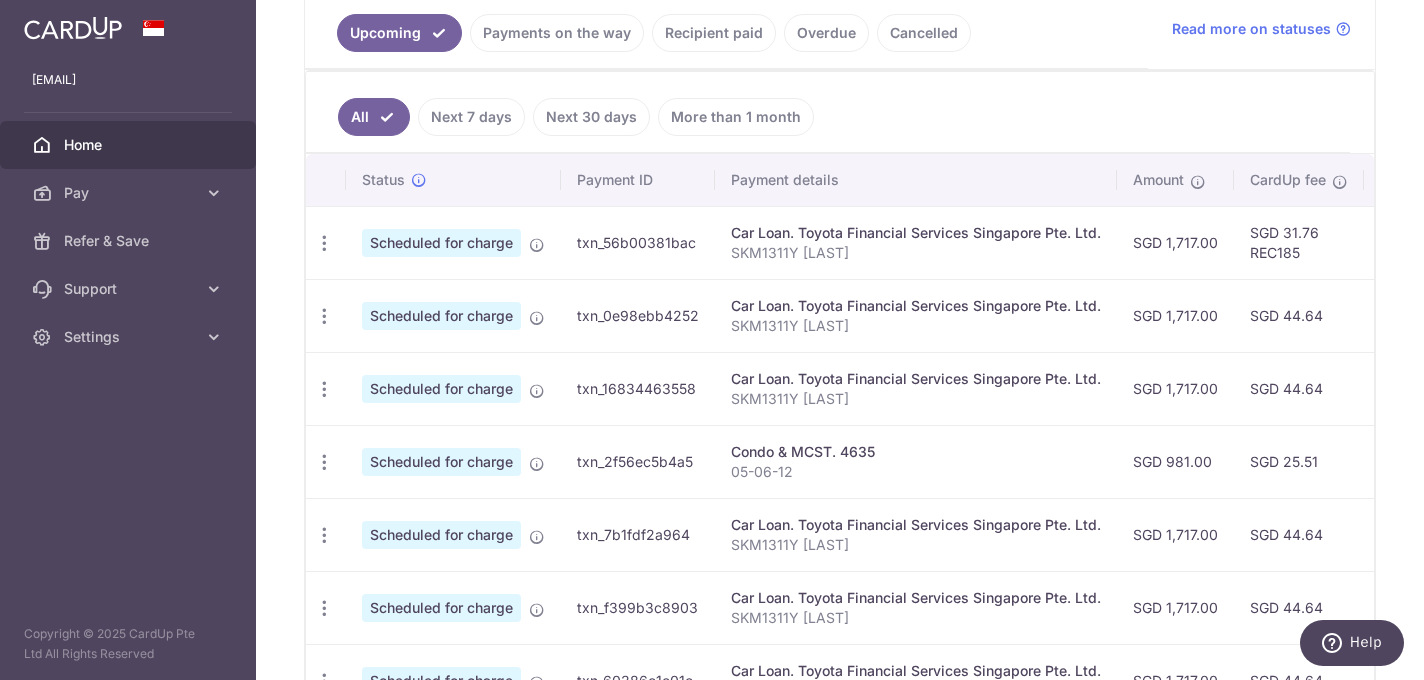 scroll, scrollTop: 469, scrollLeft: 0, axis: vertical 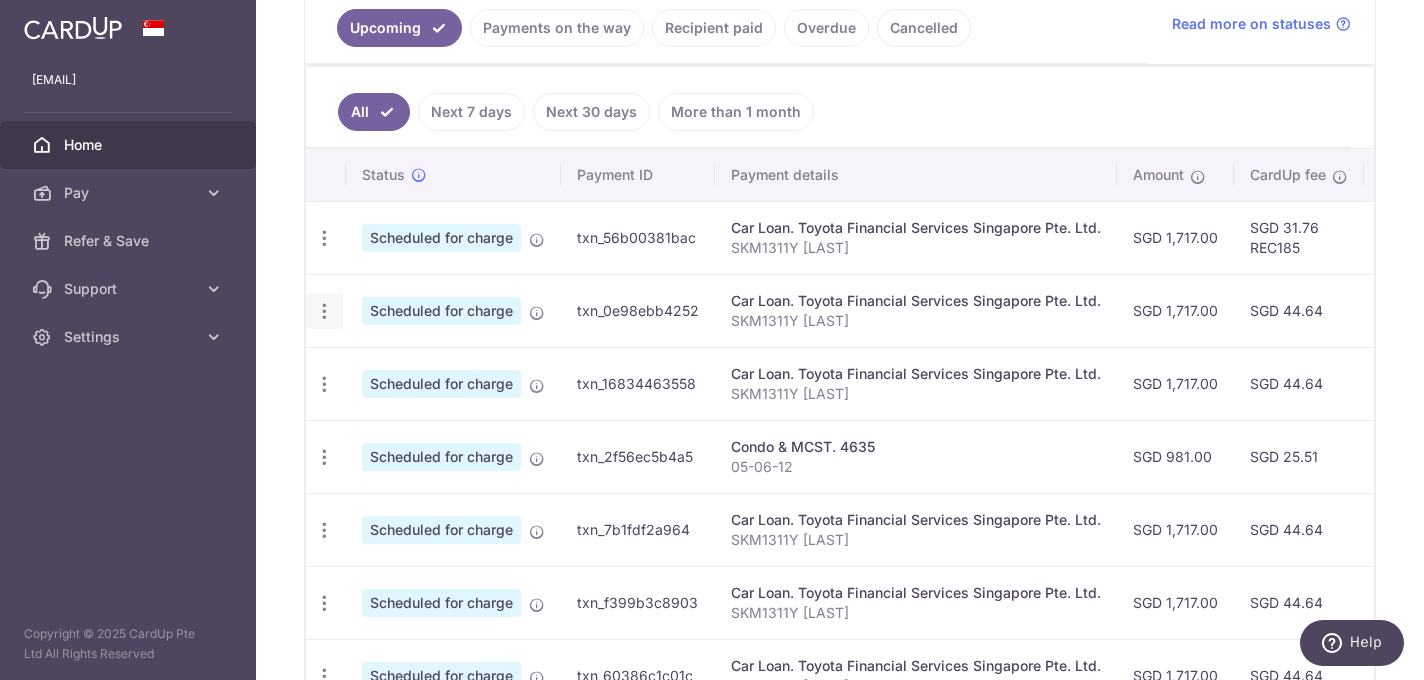 click at bounding box center (324, 238) 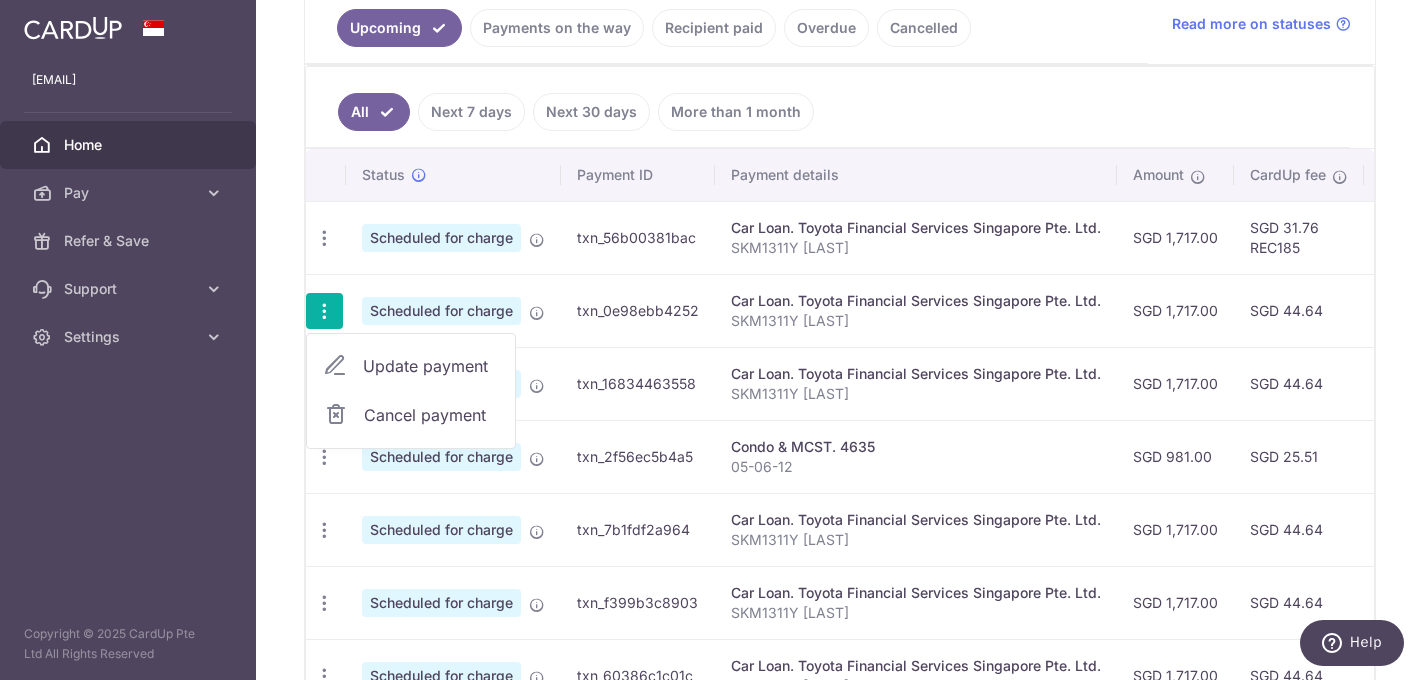 click on "Cancel payment" at bounding box center [431, 415] 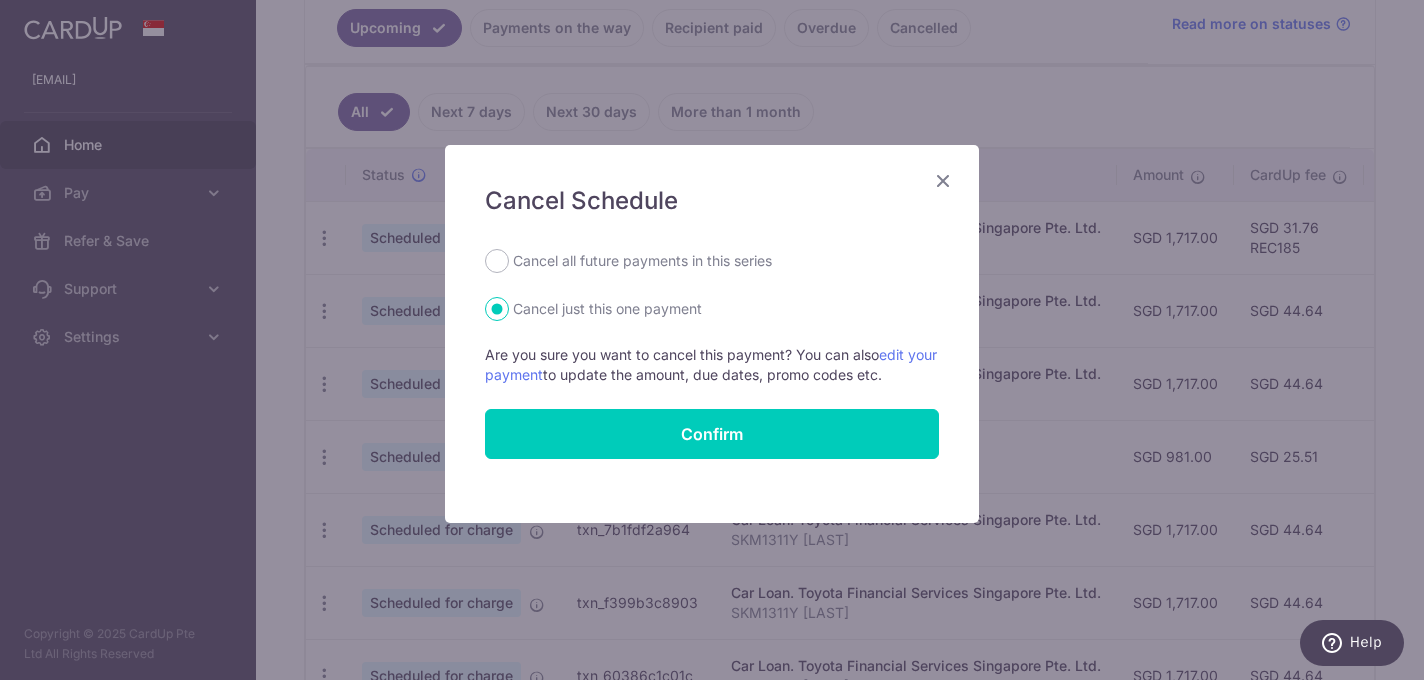 click on "Cancel all future payments in this series" at bounding box center (642, 261) 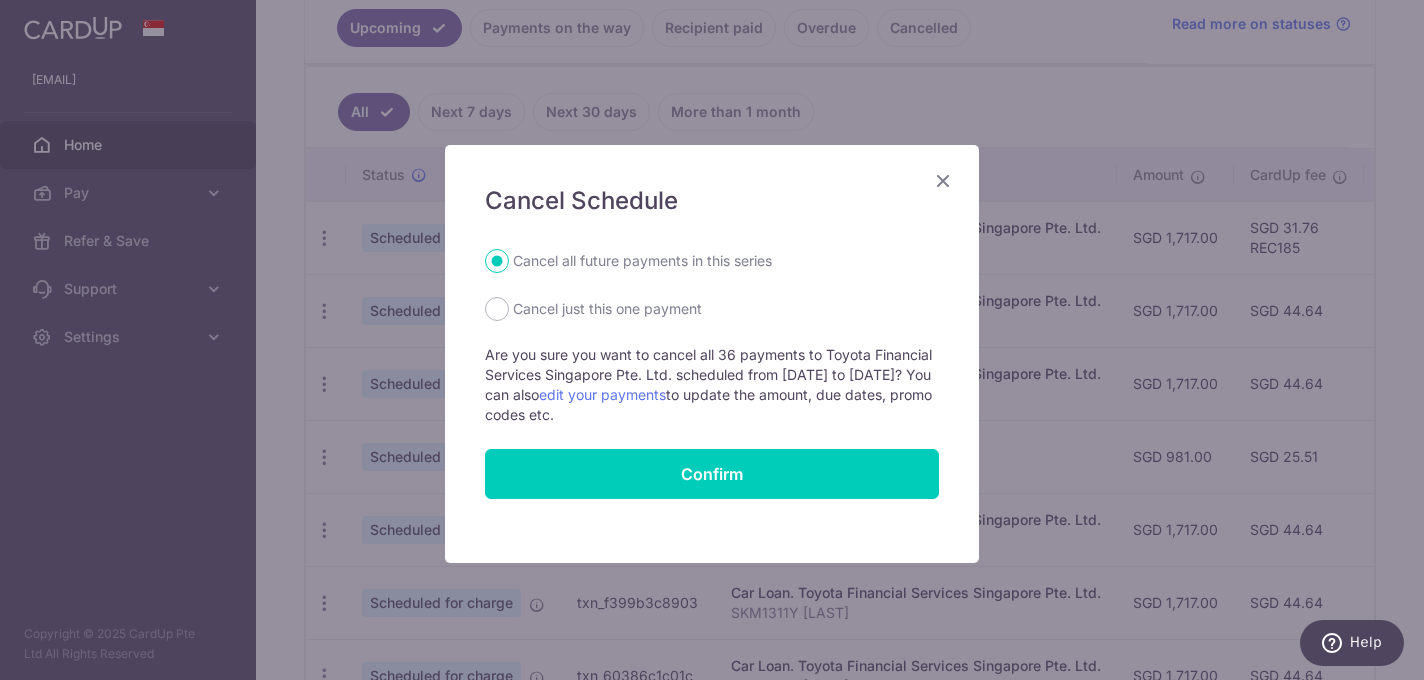 click at bounding box center [943, 180] 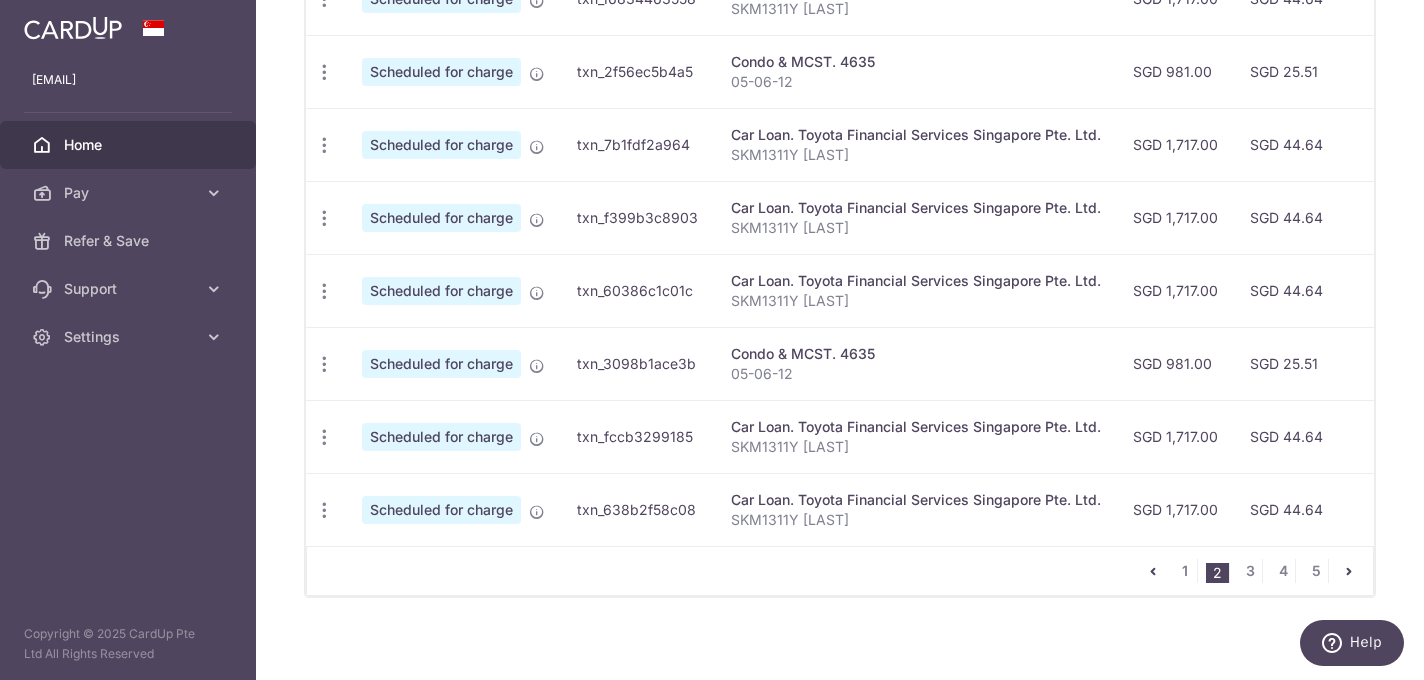 scroll, scrollTop: 866, scrollLeft: 0, axis: vertical 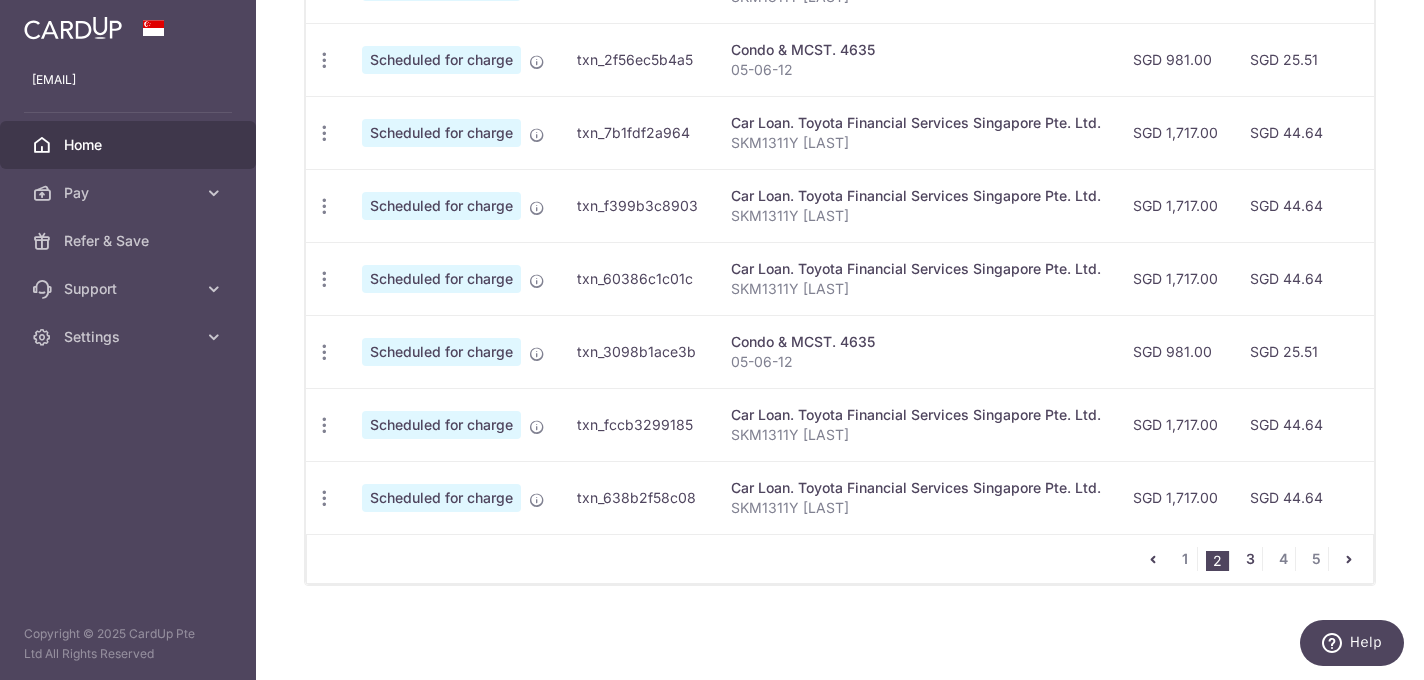 click on "3" at bounding box center (1250, 559) 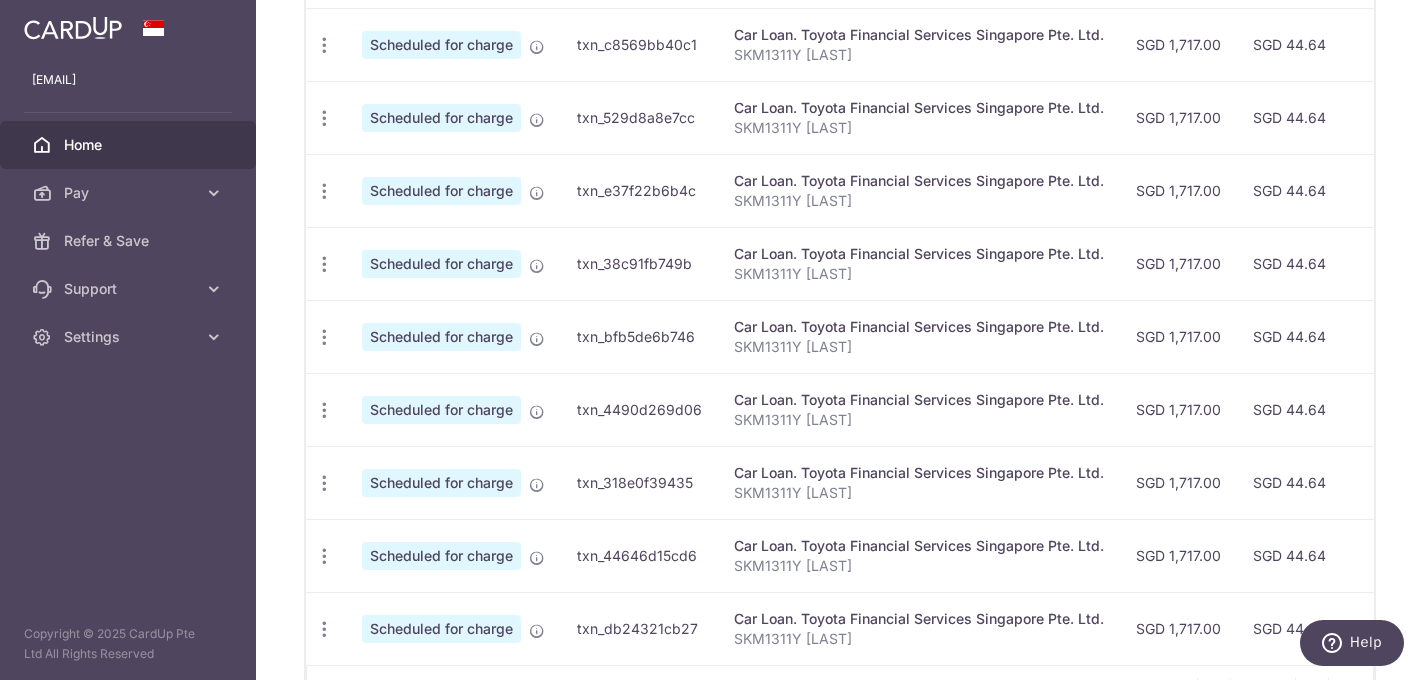 scroll, scrollTop: 866, scrollLeft: 0, axis: vertical 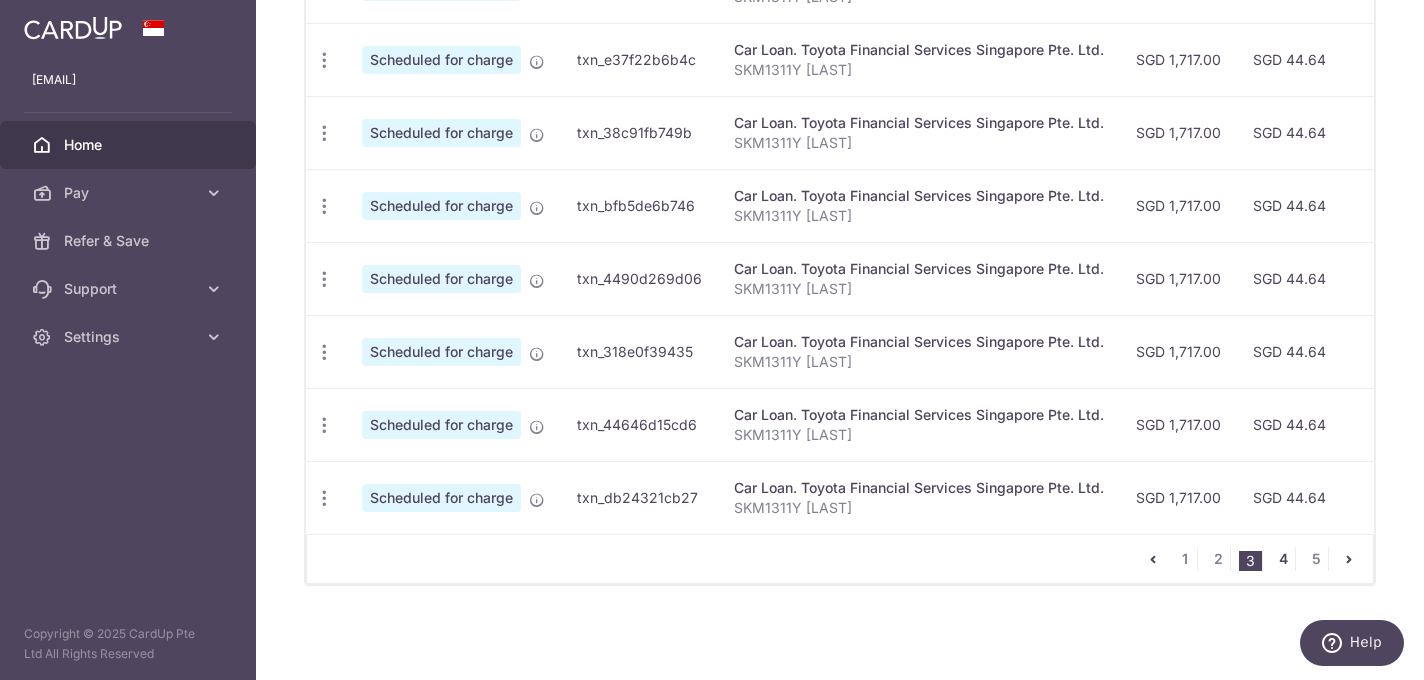 click on "4" at bounding box center (1283, 559) 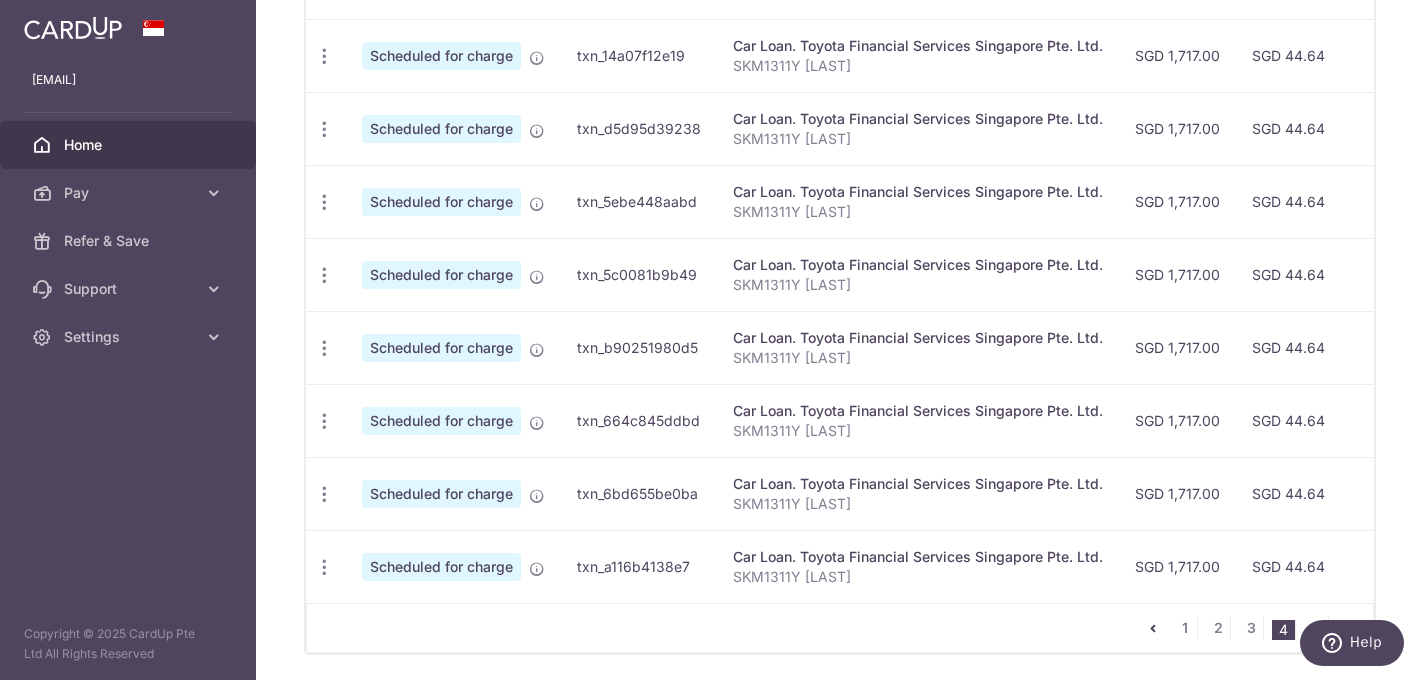 scroll, scrollTop: 866, scrollLeft: 0, axis: vertical 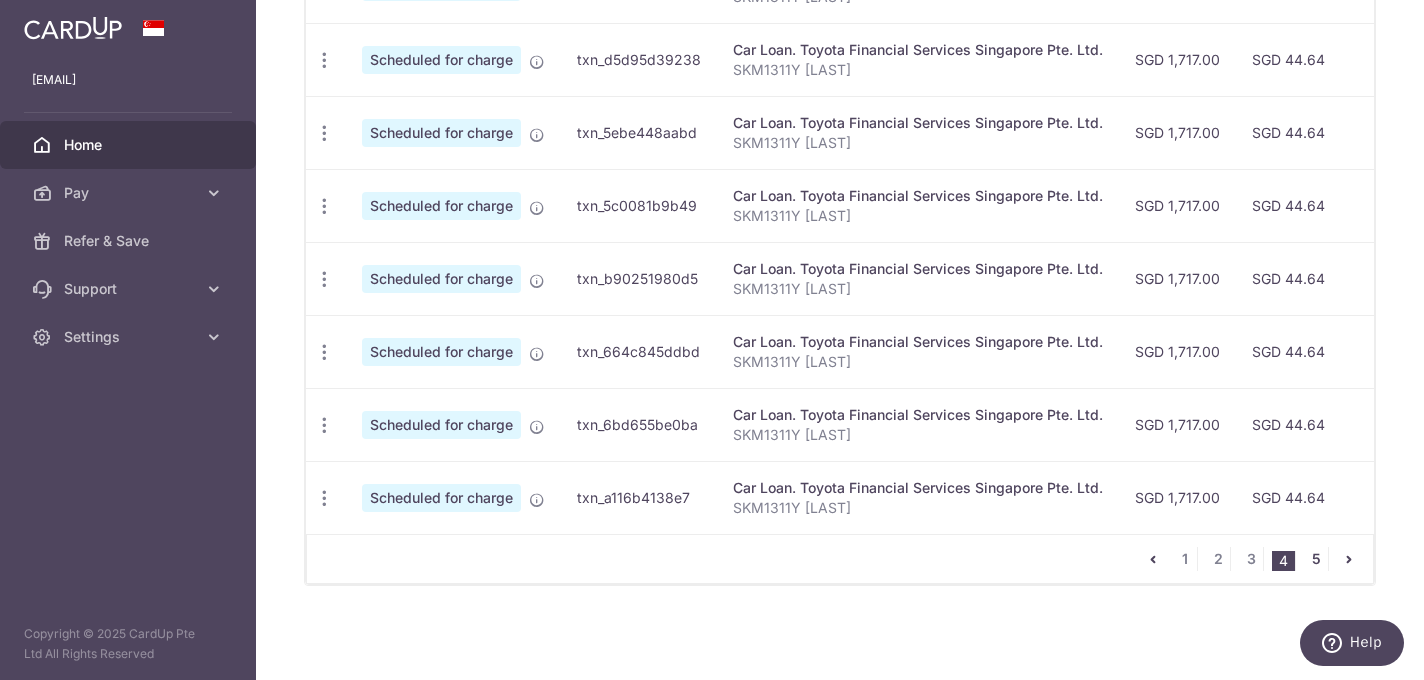 click on "5" at bounding box center (1316, 559) 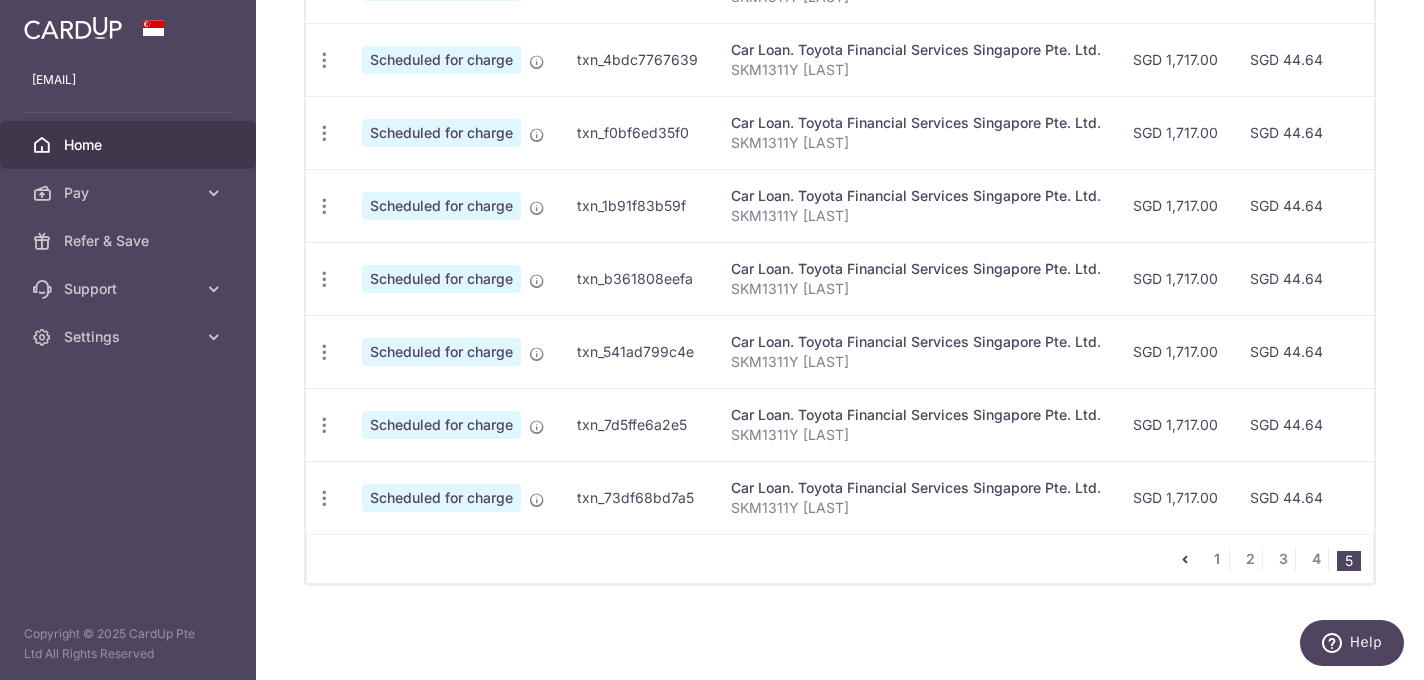 scroll, scrollTop: 716, scrollLeft: 0, axis: vertical 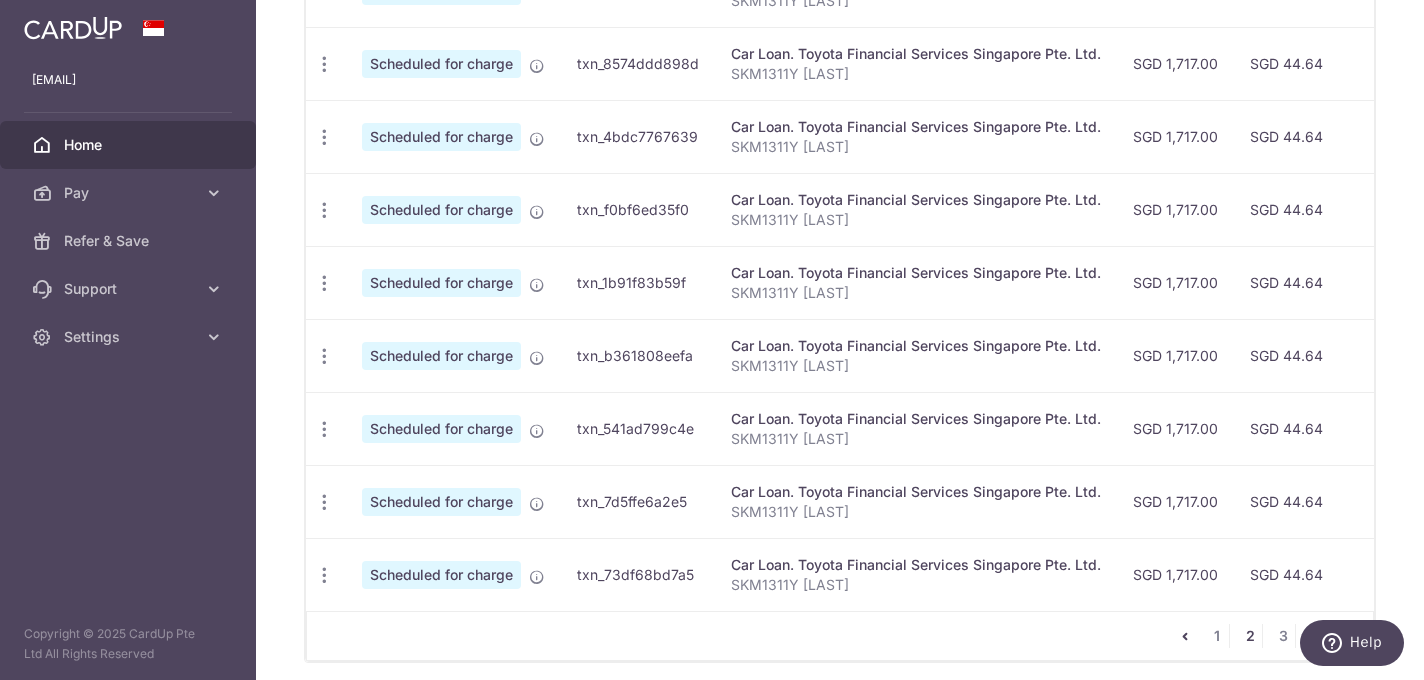 click on "2" at bounding box center (1250, 636) 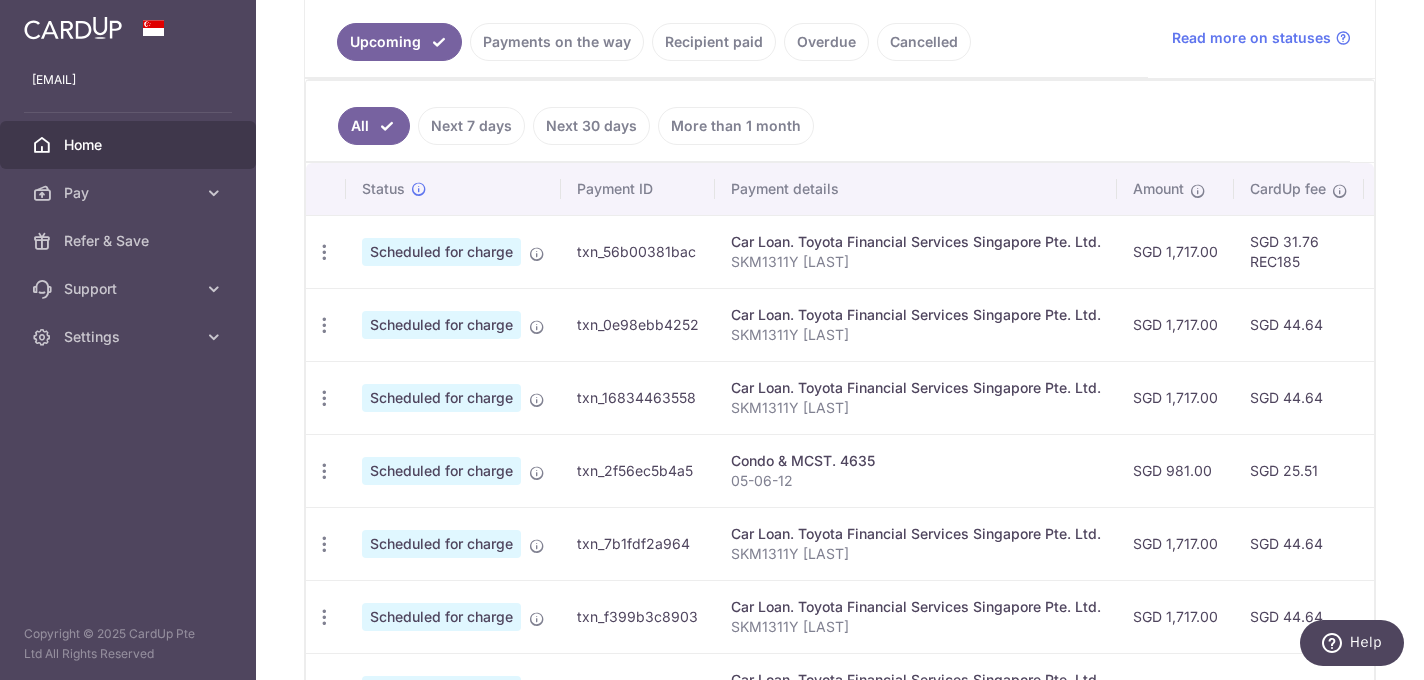 scroll, scrollTop: 866, scrollLeft: 0, axis: vertical 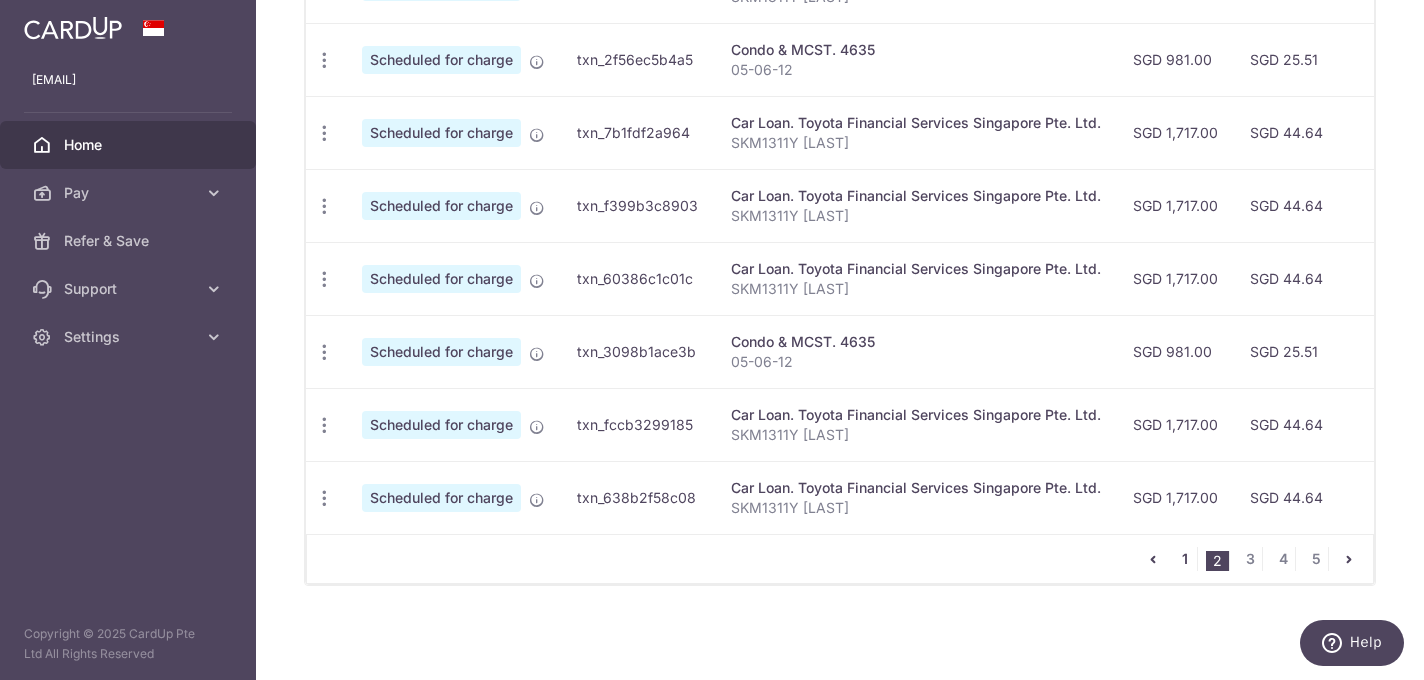 click on "1" at bounding box center (1185, 559) 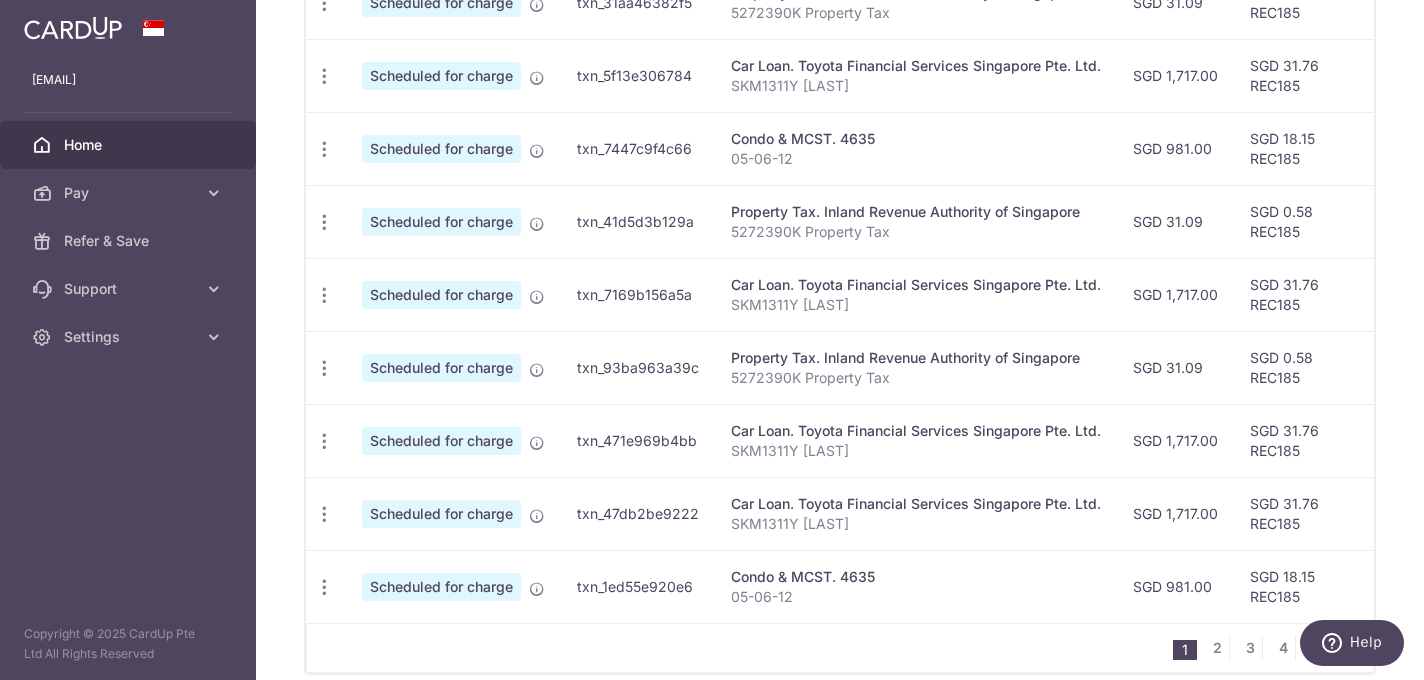 scroll, scrollTop: 866, scrollLeft: 0, axis: vertical 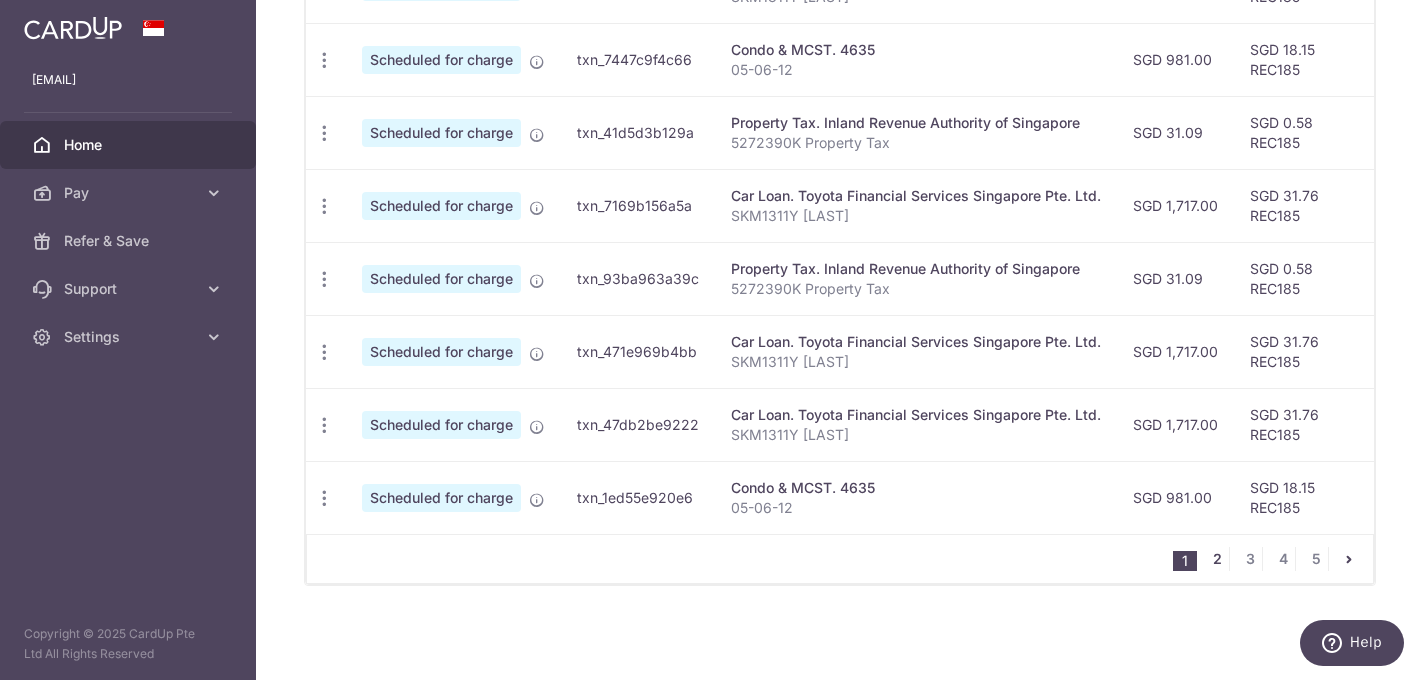 click on "2" at bounding box center (1217, 559) 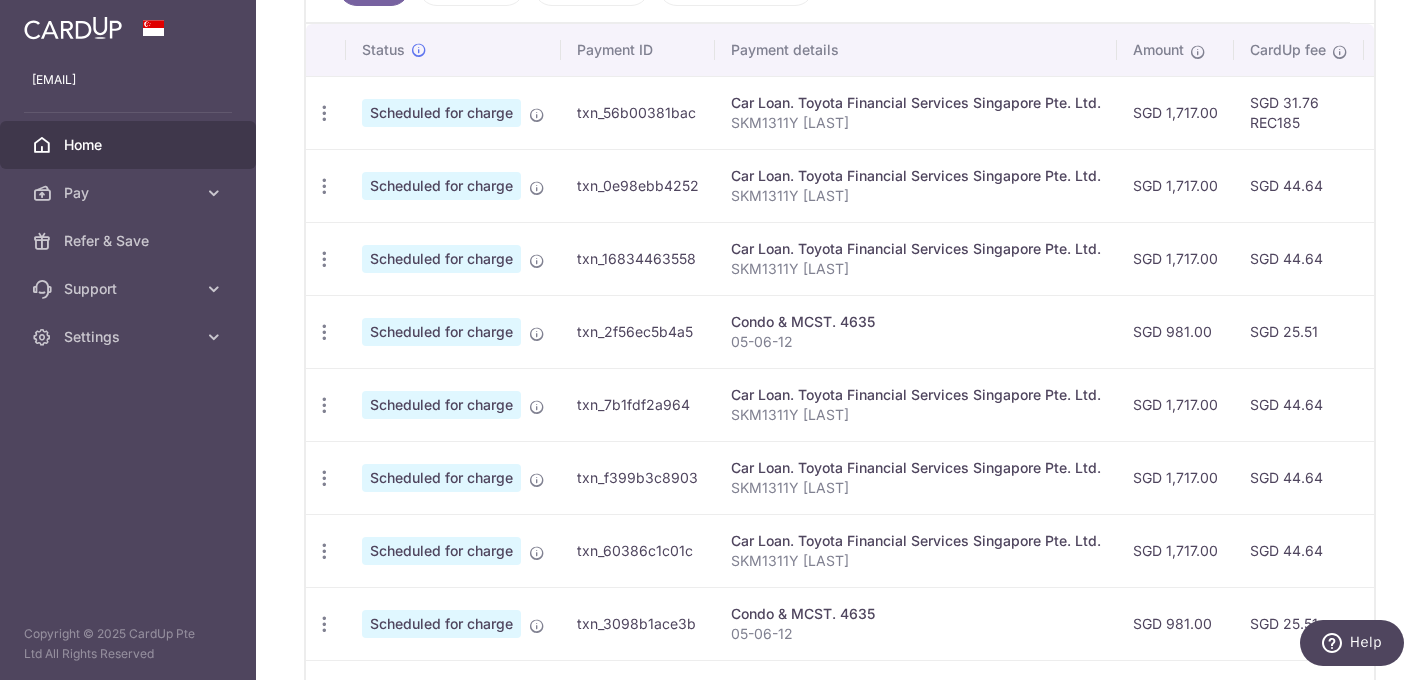 scroll, scrollTop: 593, scrollLeft: 0, axis: vertical 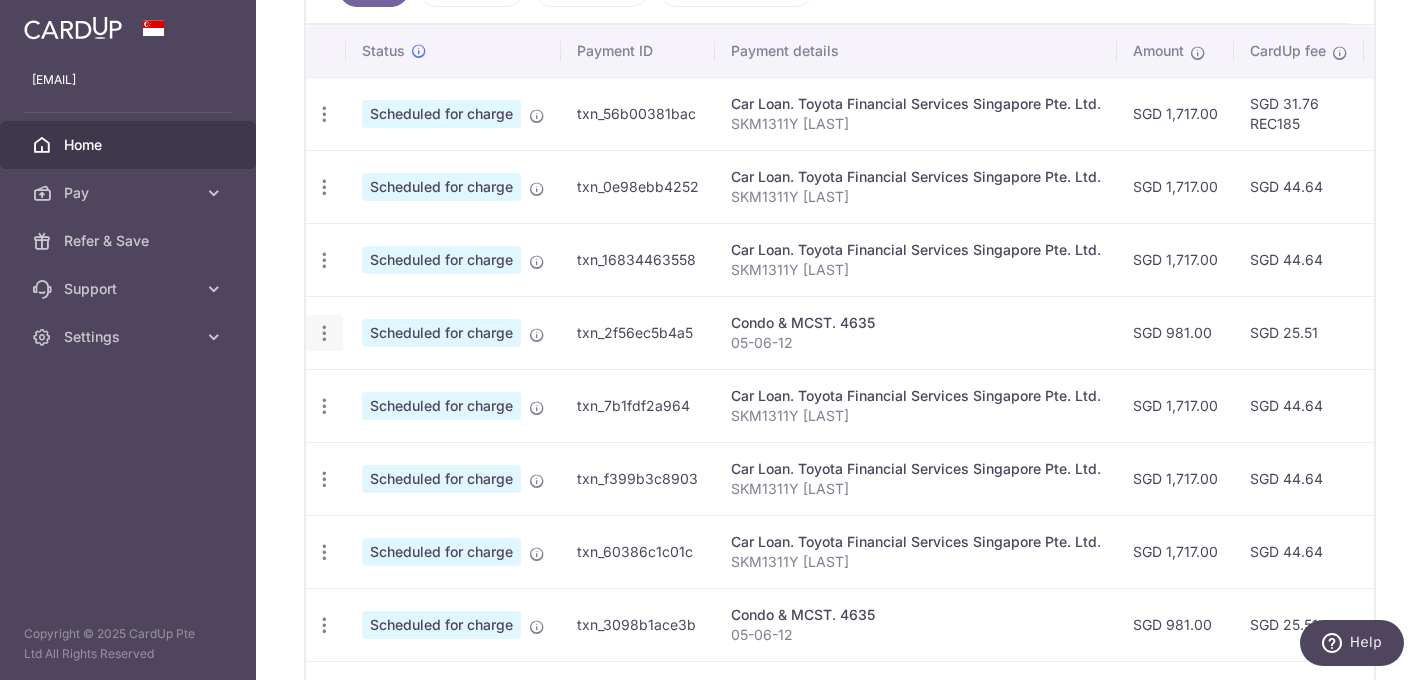 click at bounding box center (324, 114) 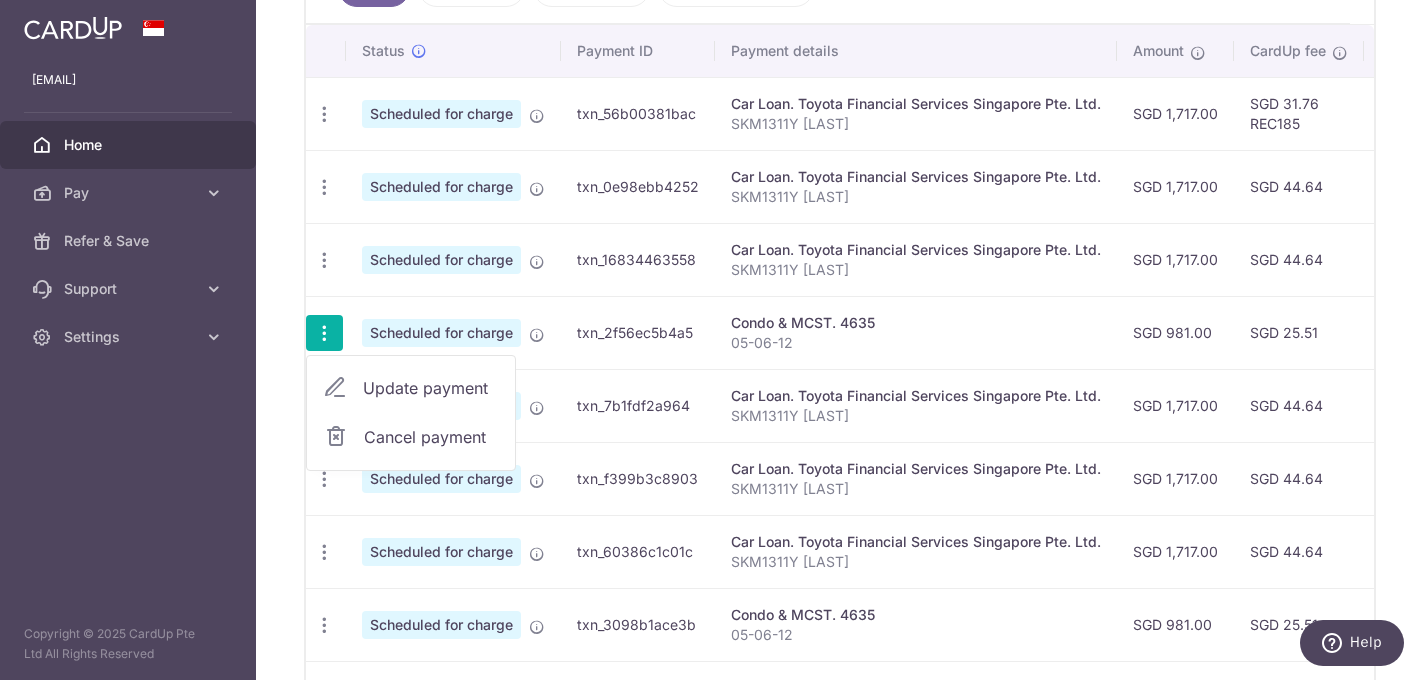 click on "Update payment" at bounding box center (431, 388) 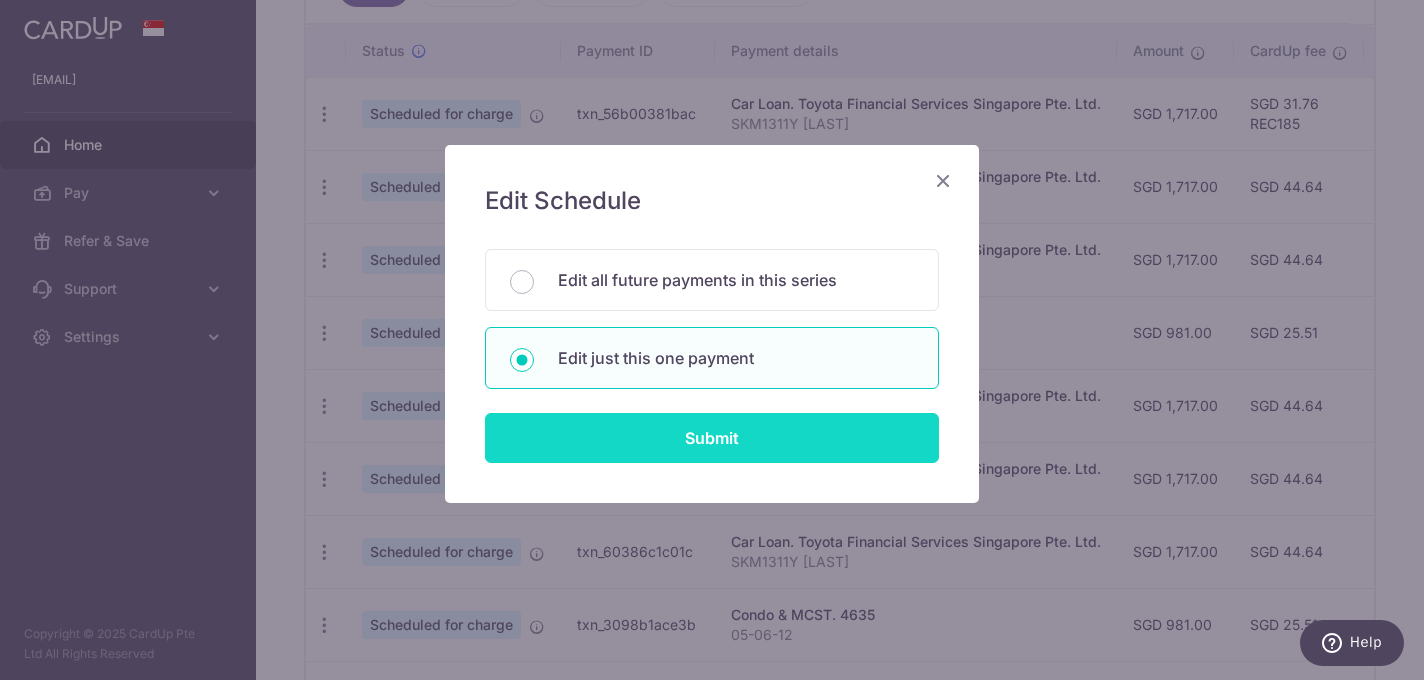 click on "Submit" at bounding box center [712, 438] 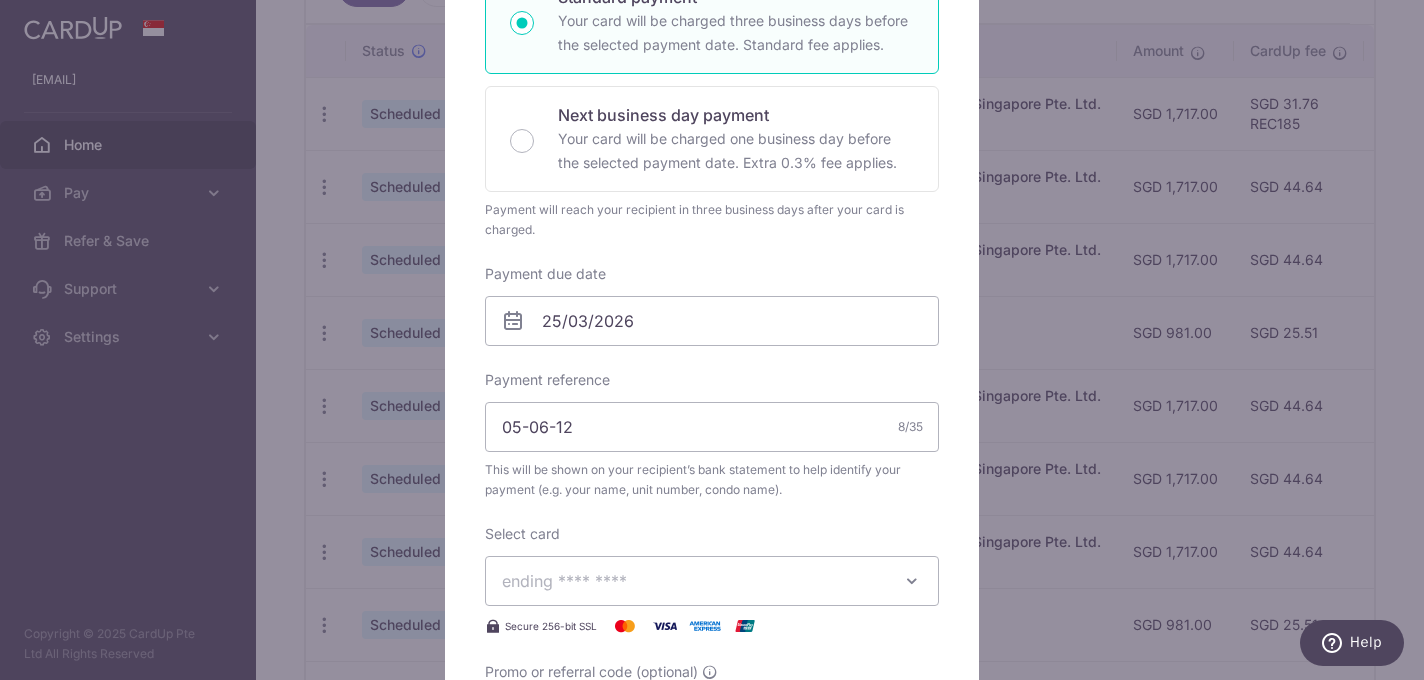 scroll, scrollTop: 403, scrollLeft: 0, axis: vertical 